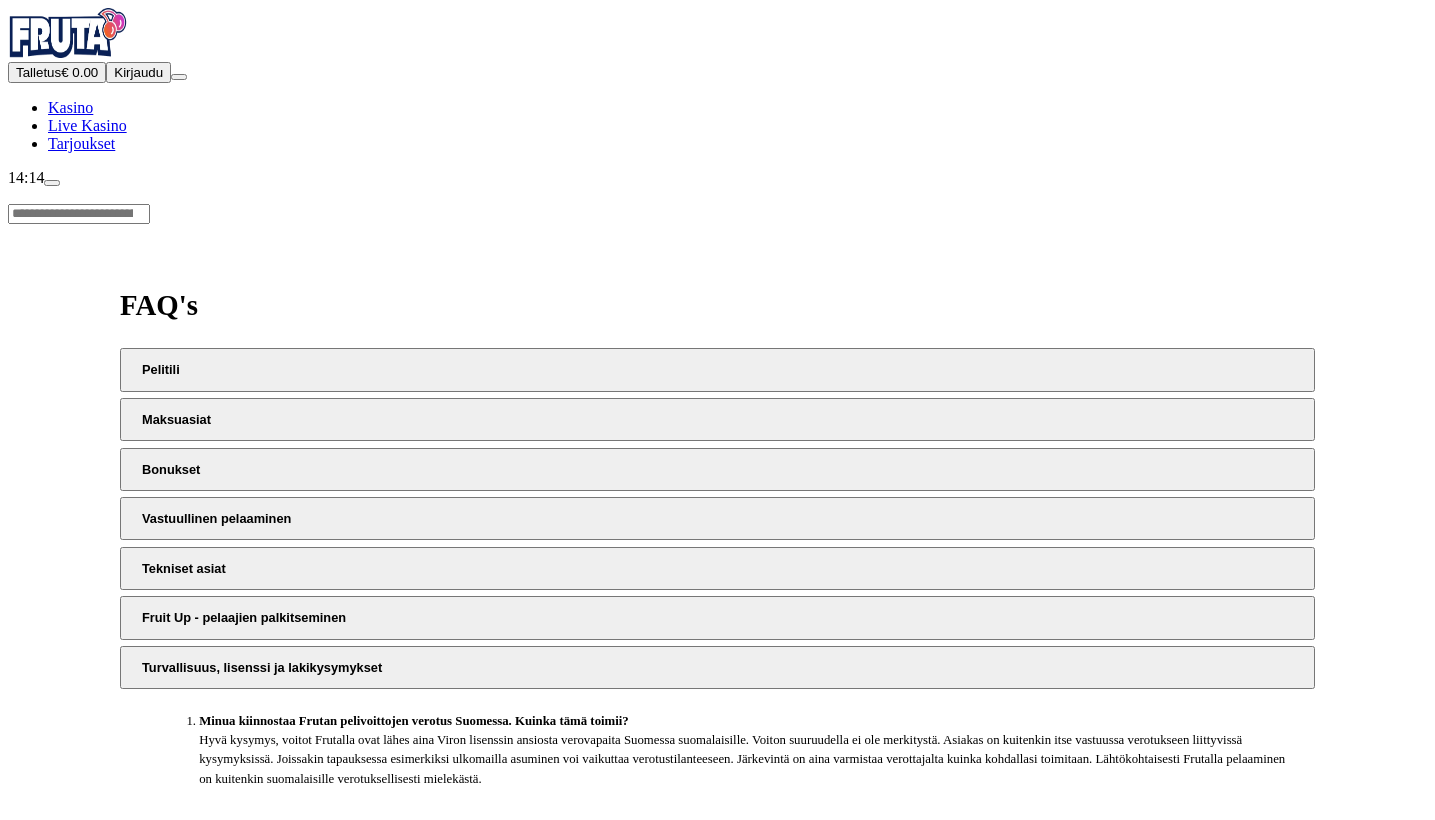 scroll, scrollTop: 0, scrollLeft: 0, axis: both 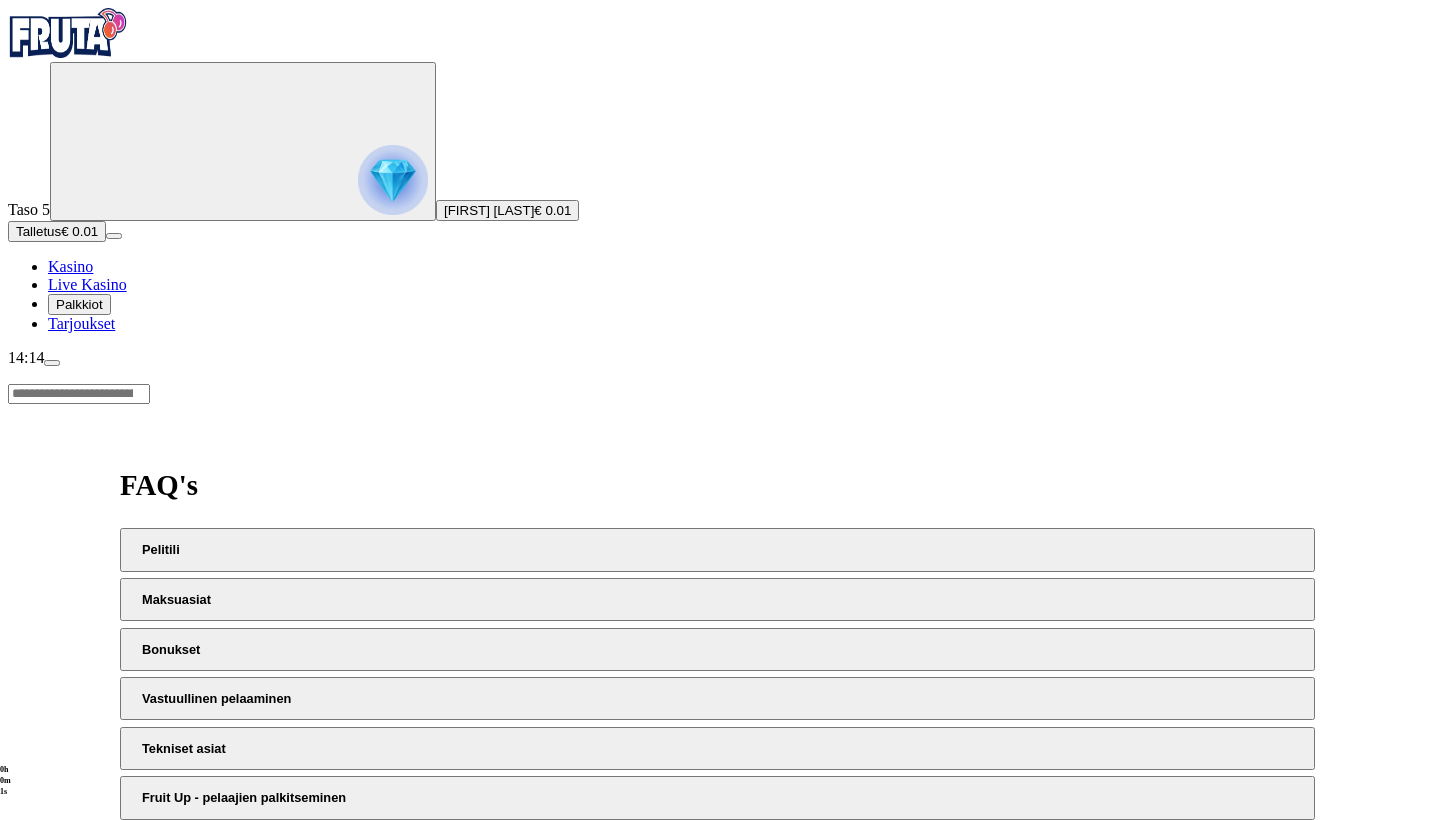click on "Talletus € 0.01" at bounding box center (57, 231) 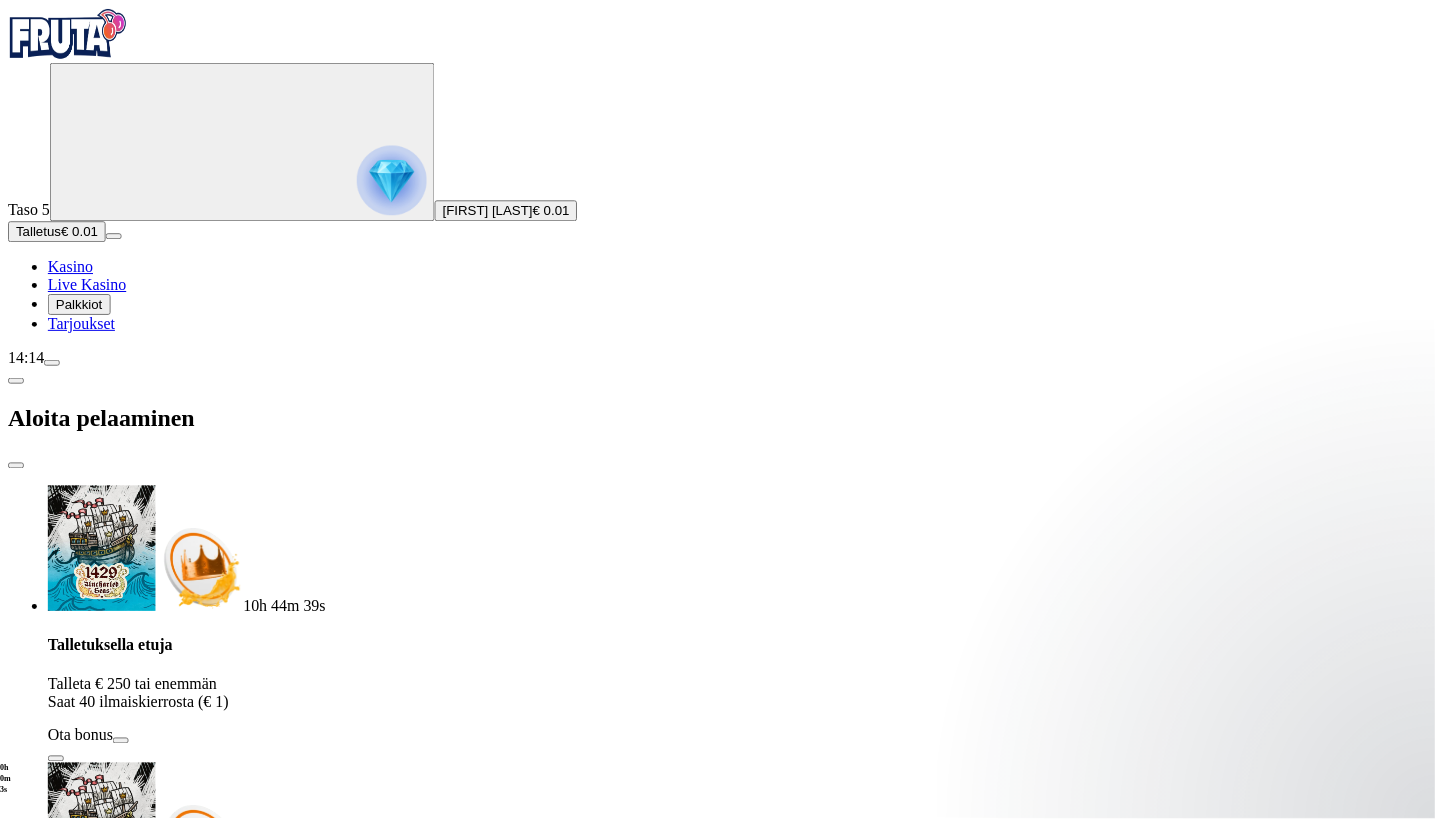 scroll, scrollTop: 0, scrollLeft: 0, axis: both 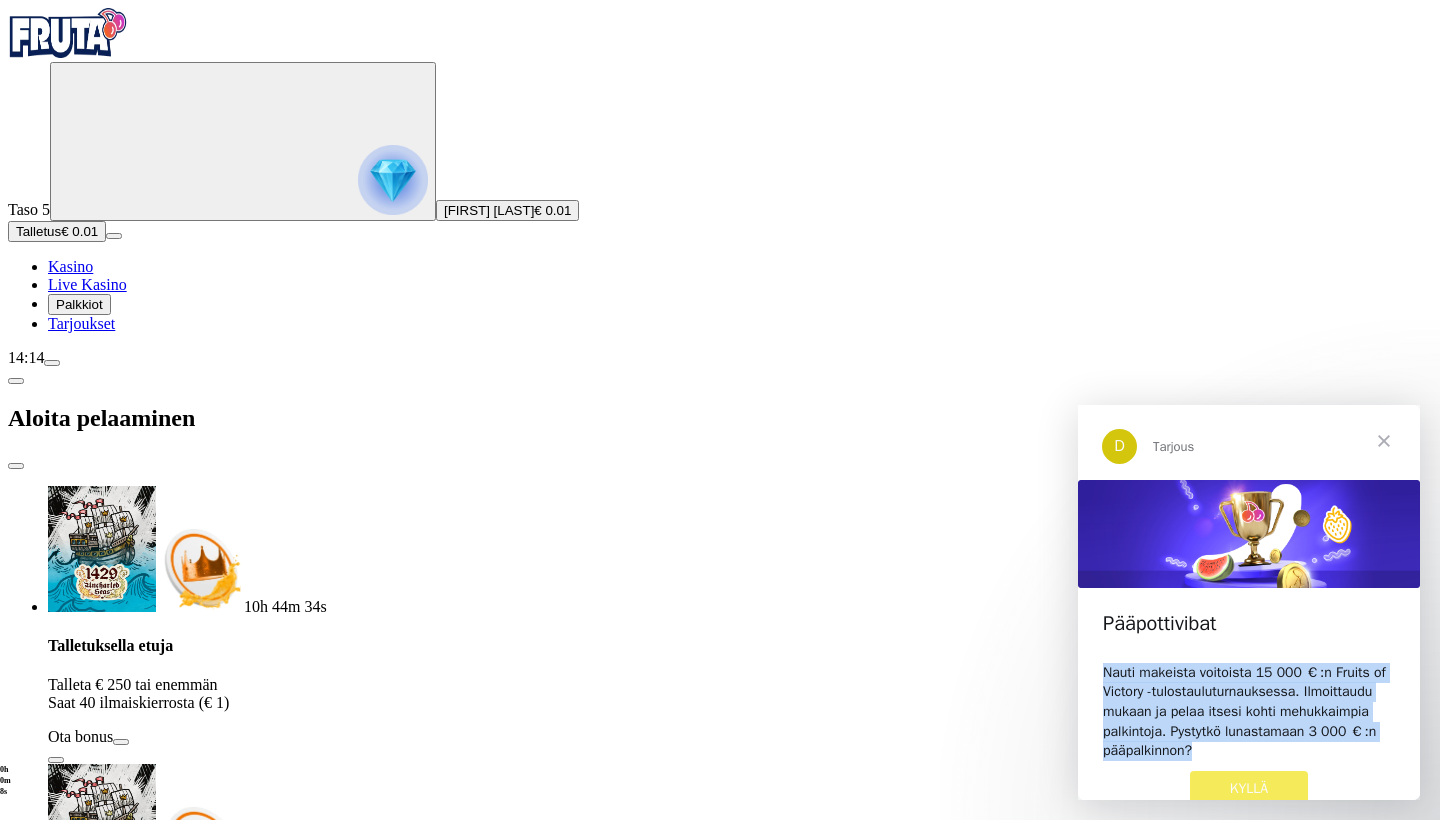 drag, startPoint x: 1102, startPoint y: 660, endPoint x: 1254, endPoint y: 748, distance: 175.63599 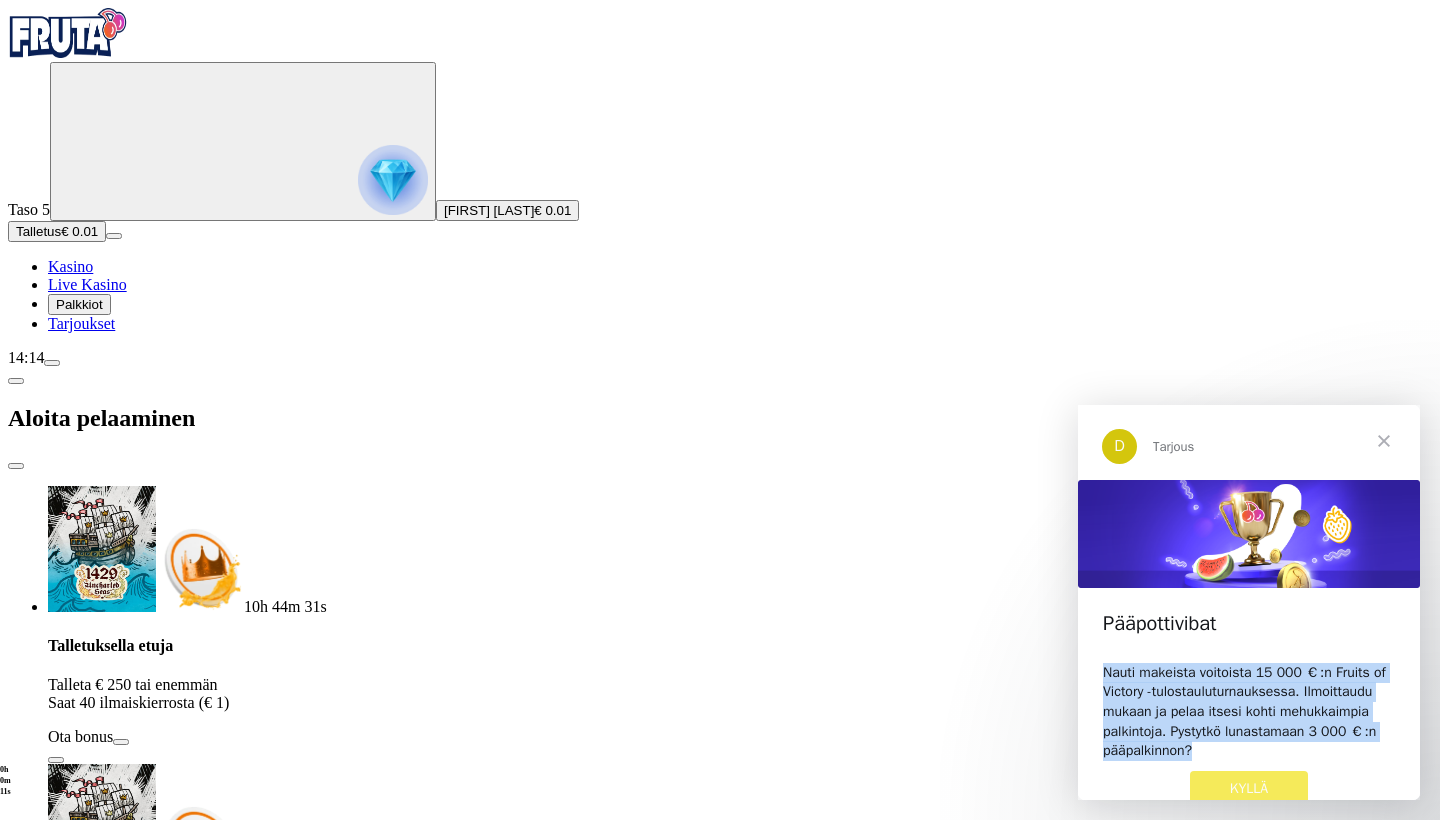 copy on "Nauti makeista voitoista 15 000 €:n Fruits of Victory -tulostauluturnauksessa. Ilmoittaudu mukaan ja pelaa itsesi kohti mehukkaimpia palkintoja. Pystytkö lunastamaan 3 000 €:n pääpalkinnon?" 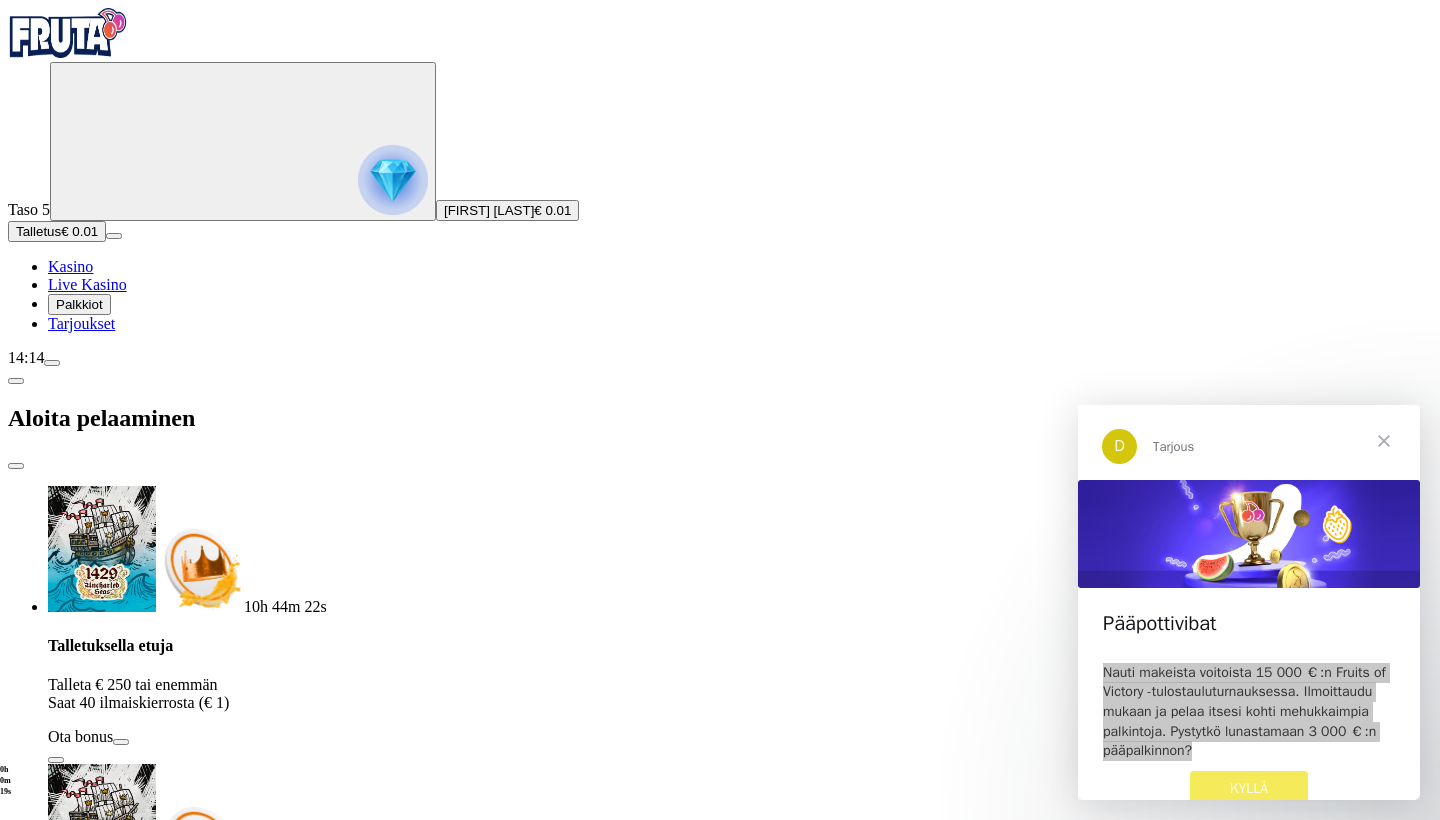 click on "TALLETA JA PELAA" at bounding box center (76, 3114) 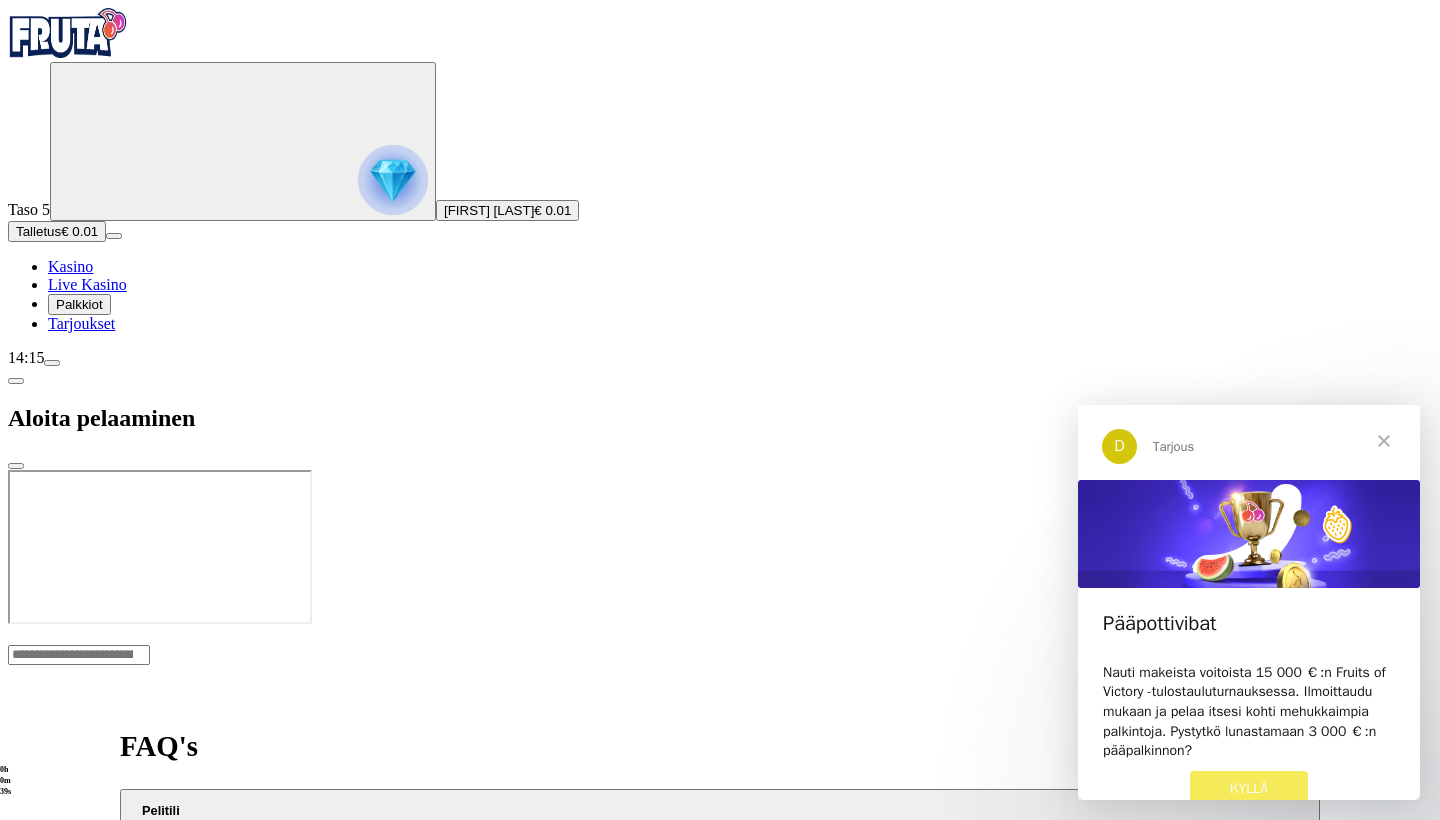 click at bounding box center [1384, 441] 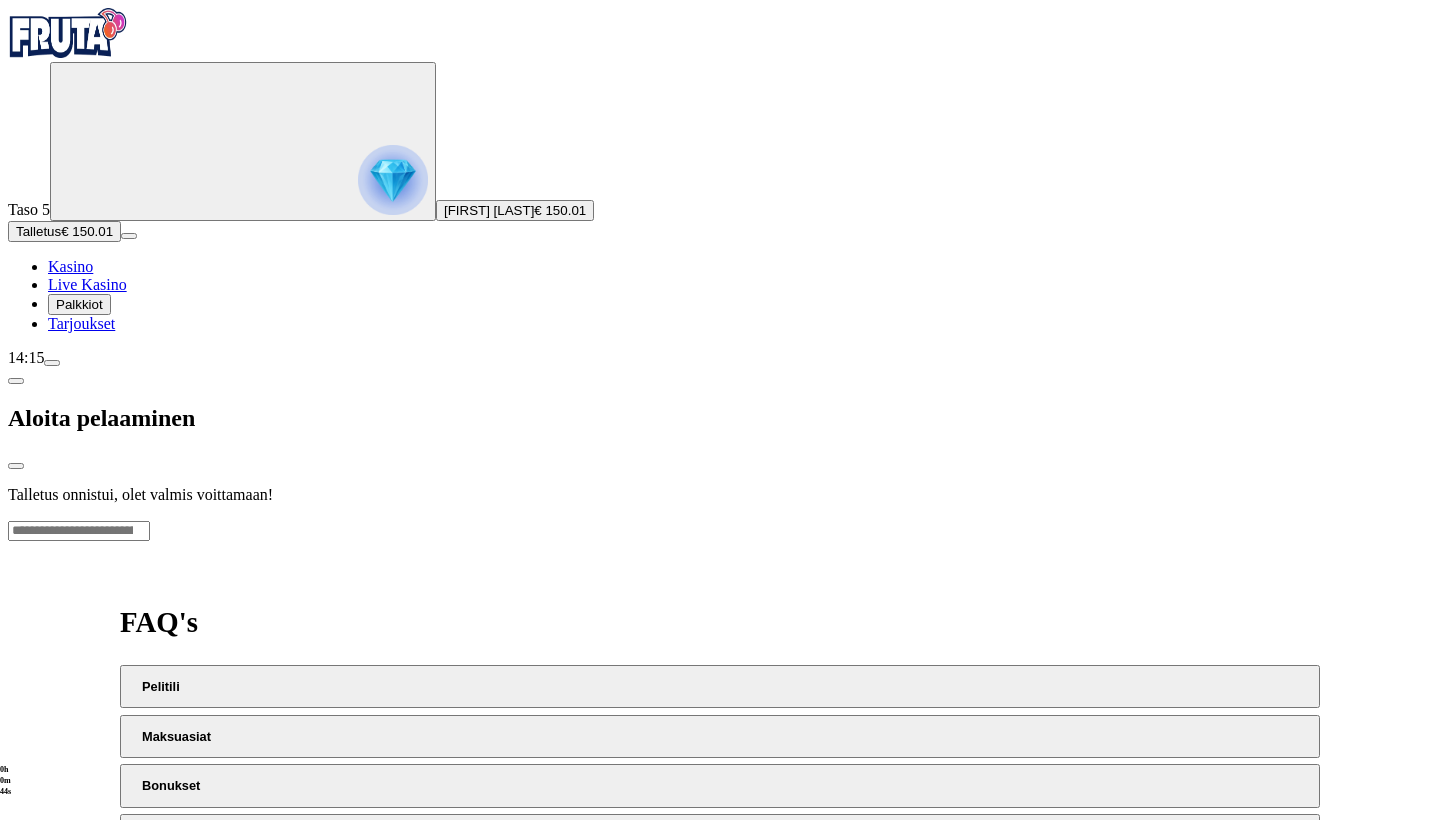 click at bounding box center (52, 363) 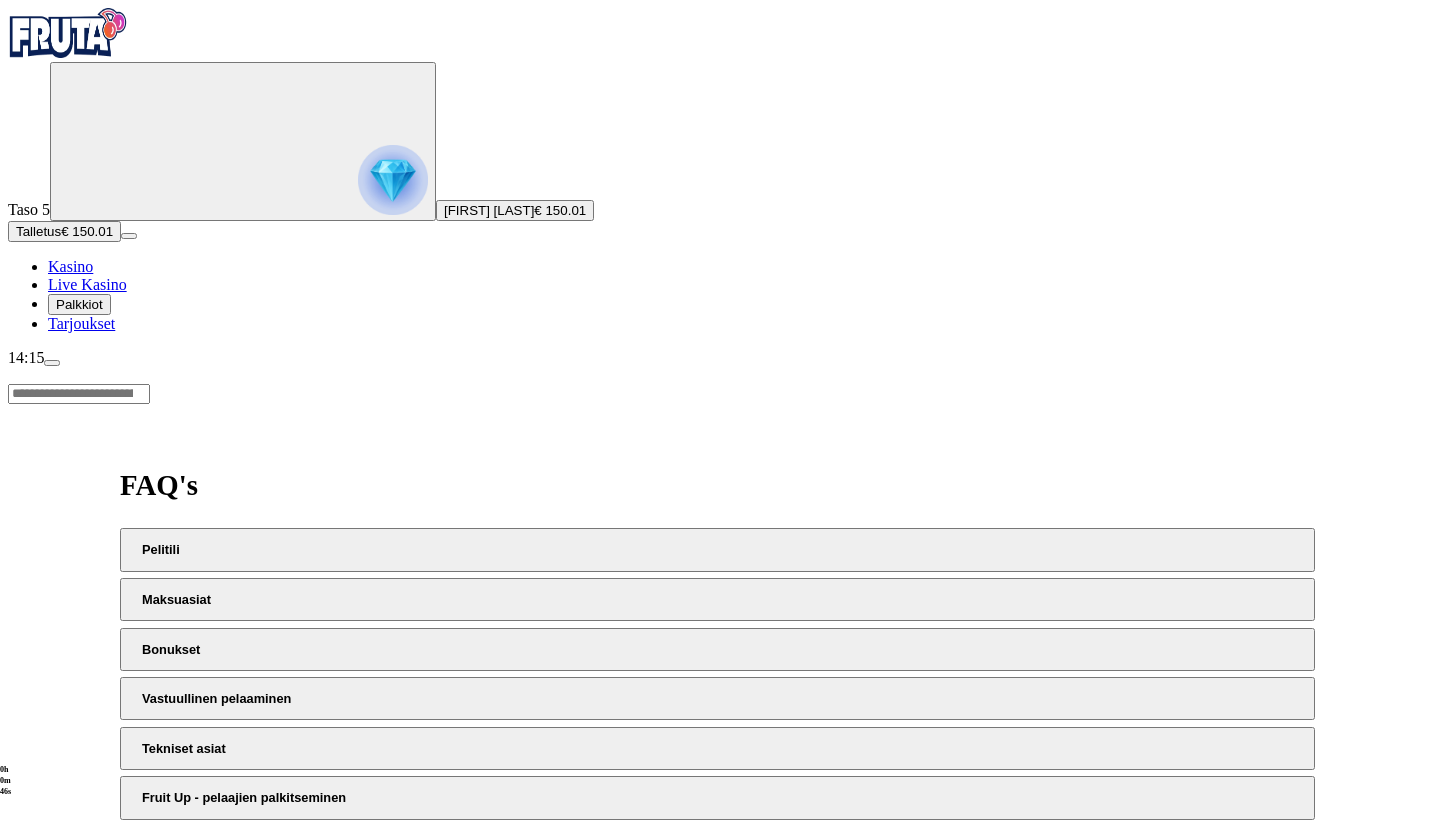 click at bounding box center [52, 363] 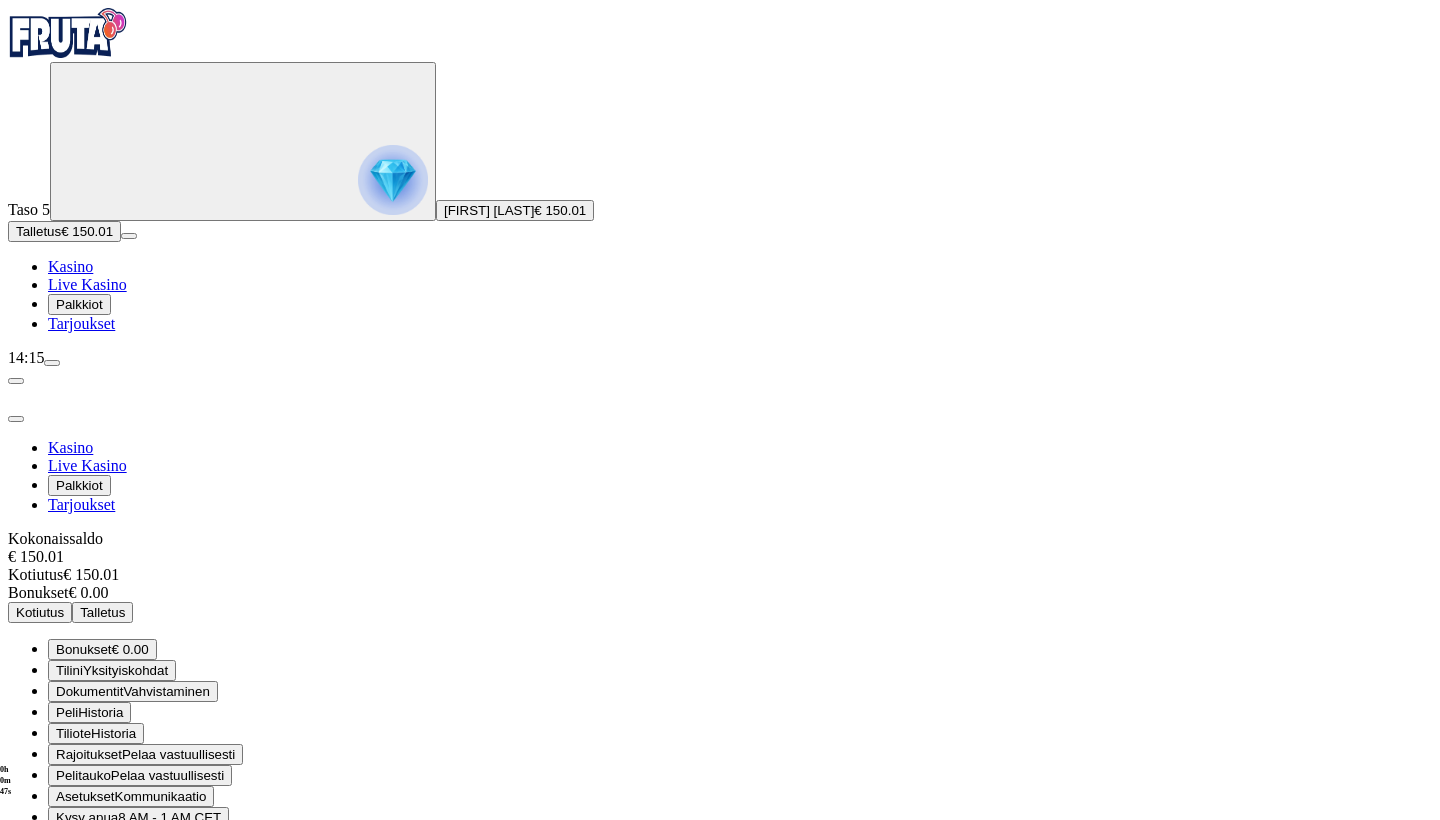 click on "Vahvistaminen" at bounding box center [166, 691] 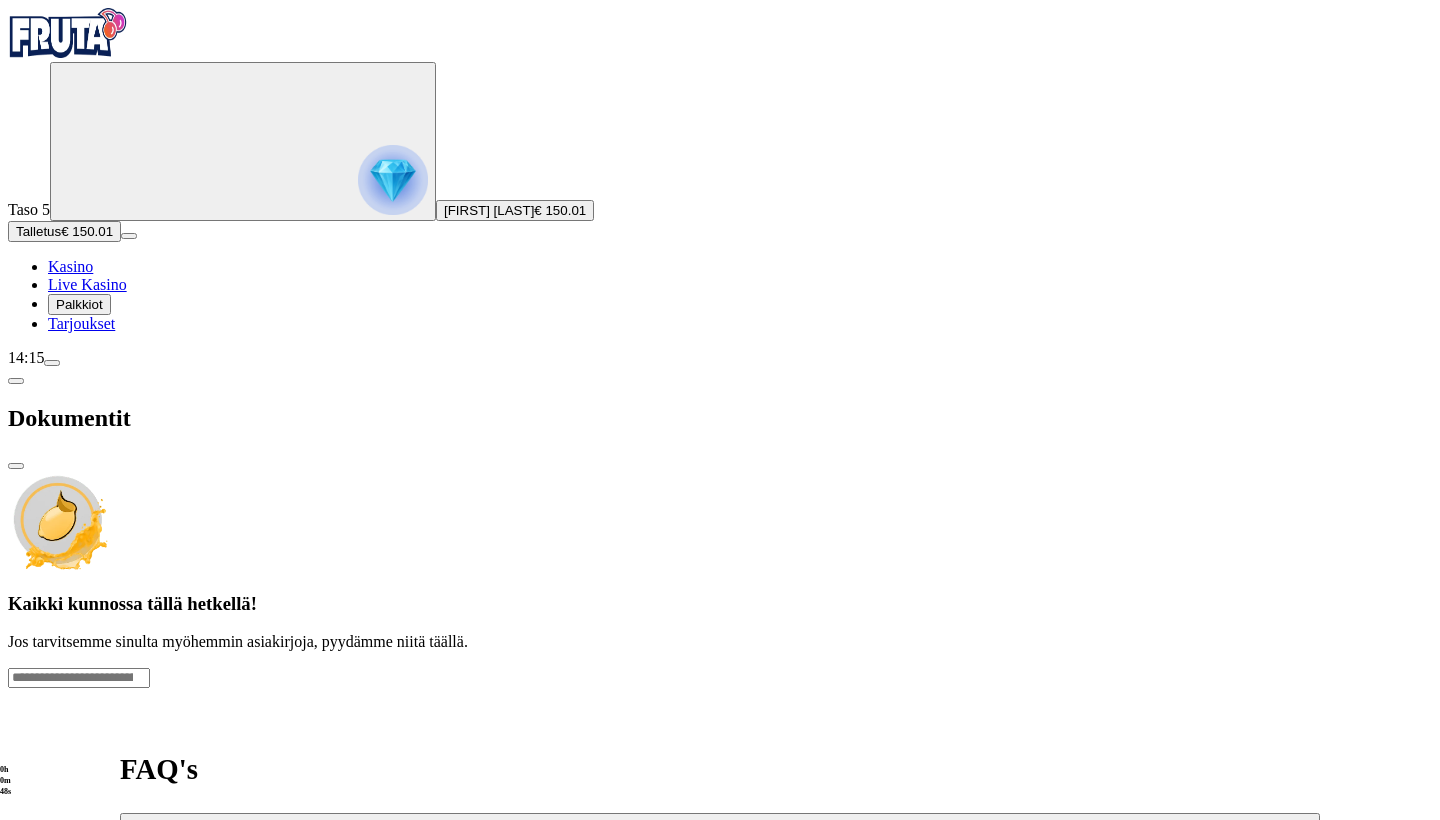click at bounding box center [16, 381] 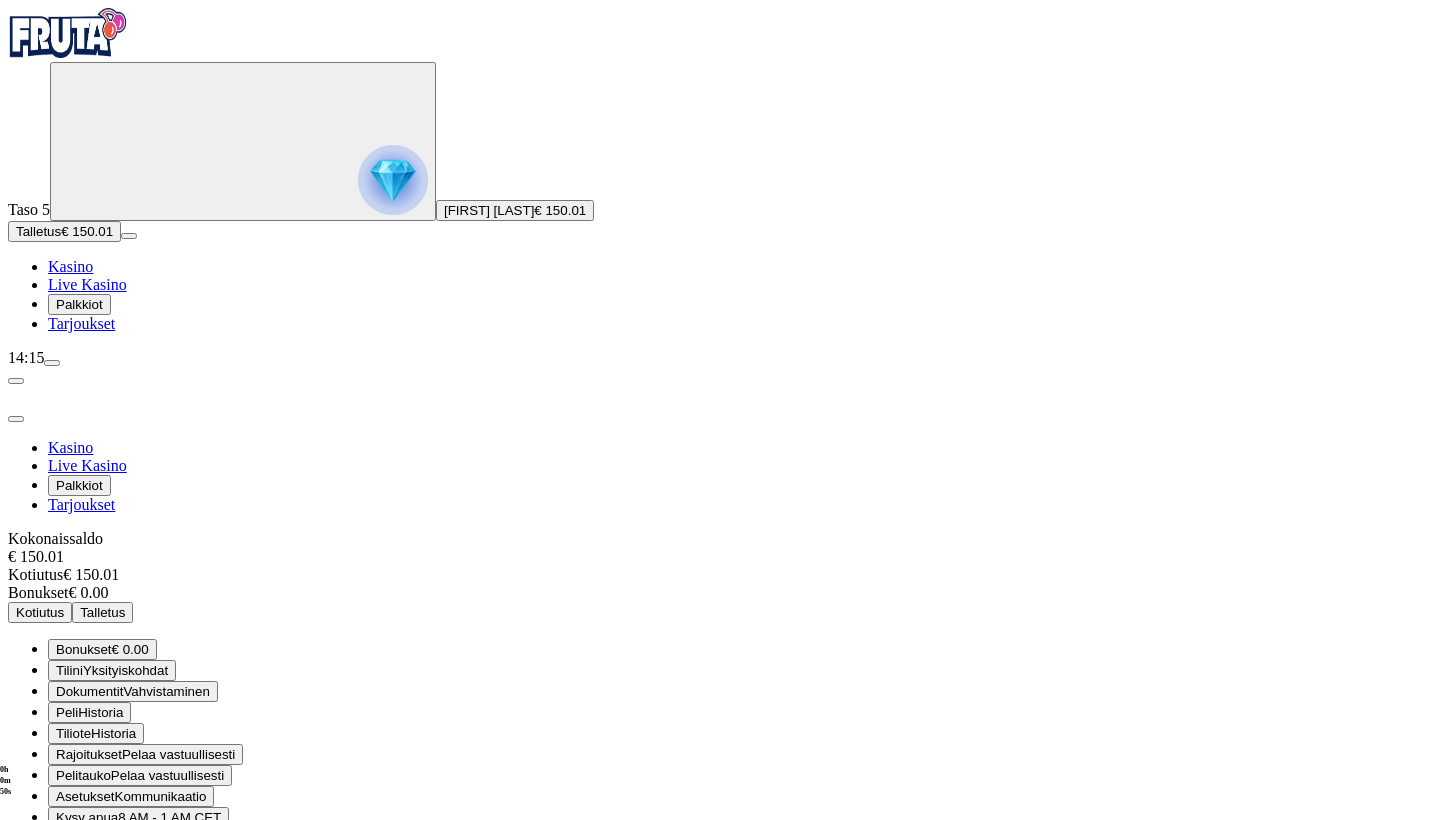click on "Kasino" at bounding box center (70, 266) 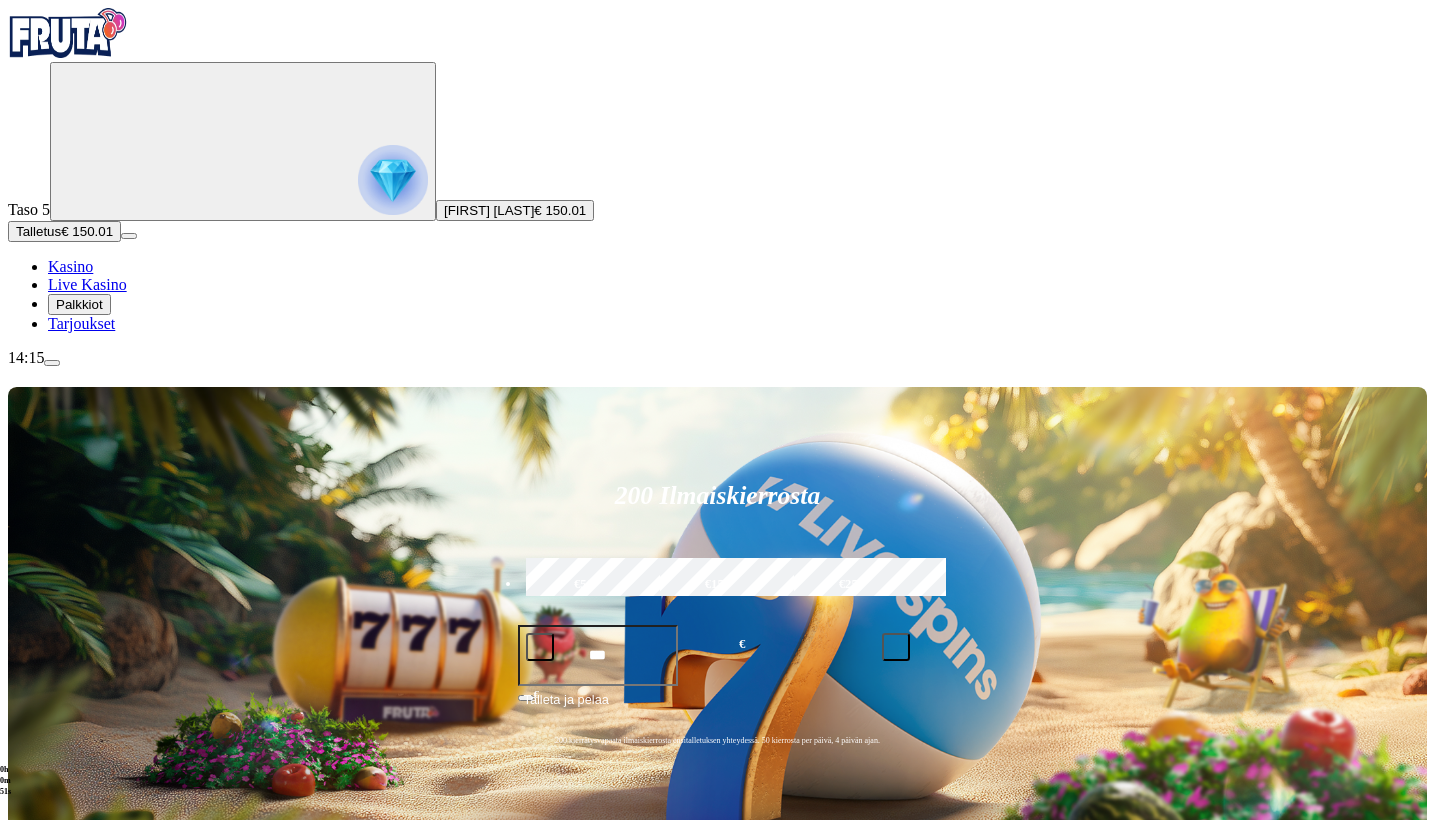 click on "Live Kasino" at bounding box center [87, 284] 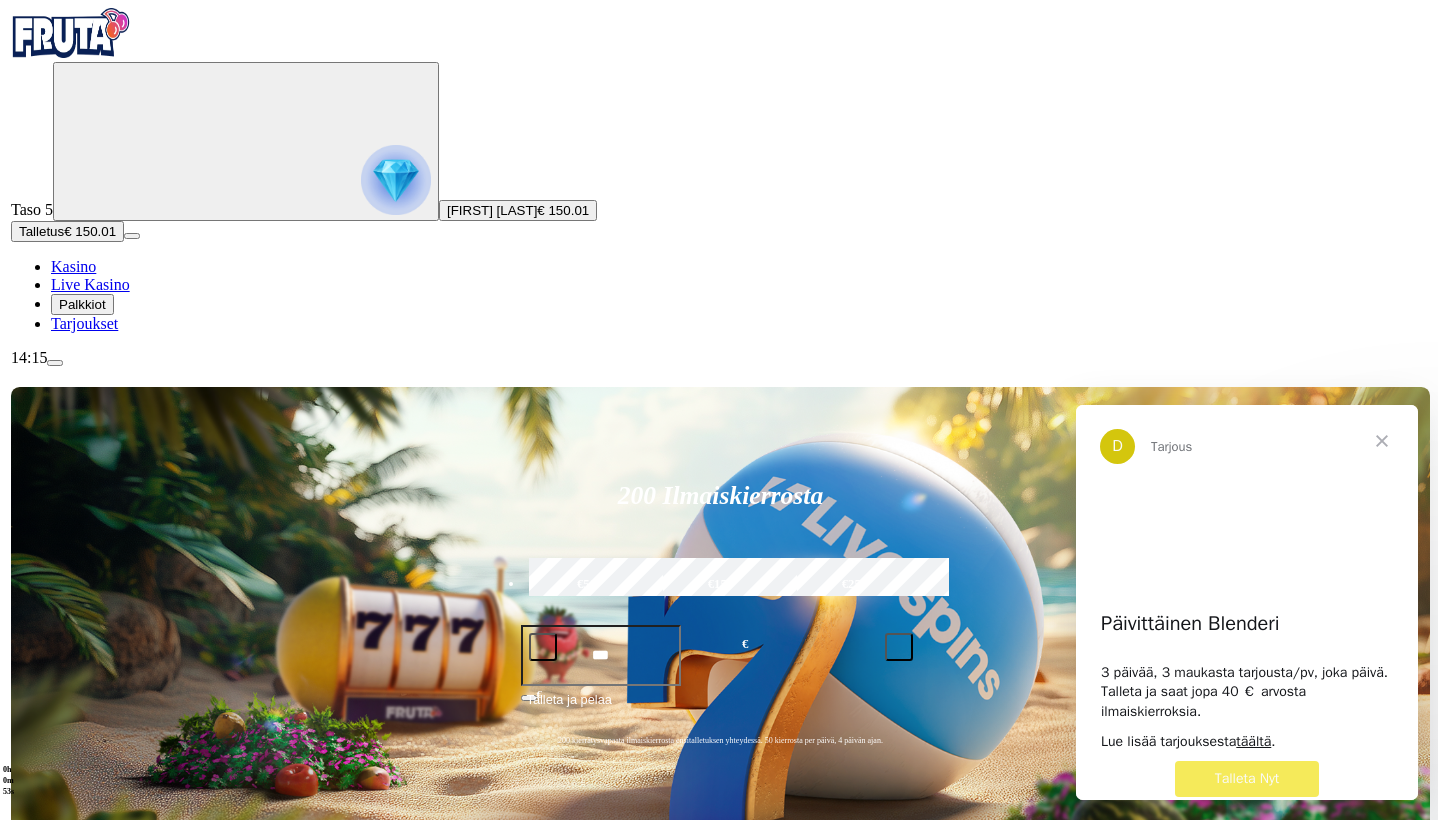 scroll, scrollTop: 0, scrollLeft: 0, axis: both 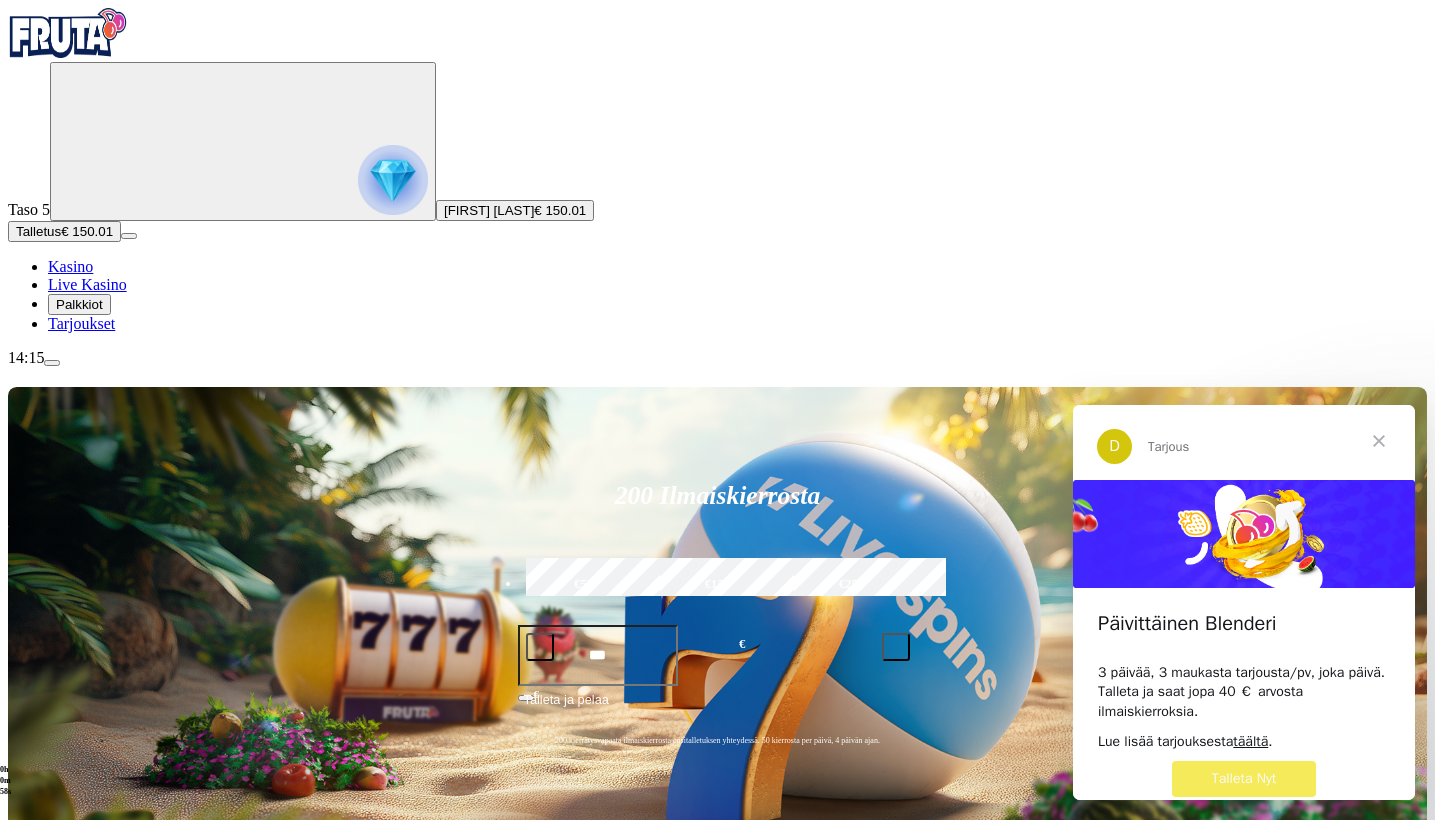 click at bounding box center (1379, 441) 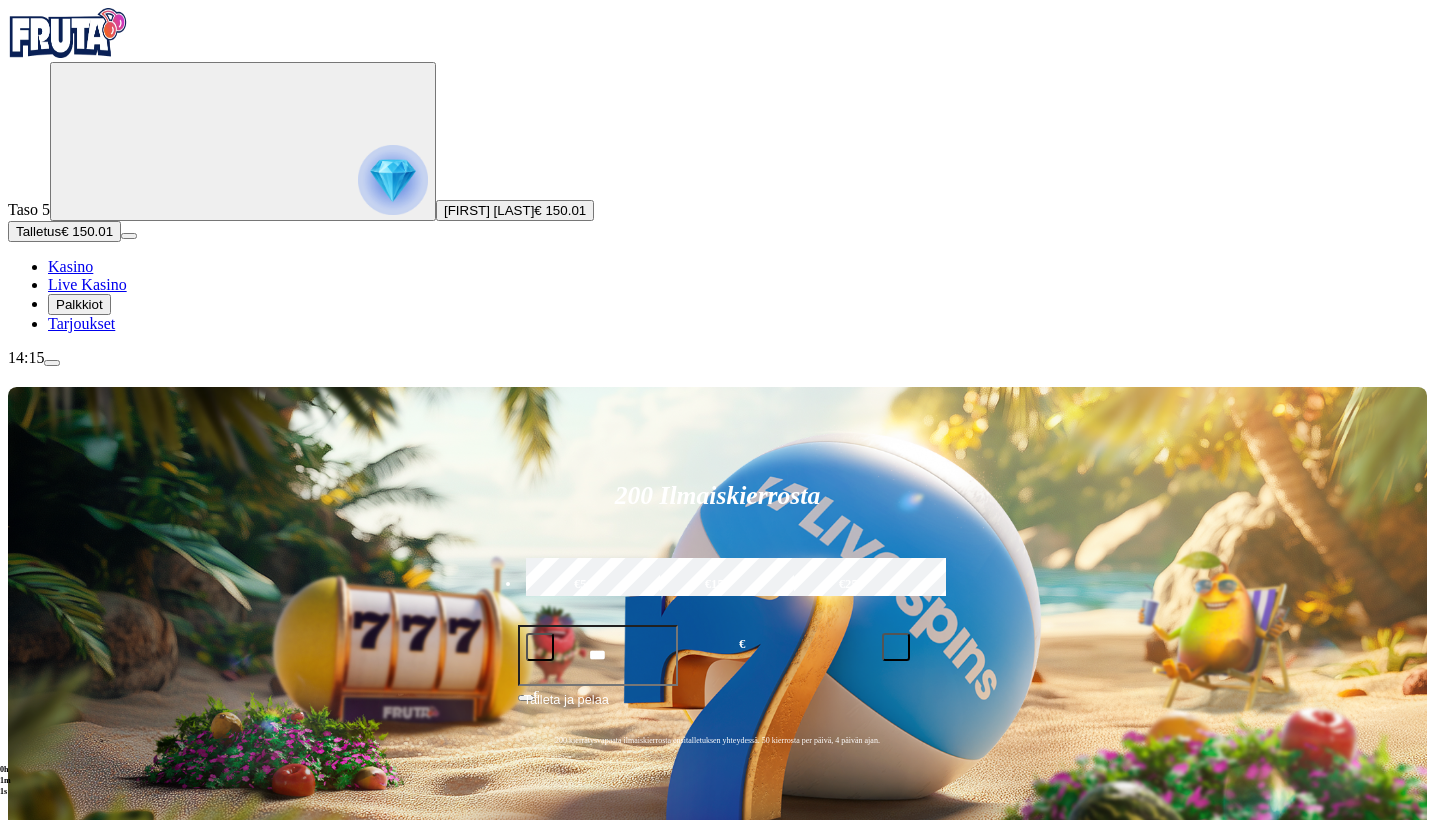 click on "Pelaa nyt" at bounding box center [77, 1263] 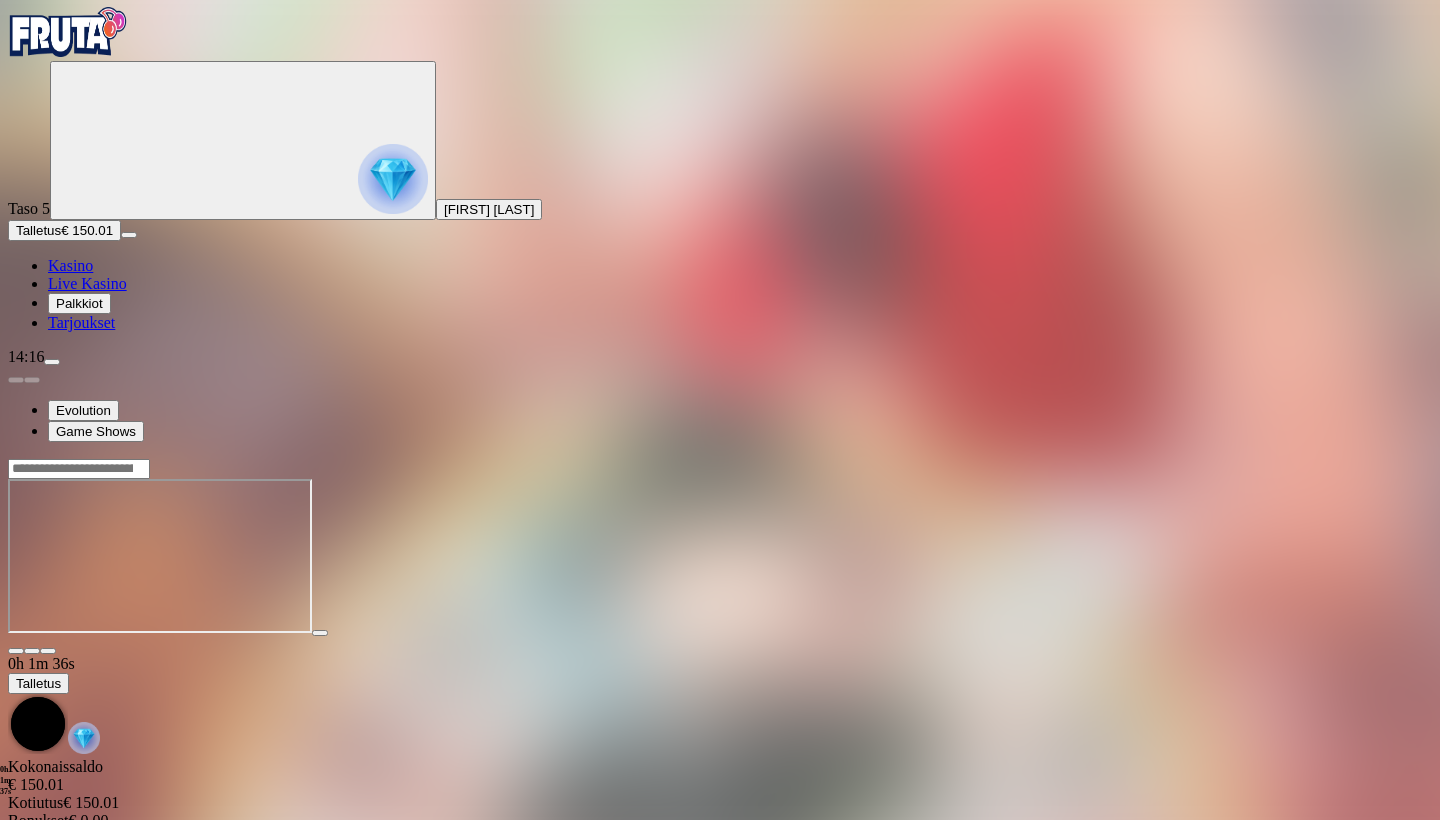 scroll, scrollTop: 0, scrollLeft: 0, axis: both 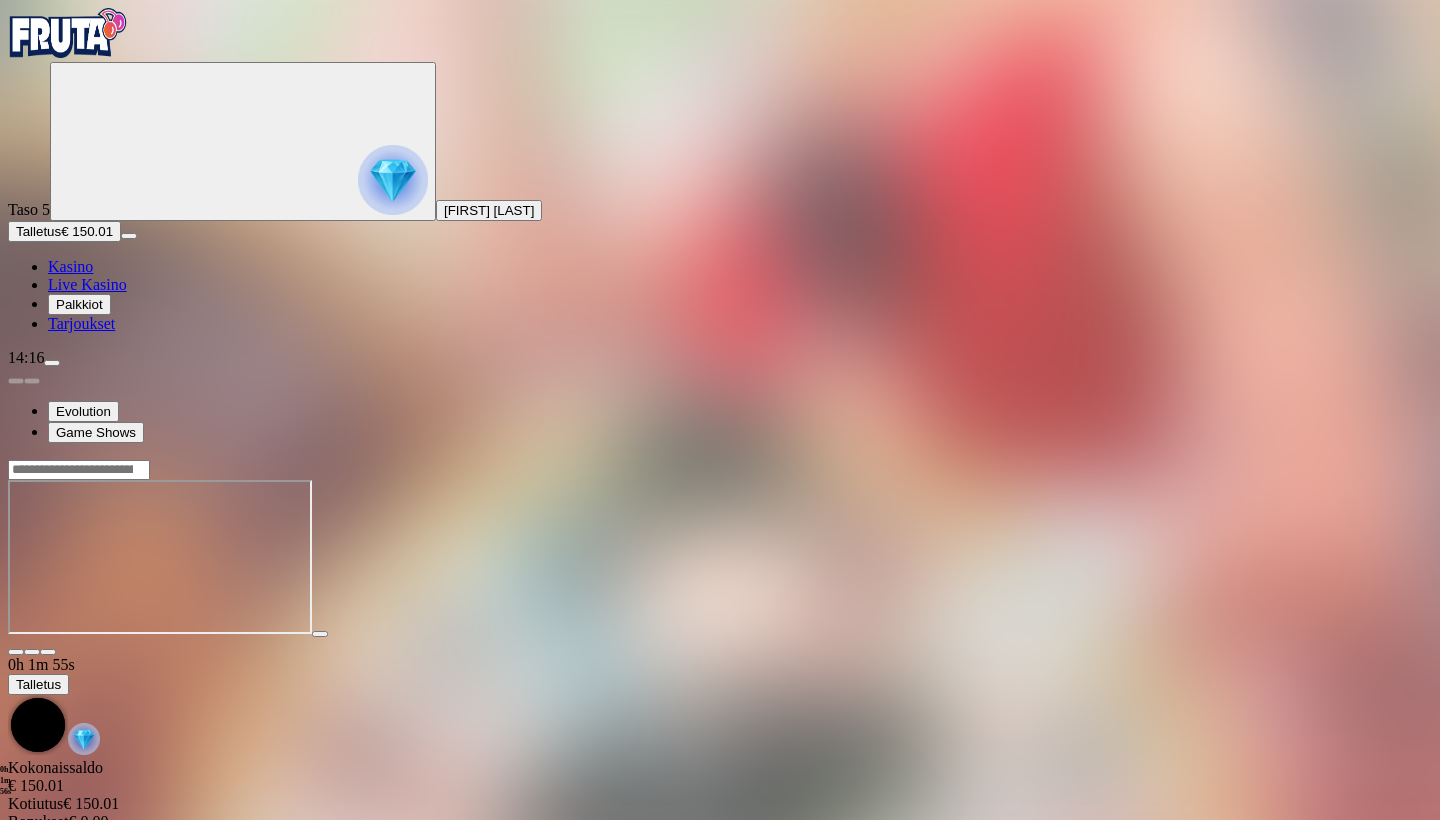 click on "Live Kasino" at bounding box center [87, 284] 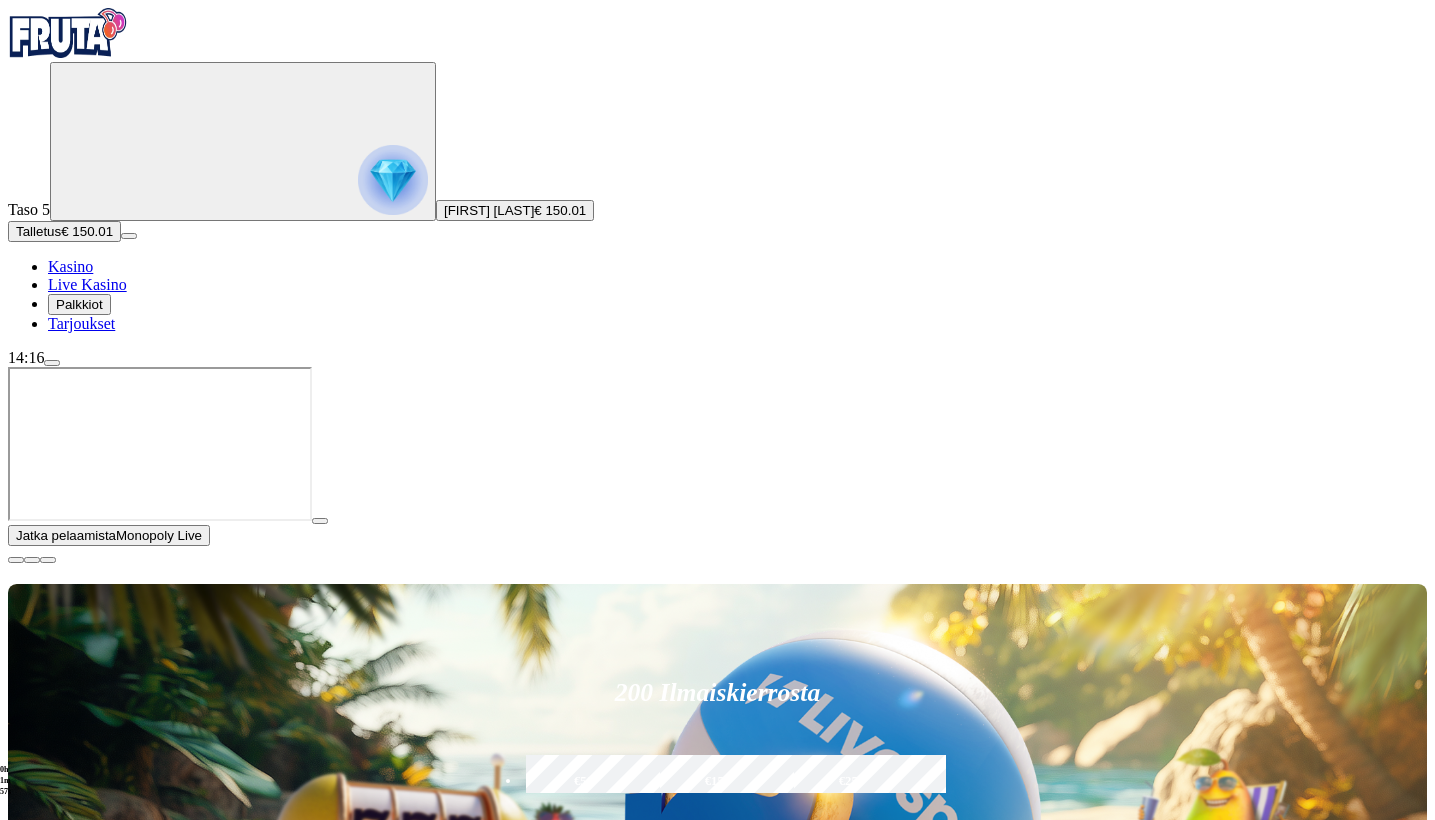 click on "Pelaa nyt" at bounding box center (77, 1556) 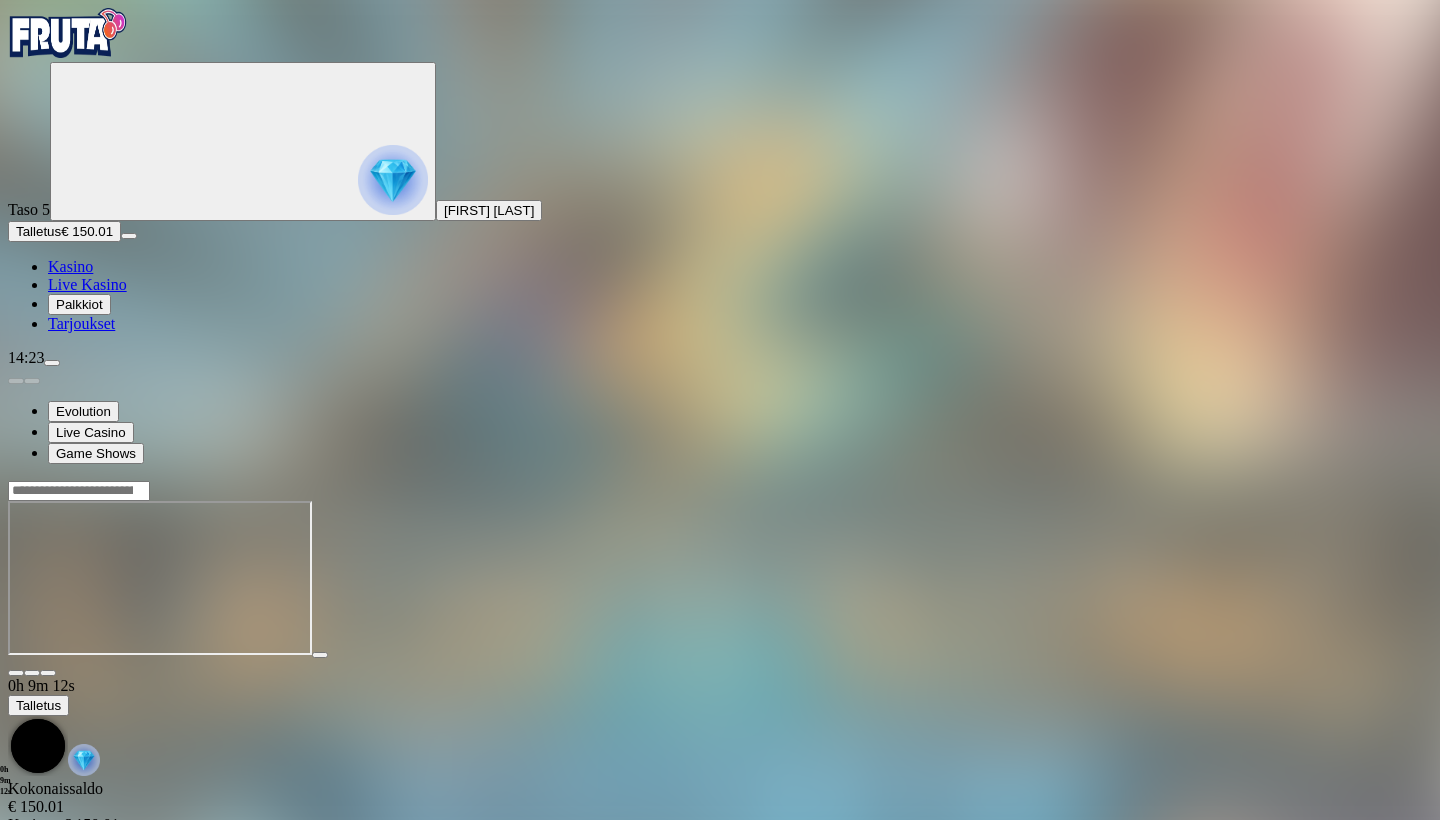 click on "Kasino" at bounding box center [70, 266] 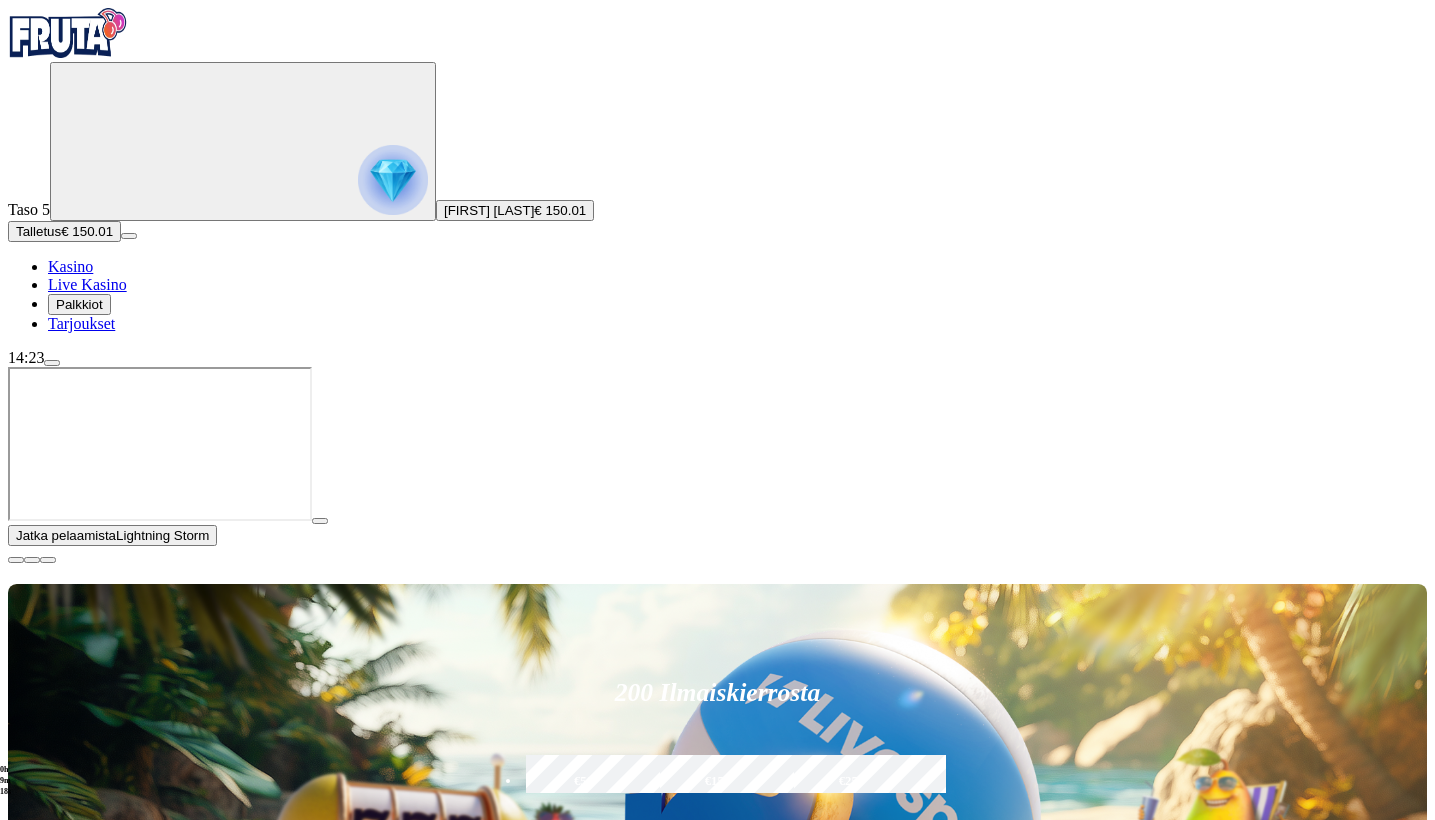 click at bounding box center [16, 560] 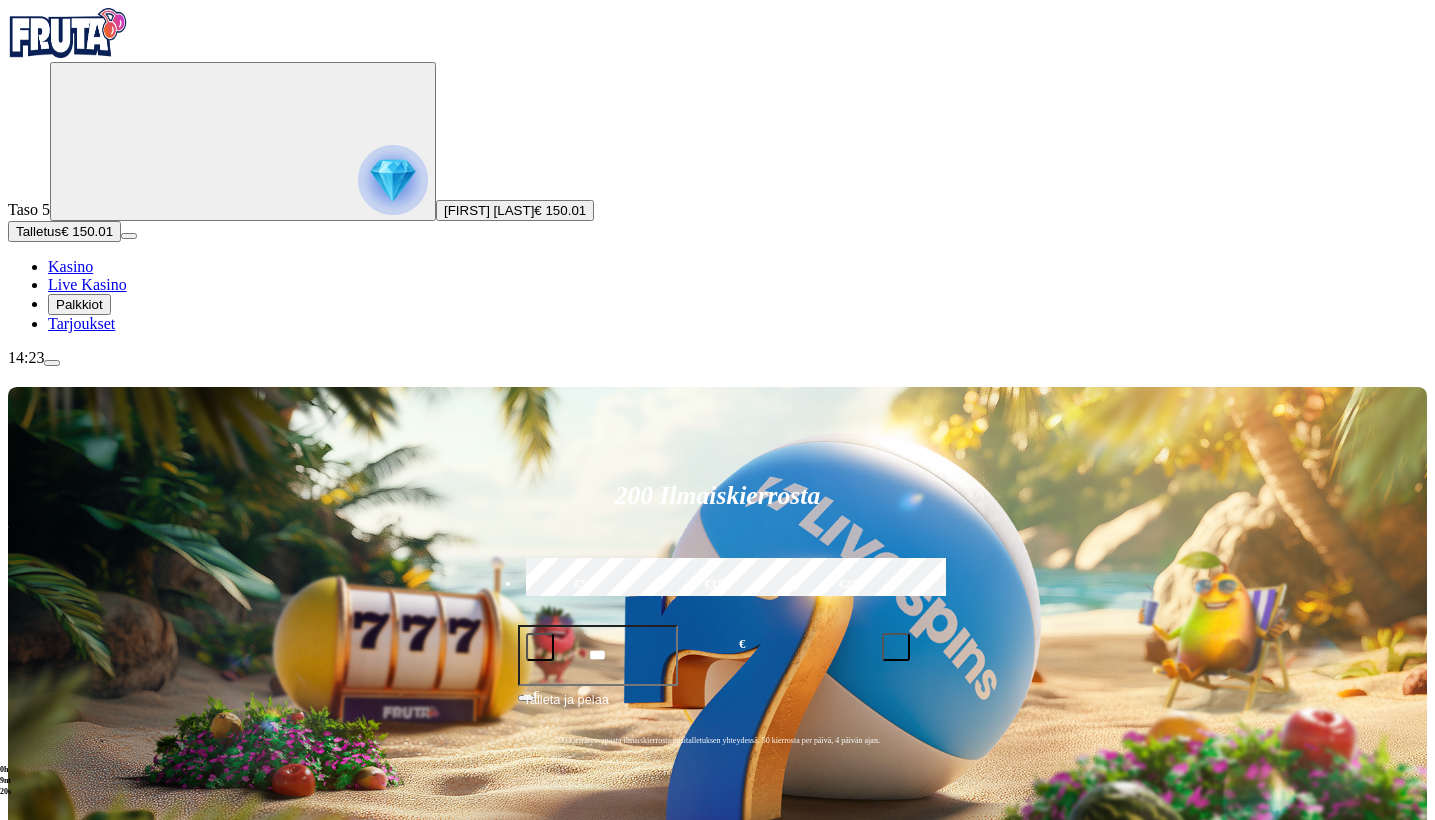 click at bounding box center (32, 1122) 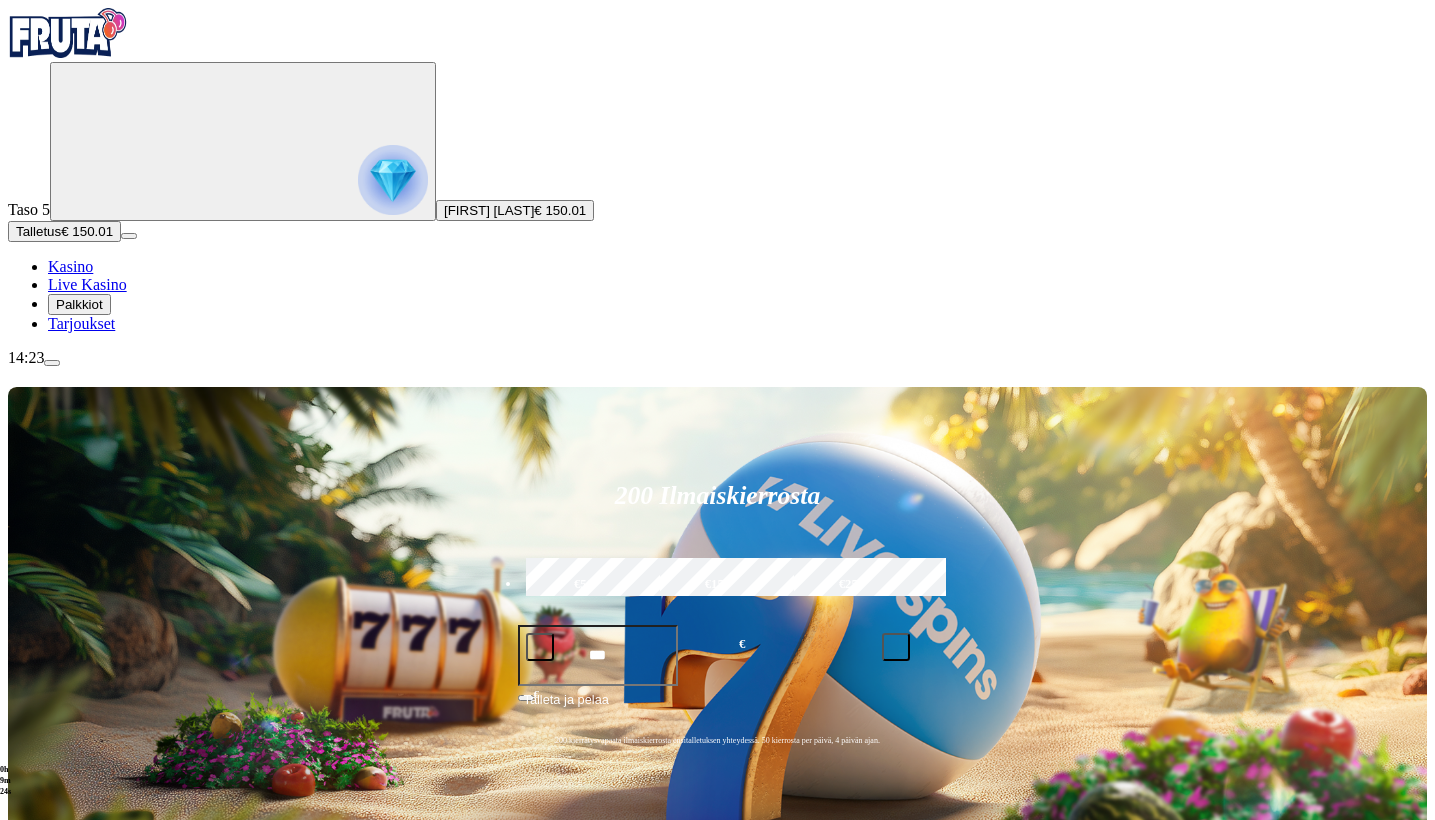 click on "Pelaa nyt" at bounding box center [-819, 2122] 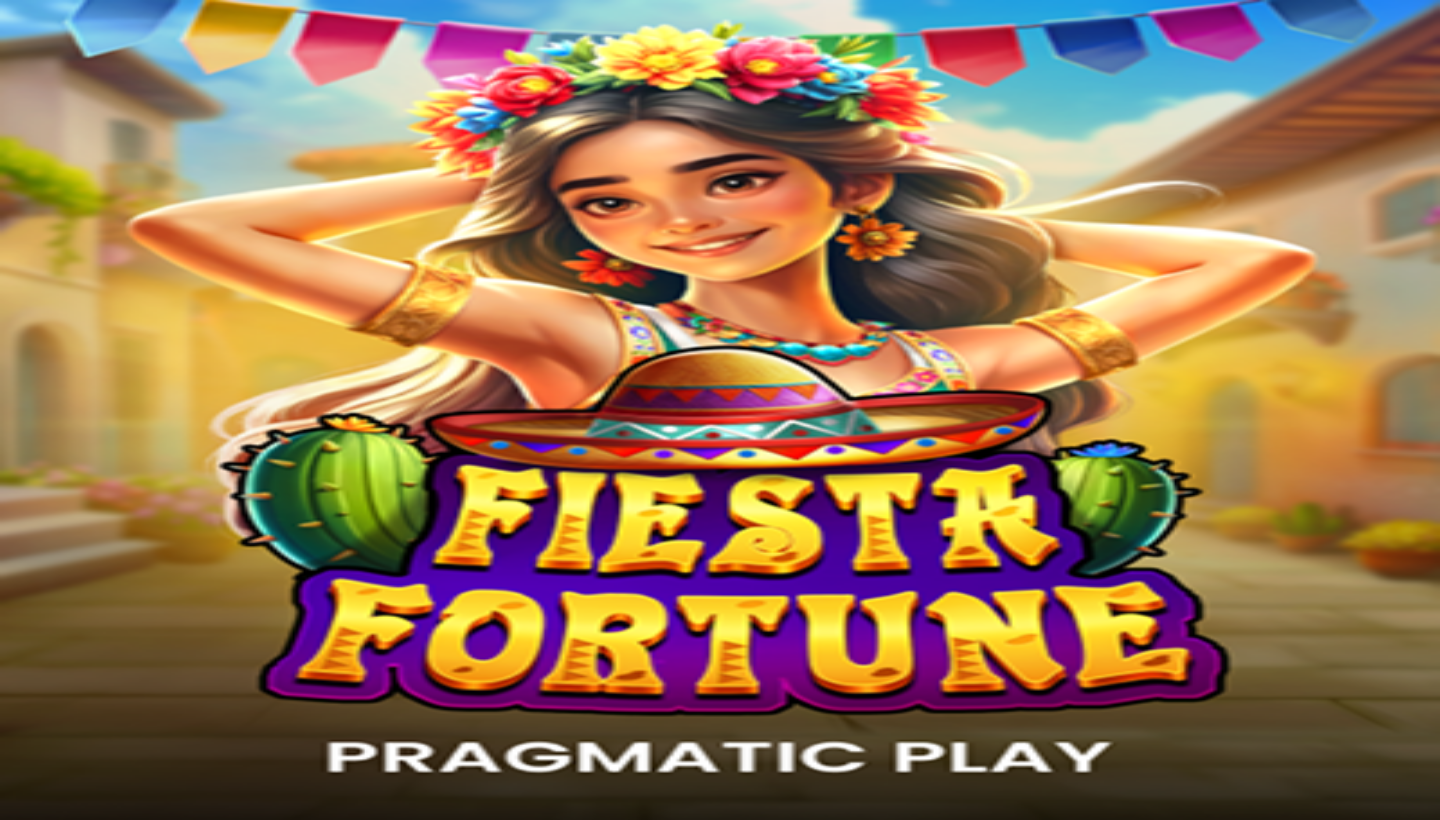 scroll, scrollTop: 0, scrollLeft: 0, axis: both 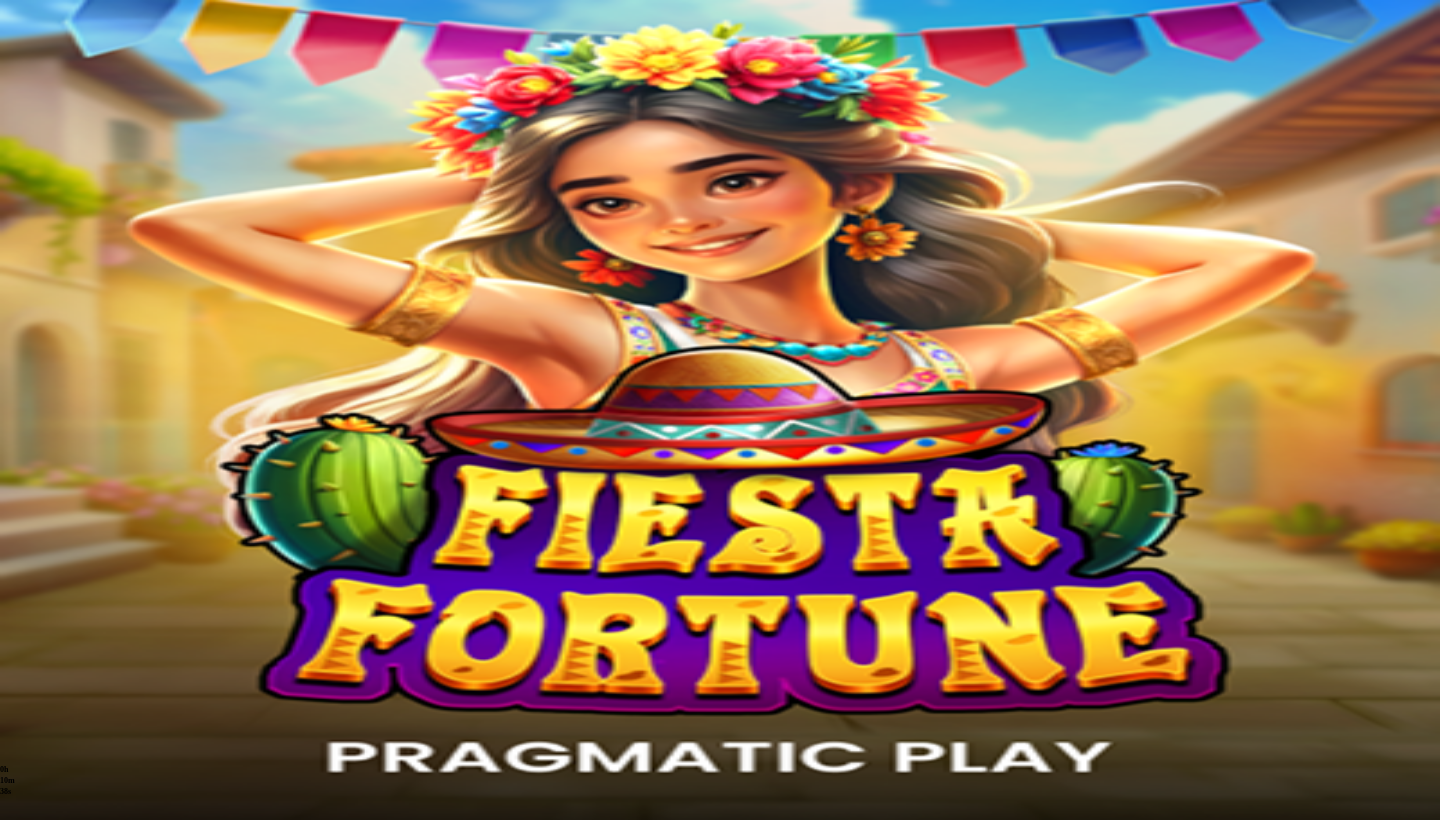 click on "Kasino" at bounding box center [70, 266] 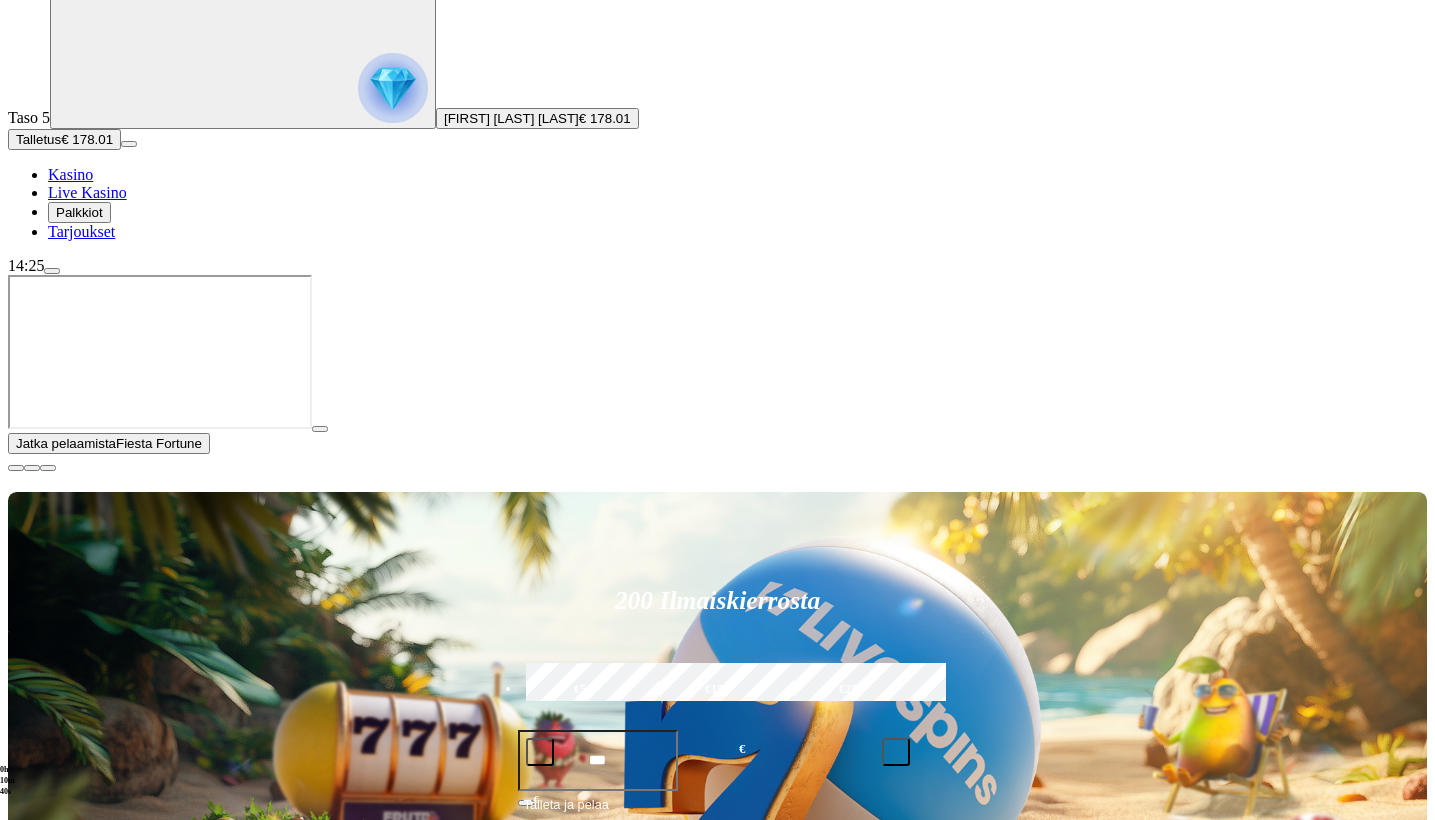 scroll, scrollTop: 128, scrollLeft: 0, axis: vertical 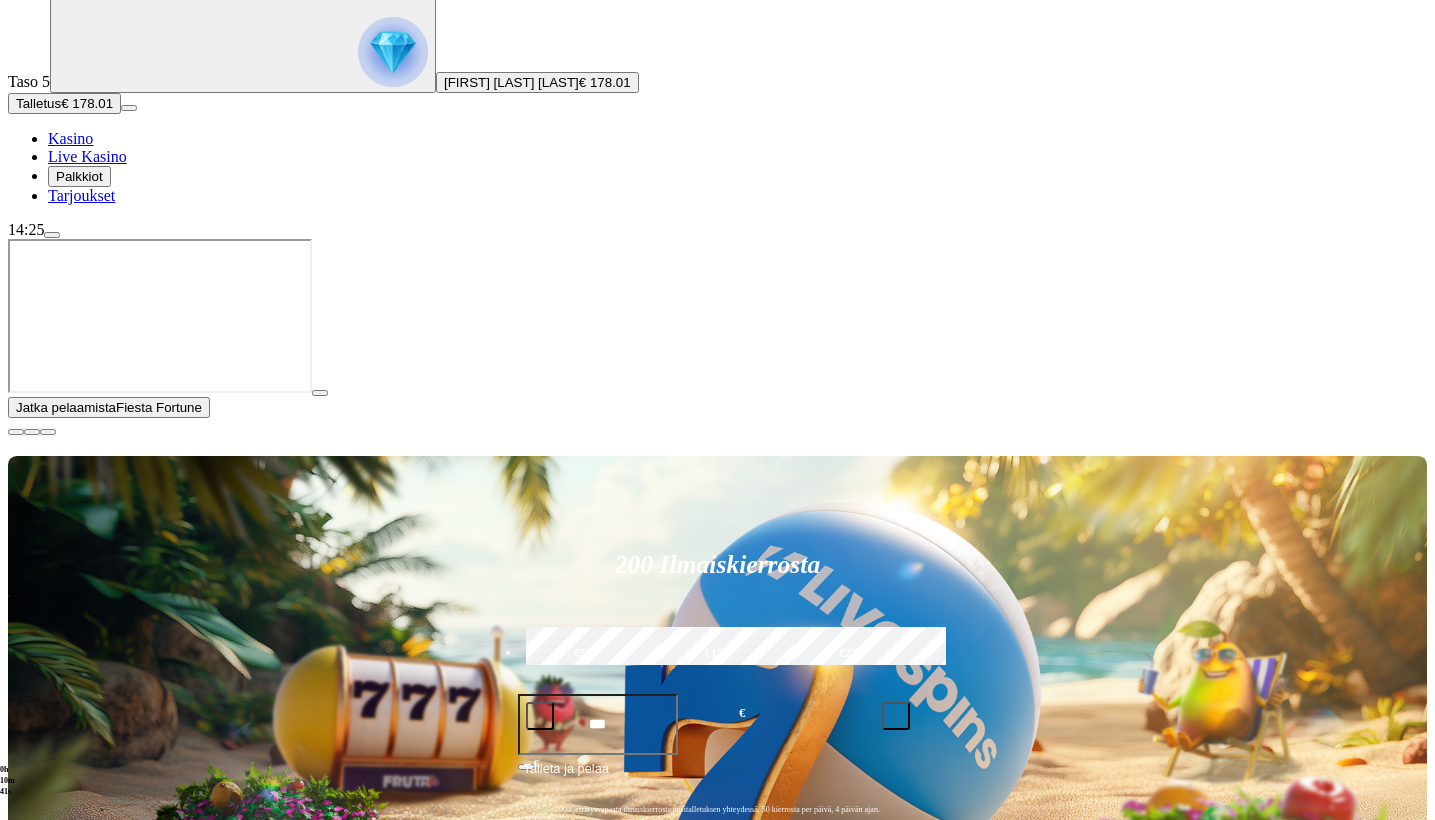 click at bounding box center [32, 1191] 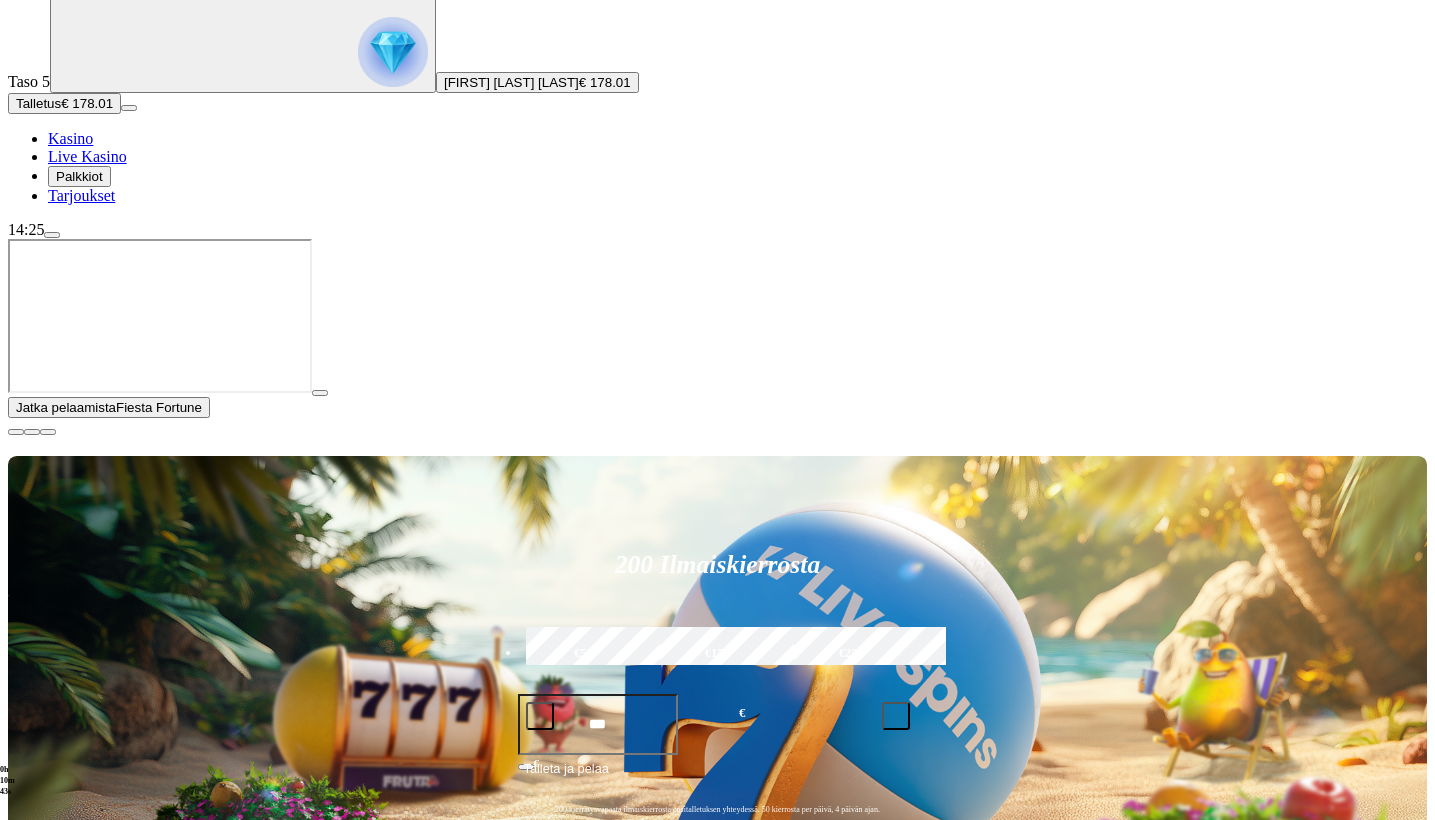 click on "Pelaa nyt" at bounding box center (-819, 2096) 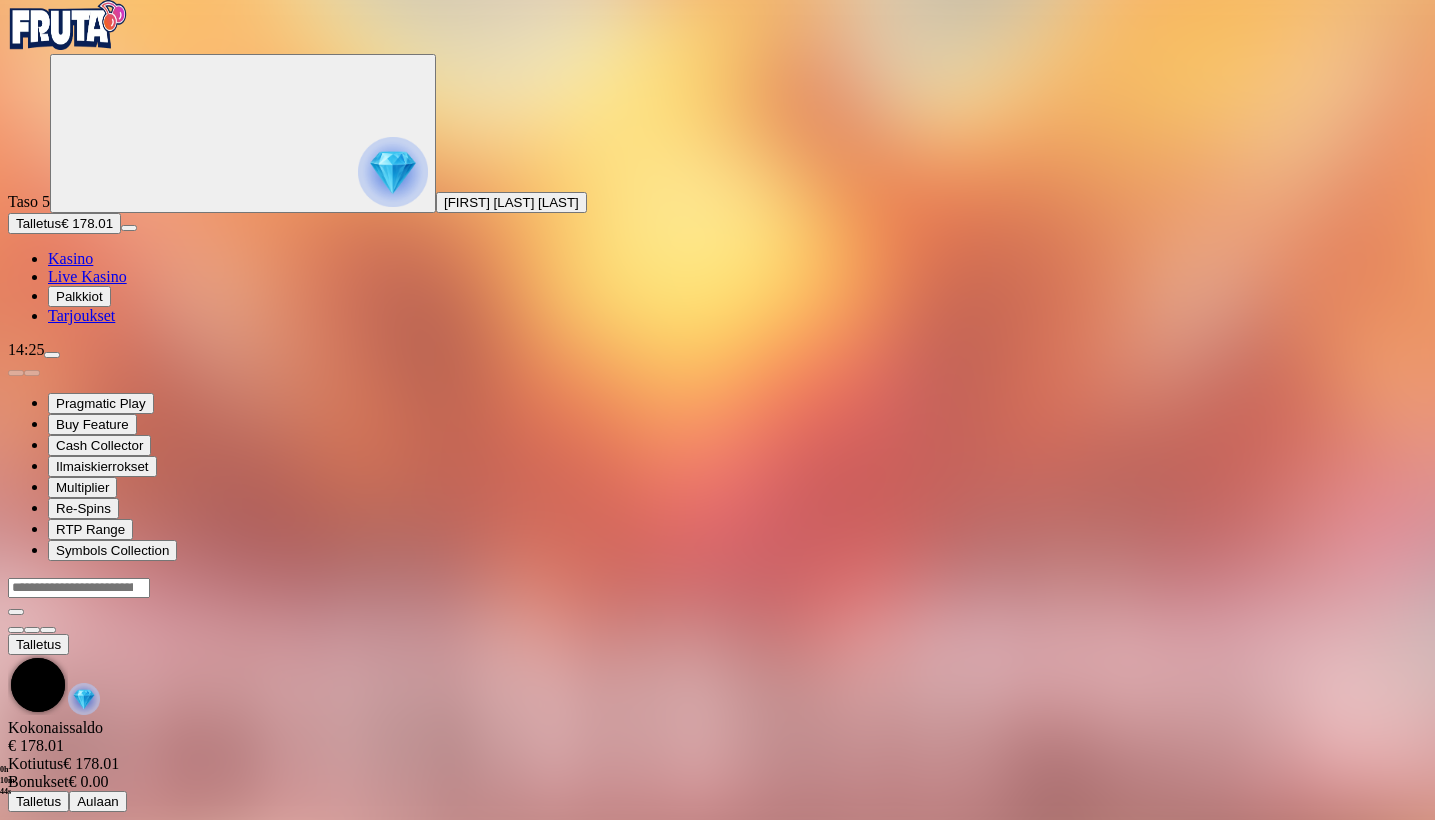 scroll, scrollTop: 0, scrollLeft: 0, axis: both 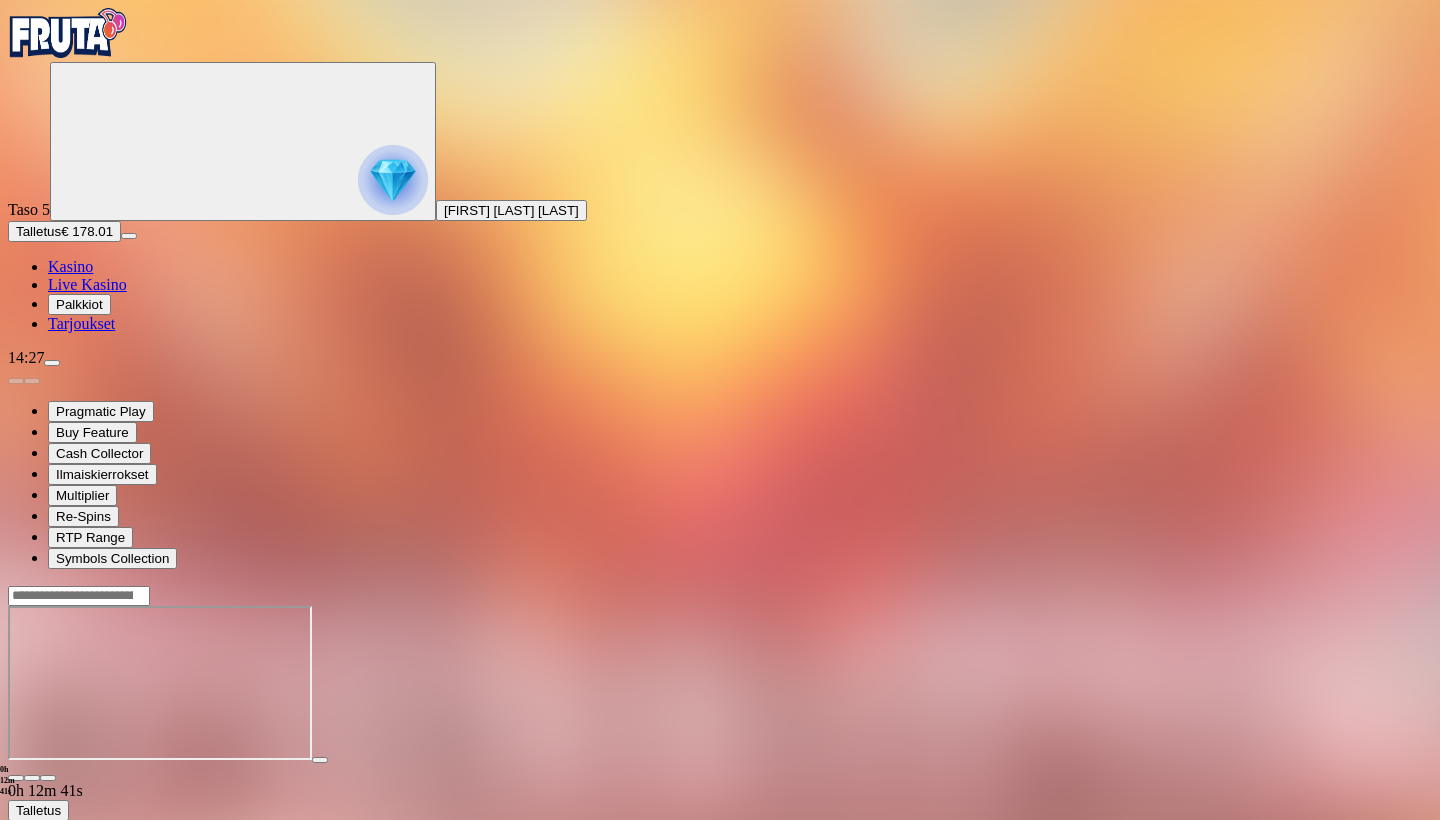 click on "Kasino" at bounding box center (70, 266) 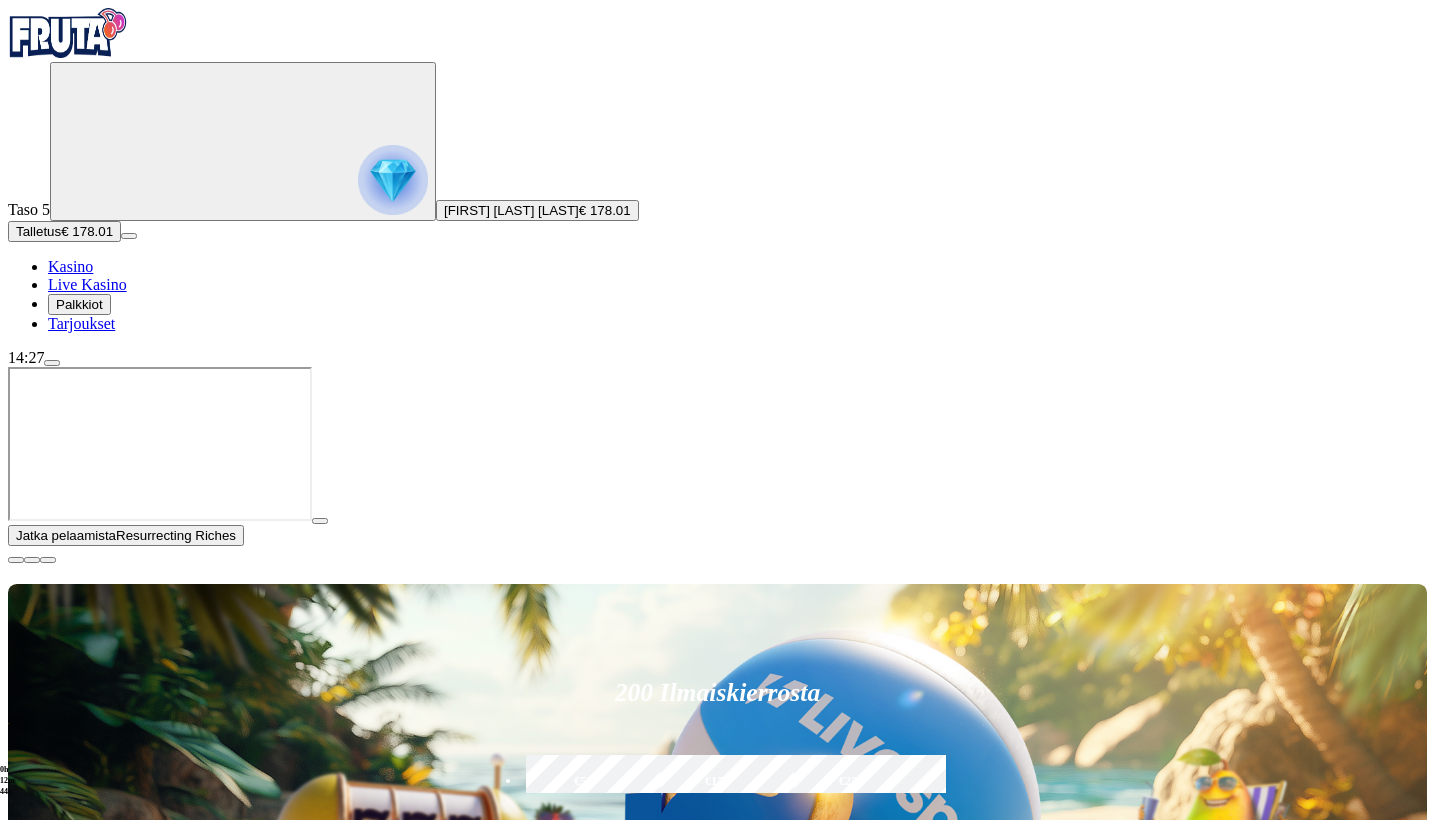 click at bounding box center (16, 560) 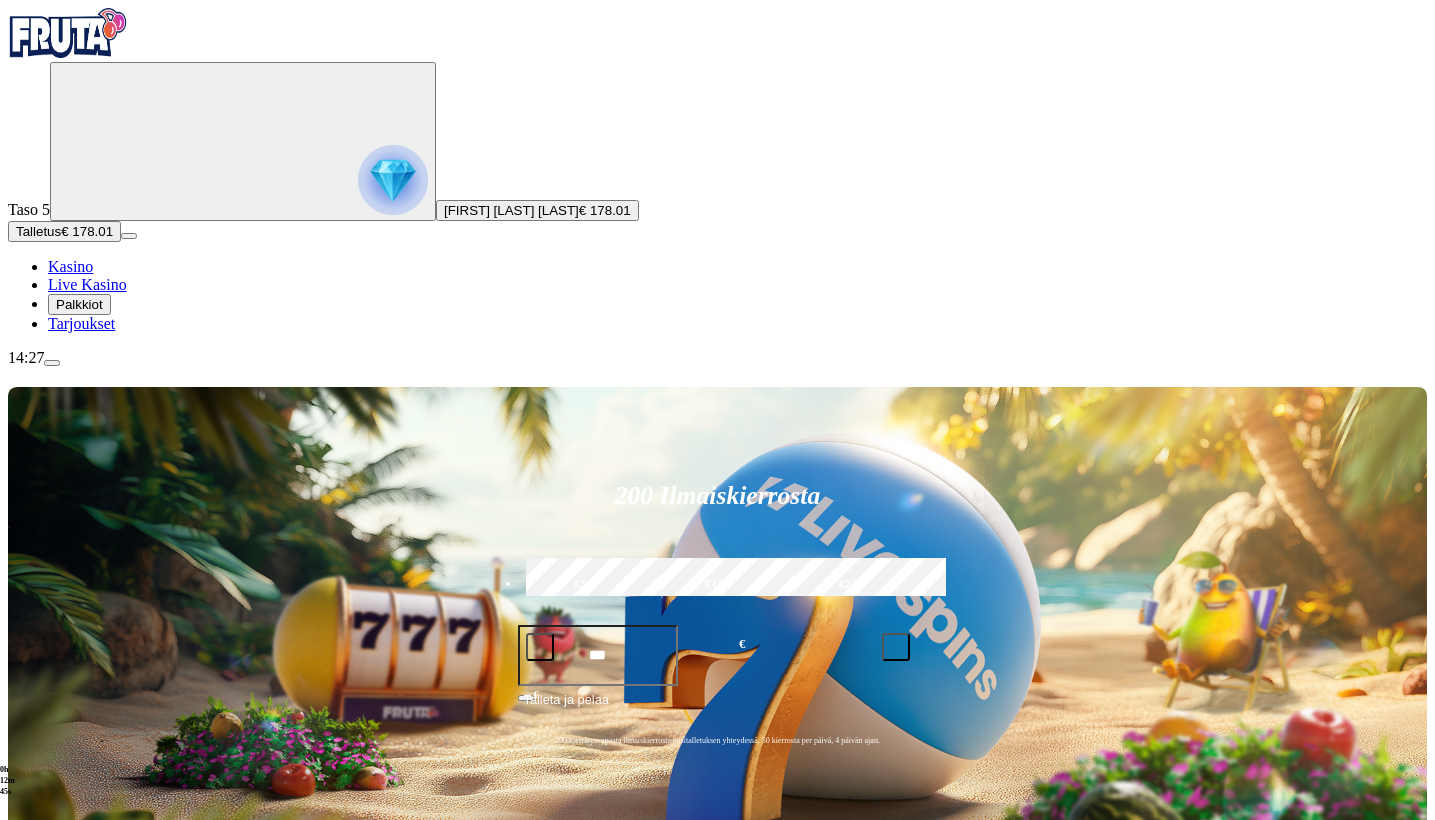 click at bounding box center [32, 1122] 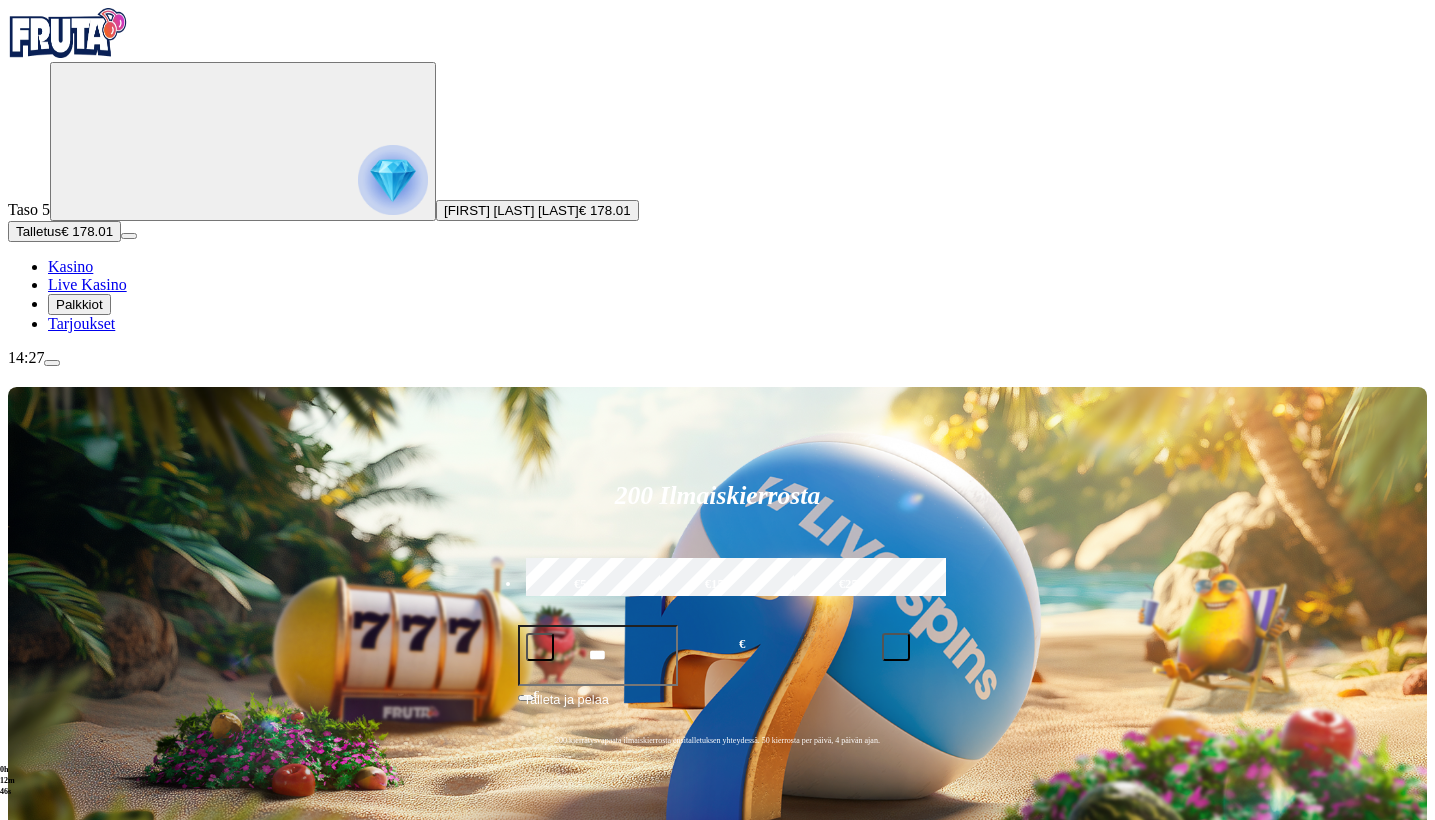 click on "Pelaa nyt" at bounding box center (-819, 1741) 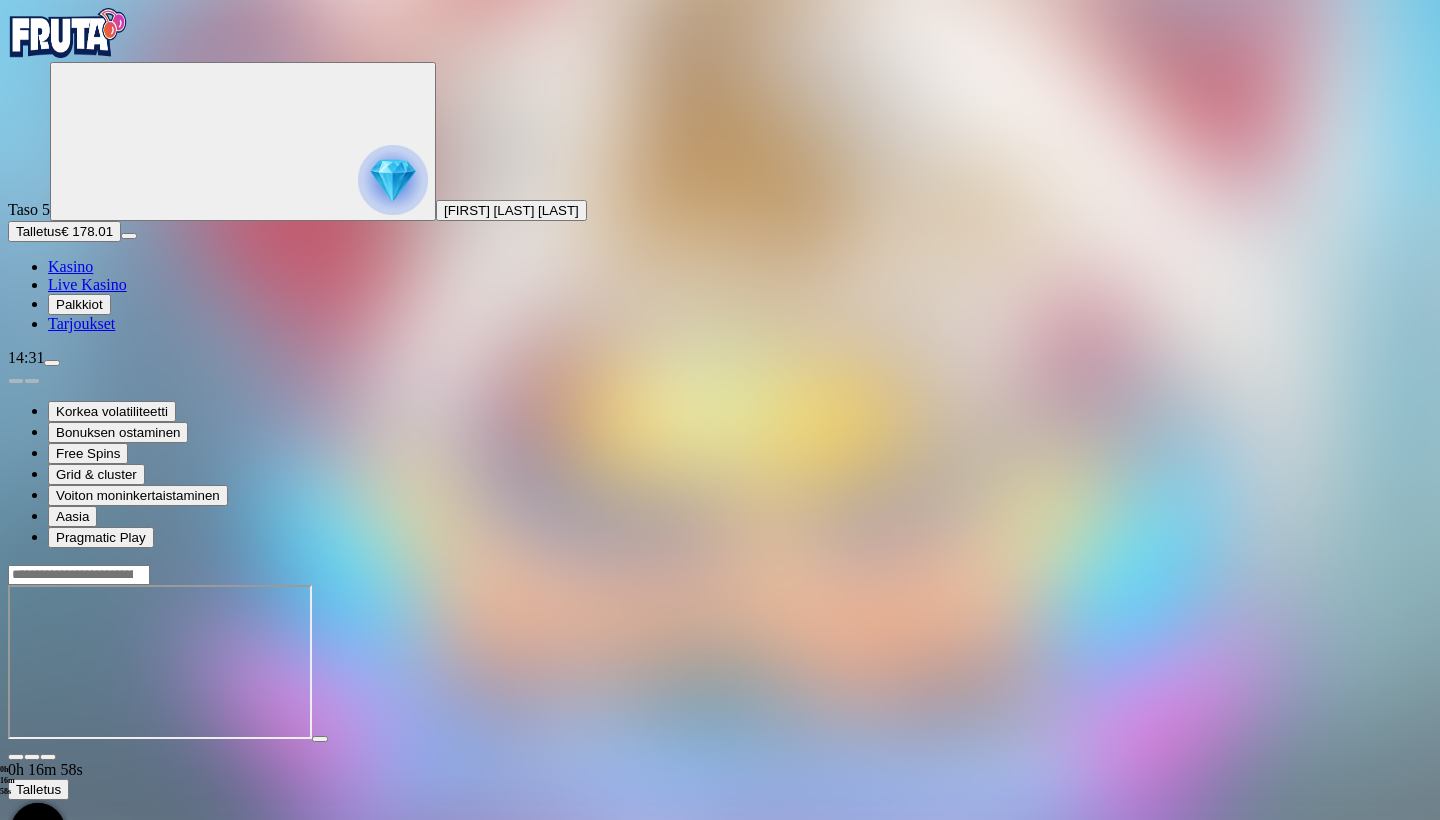 click on "Kasino" at bounding box center (70, 266) 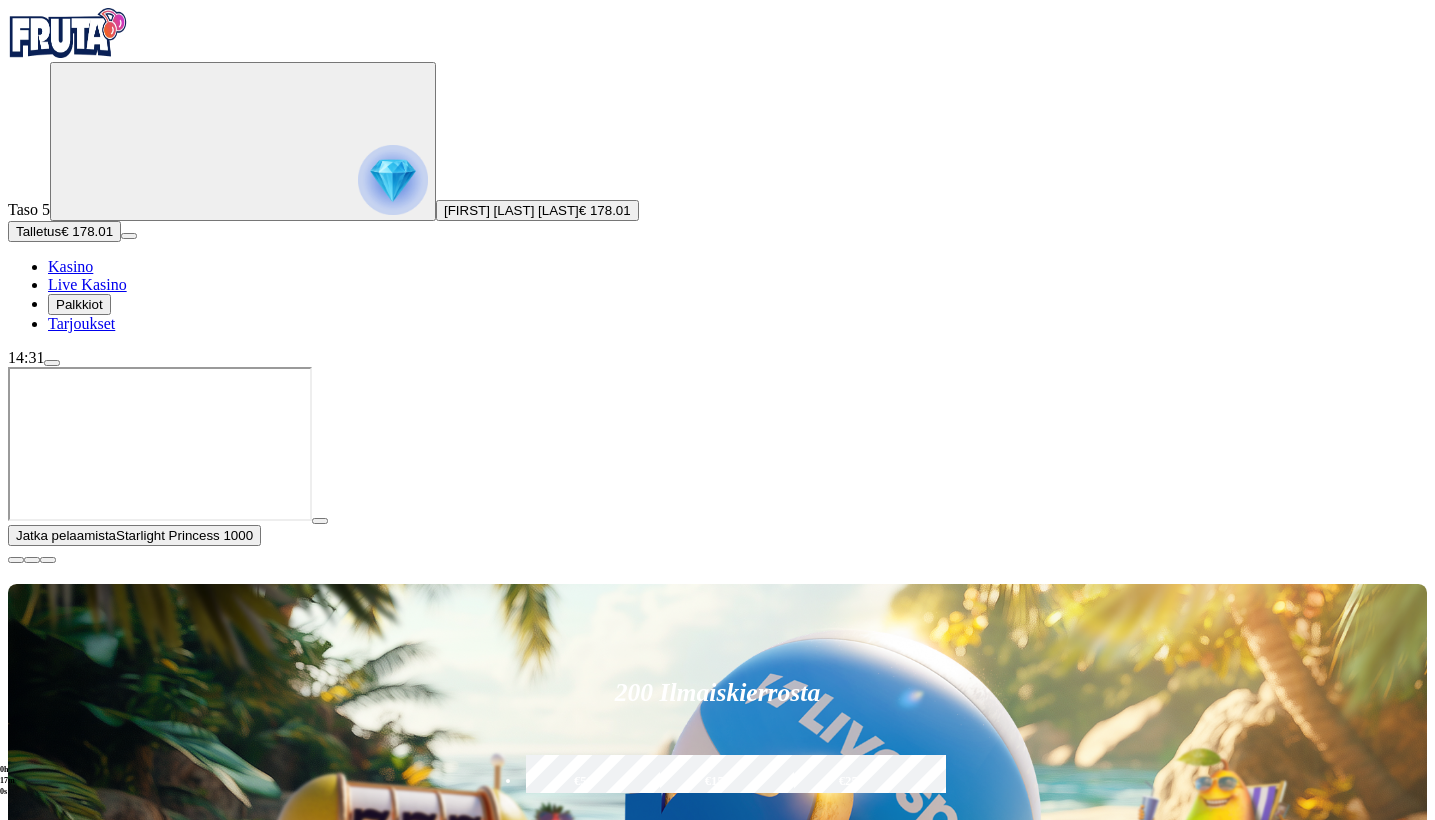 click at bounding box center (16, 560) 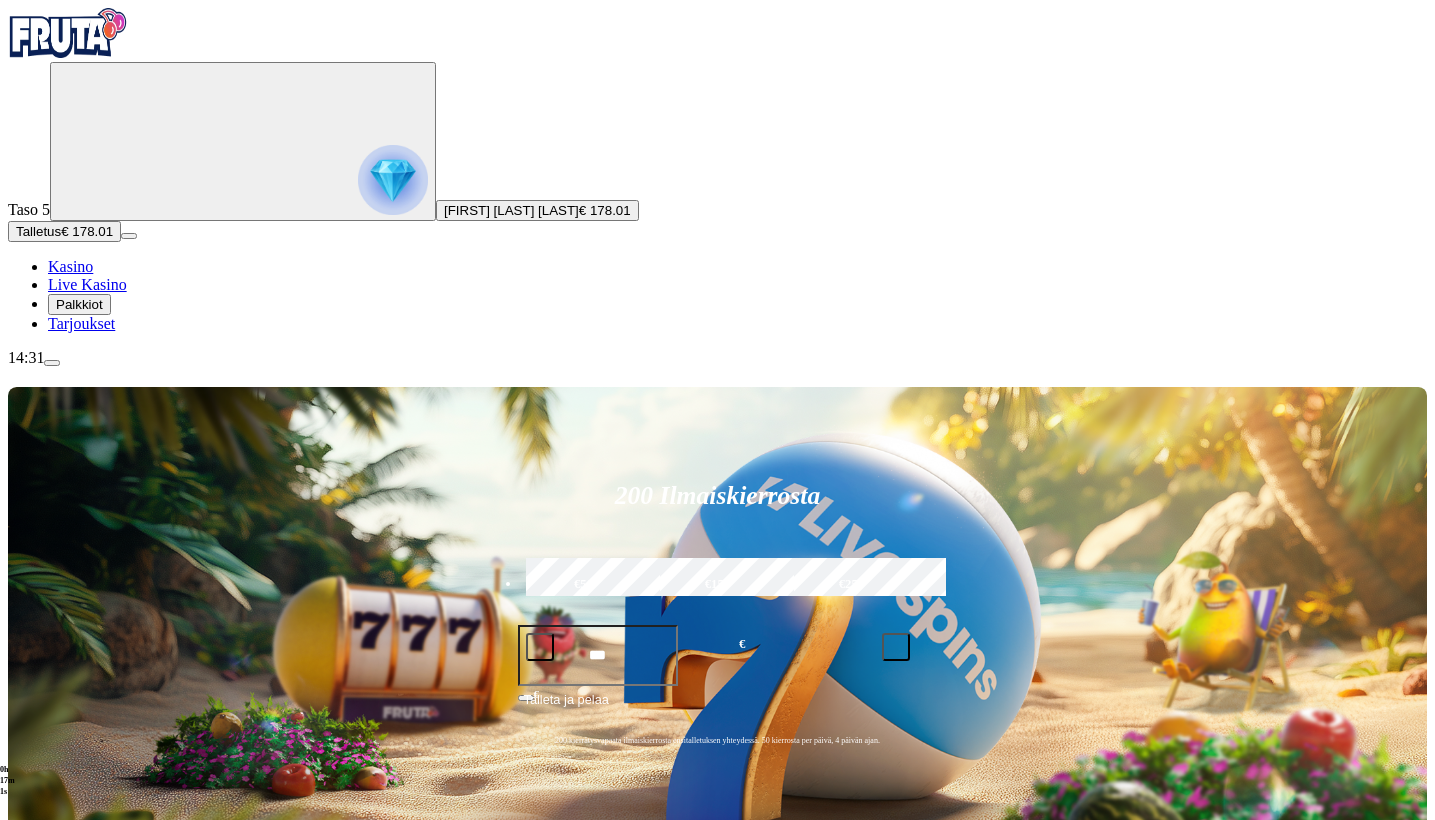 click at bounding box center [32, 1122] 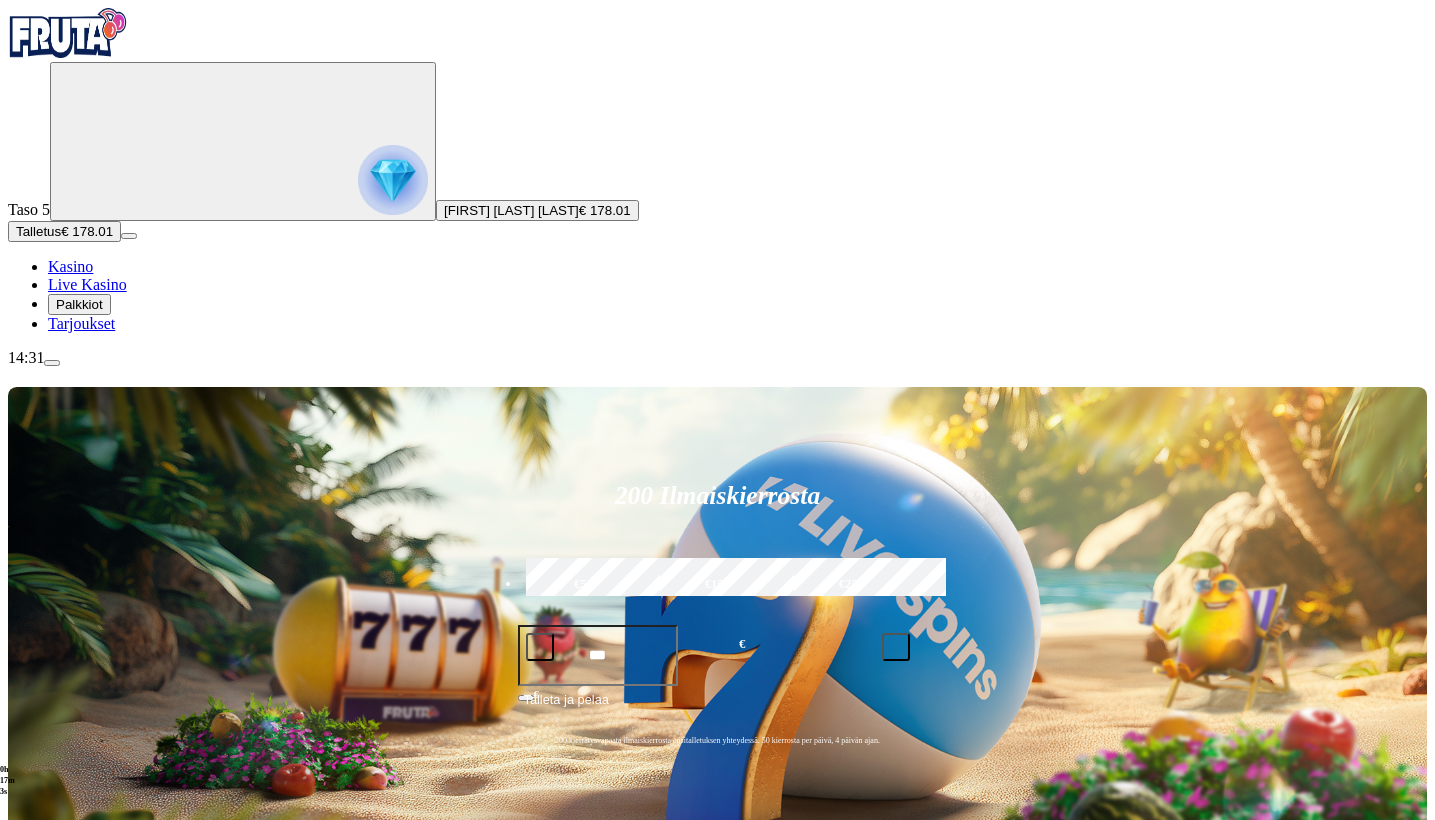 click on "Pelaa nyt" at bounding box center (-819, 2122) 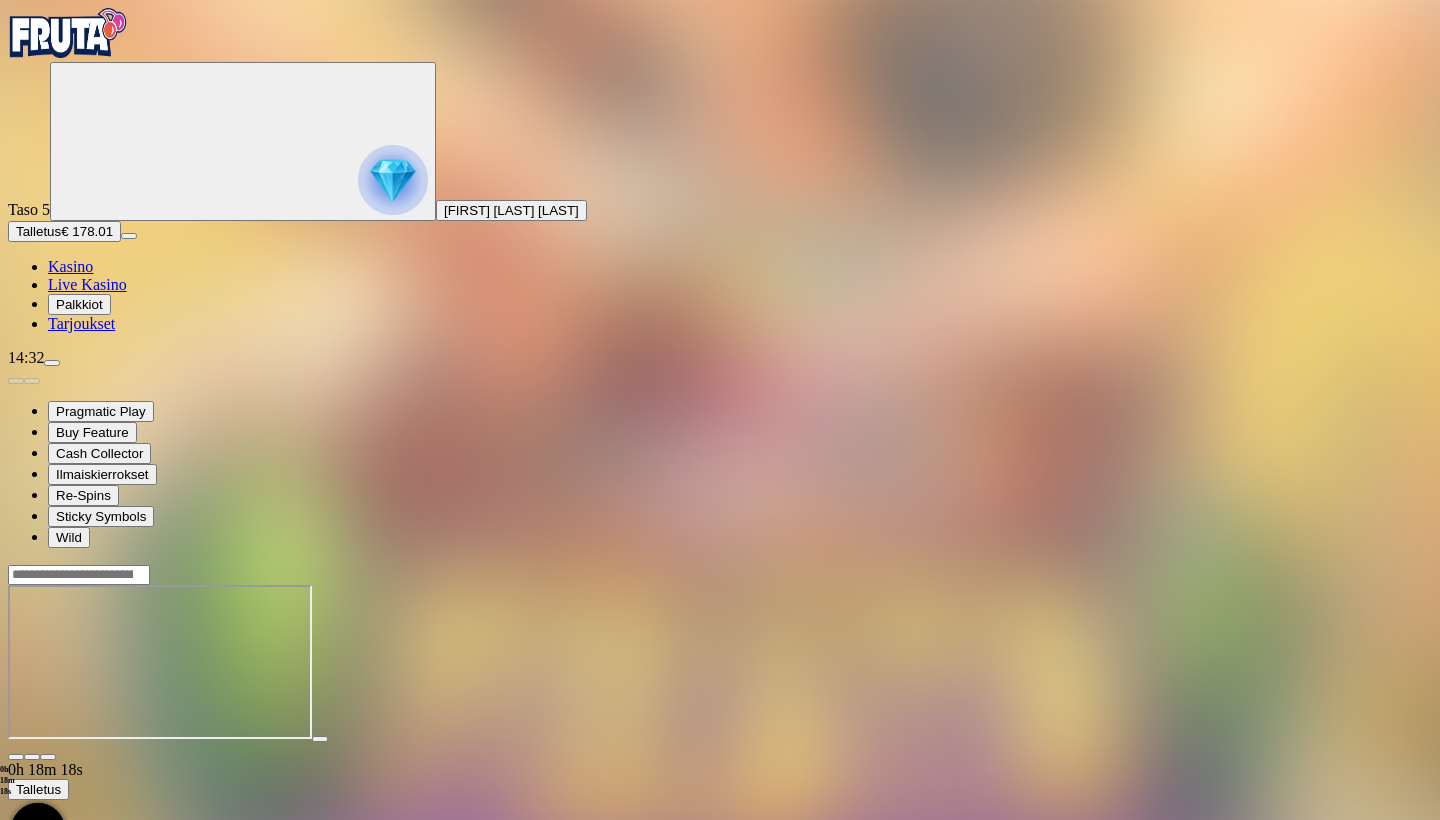click on "Kasino" at bounding box center (70, 266) 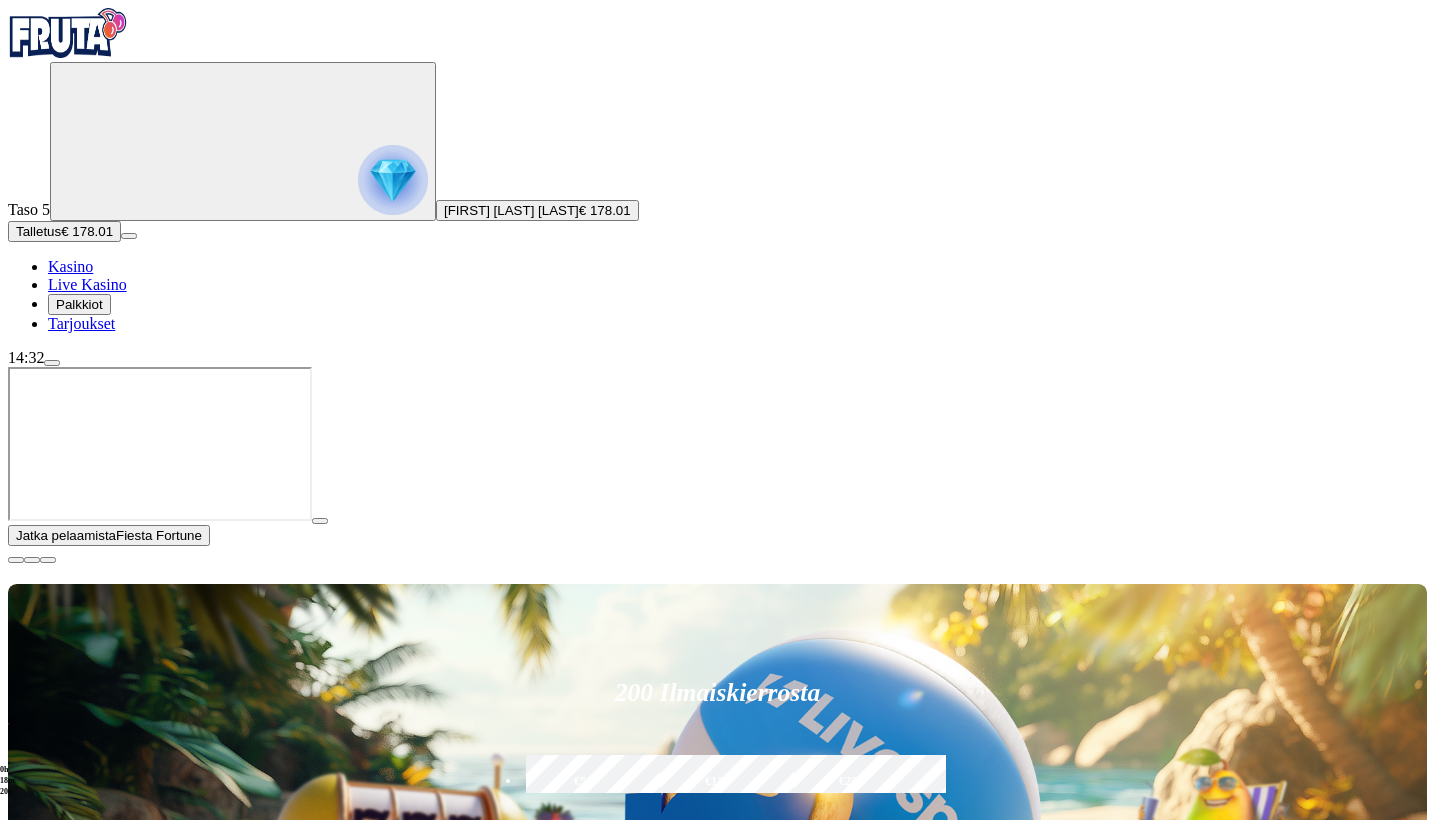 click at bounding box center [1178, 1146] 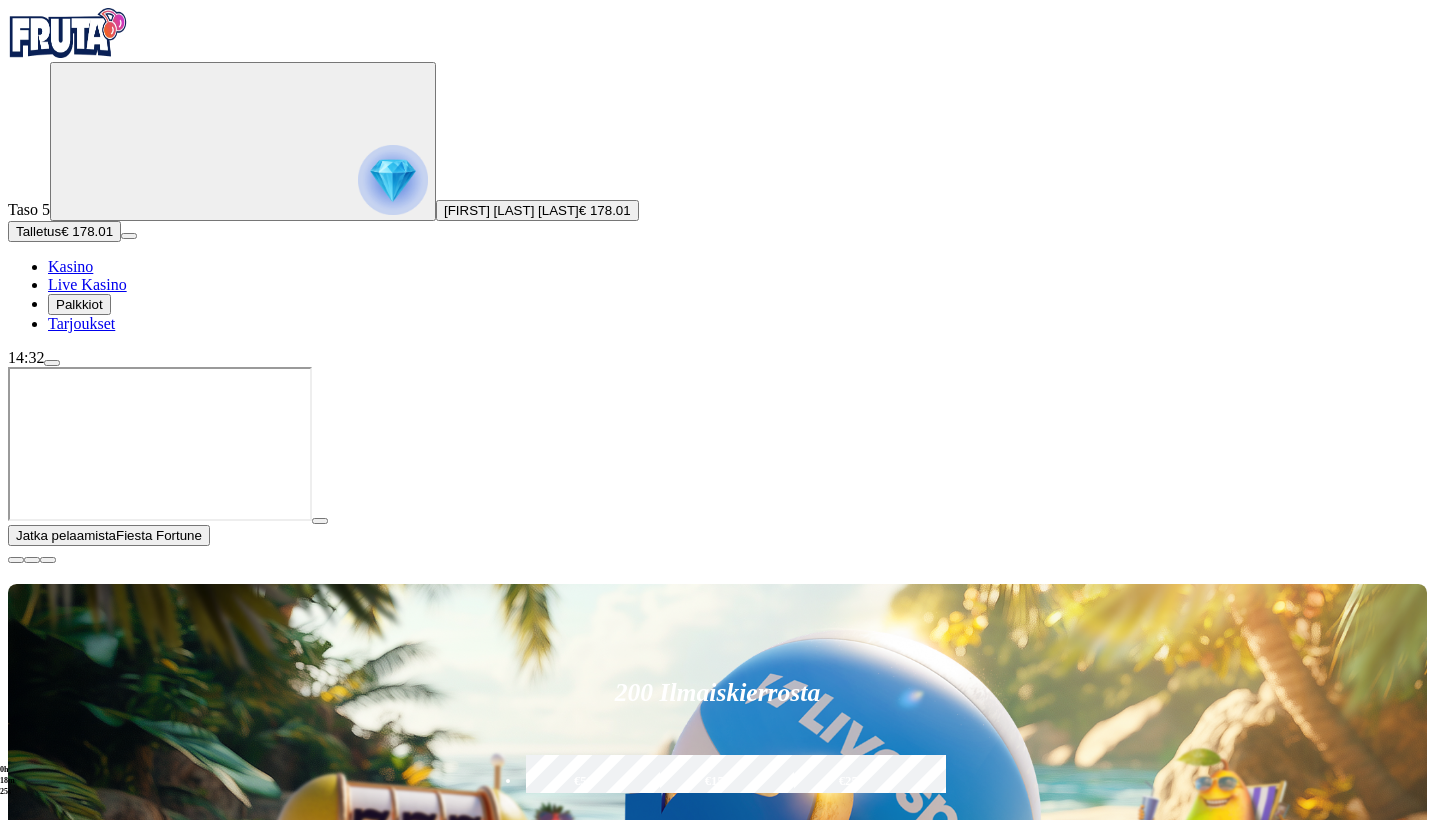 type on "*****" 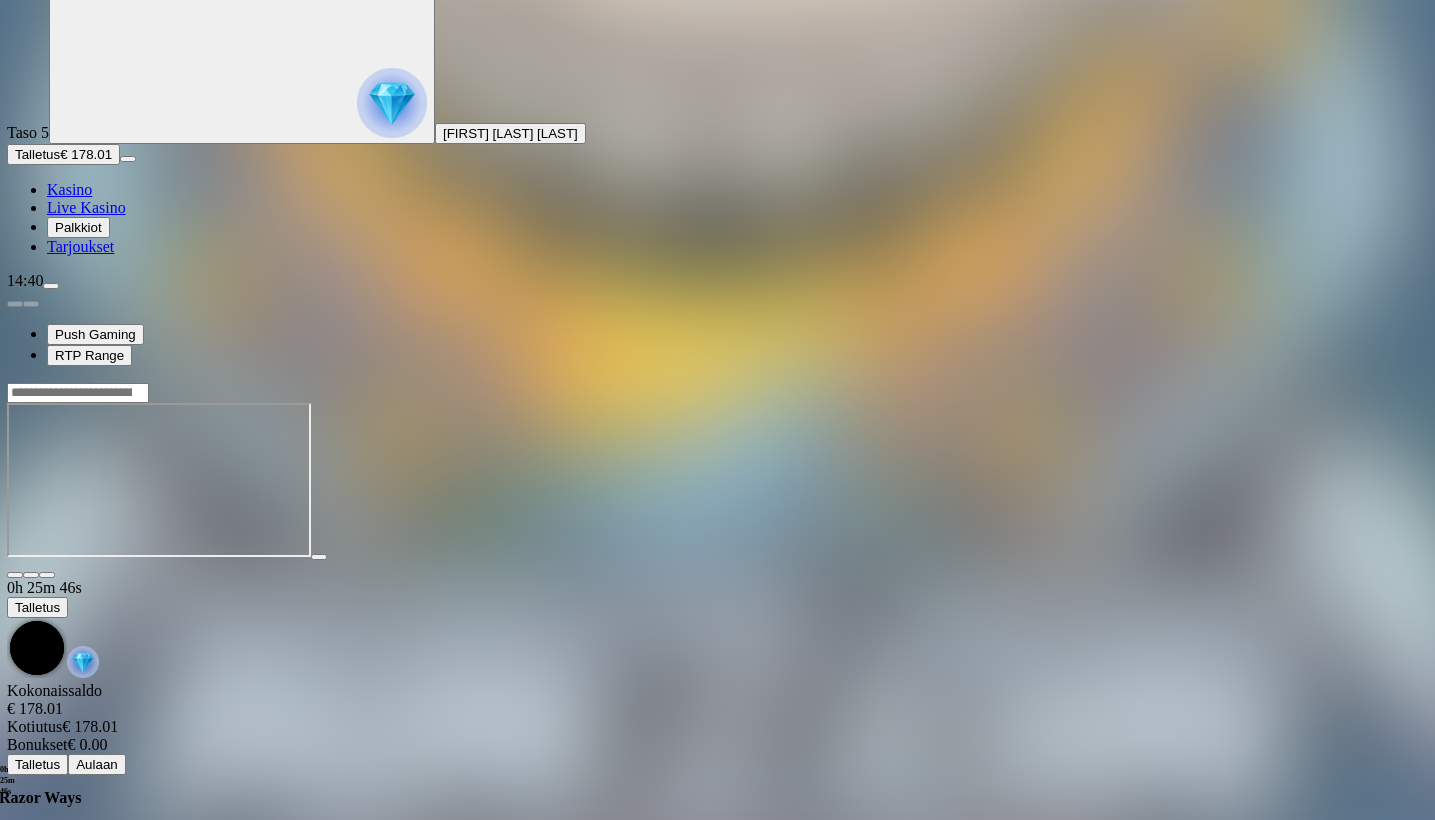scroll, scrollTop: 0, scrollLeft: 1, axis: horizontal 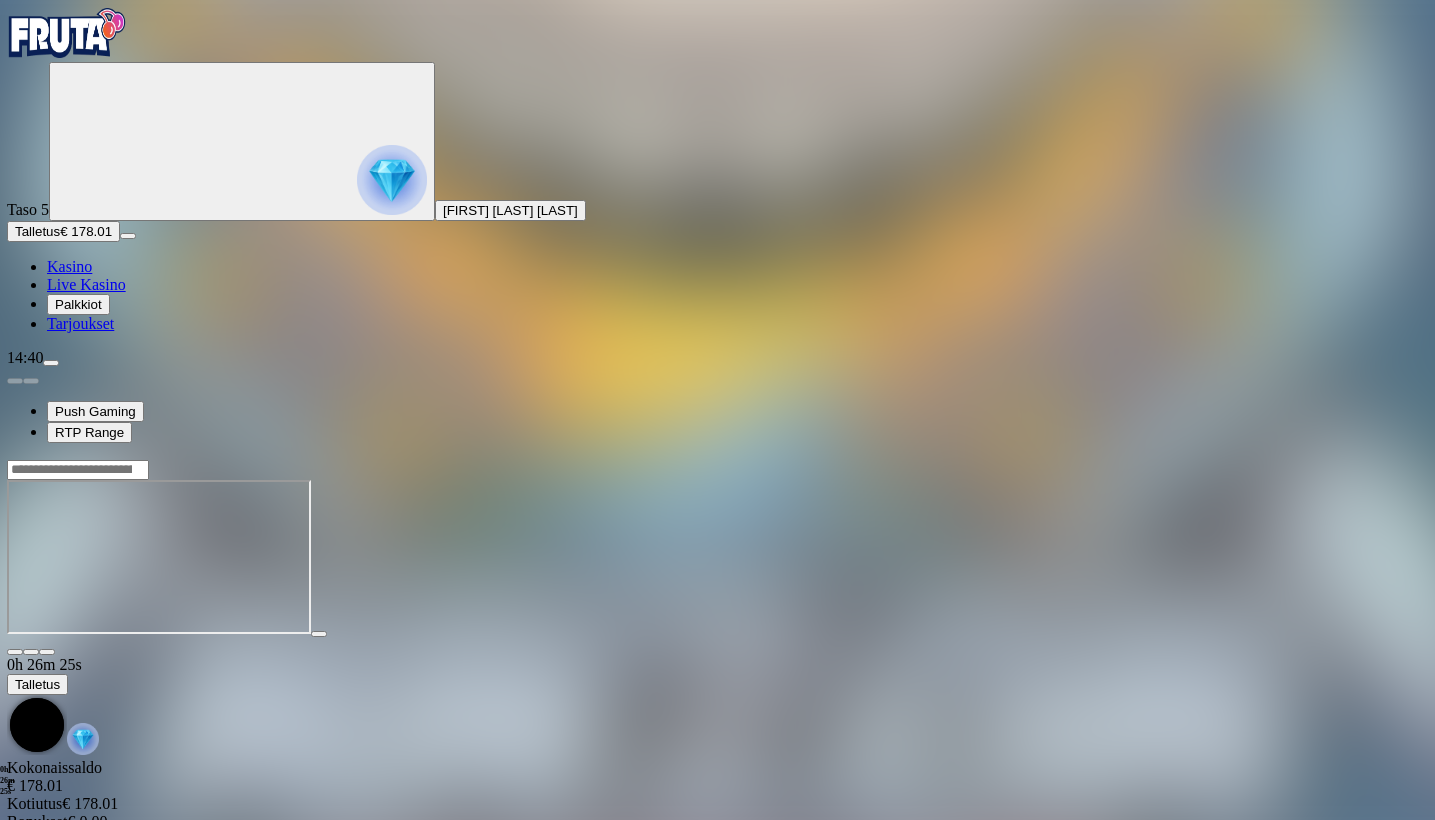 click on "Kasino" at bounding box center [69, 266] 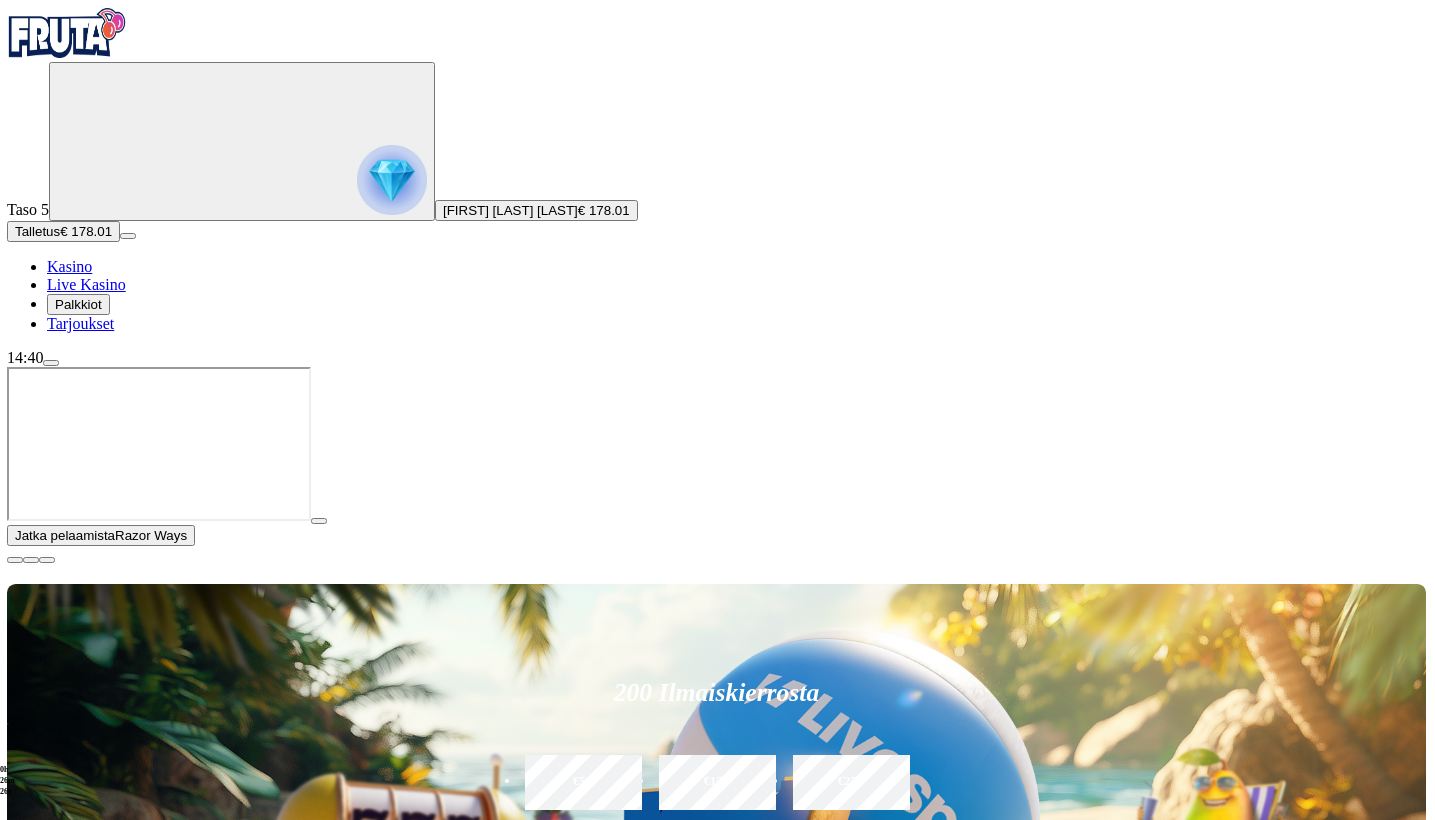 scroll, scrollTop: 0, scrollLeft: 0, axis: both 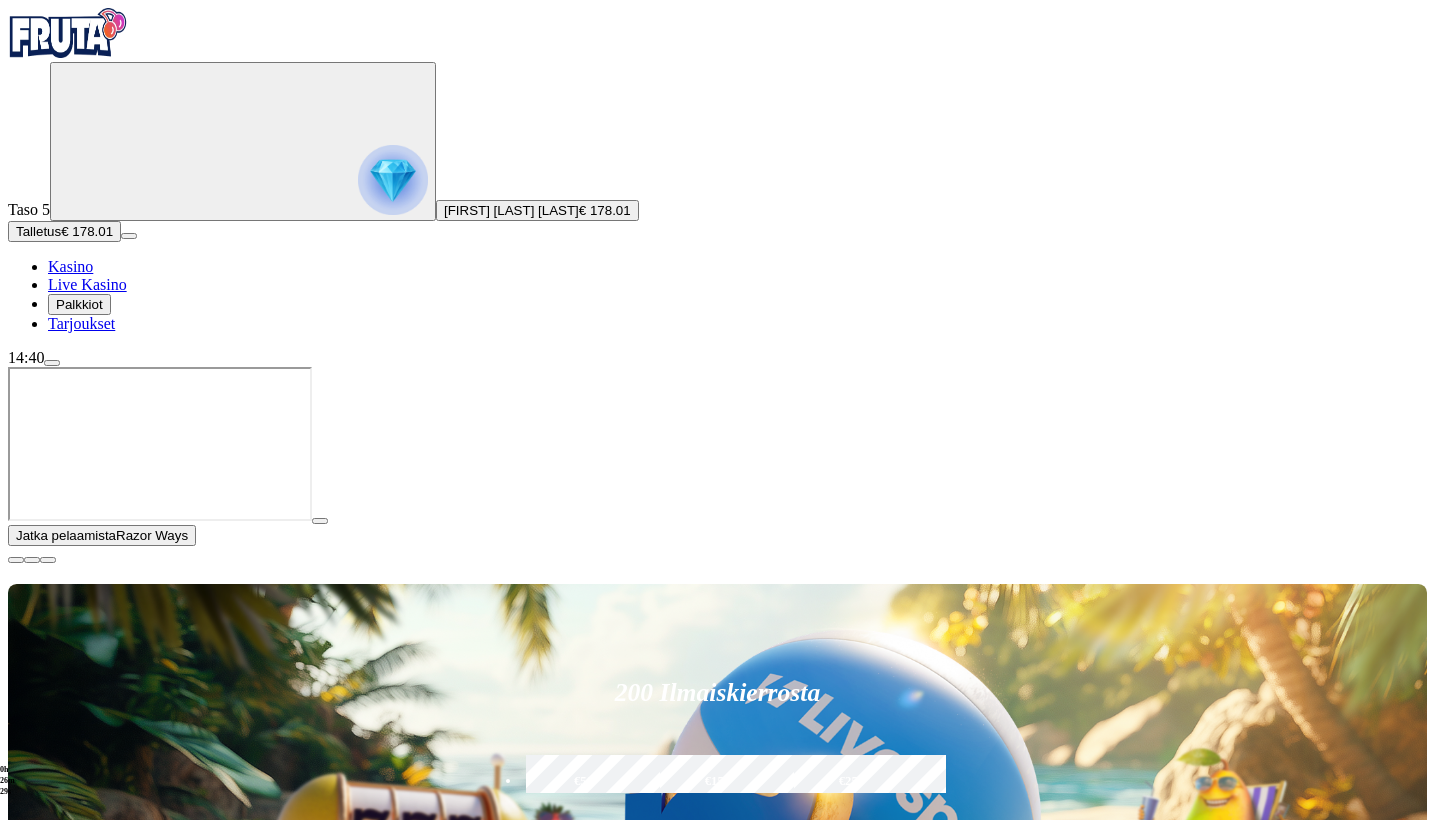 click at bounding box center (16, 560) 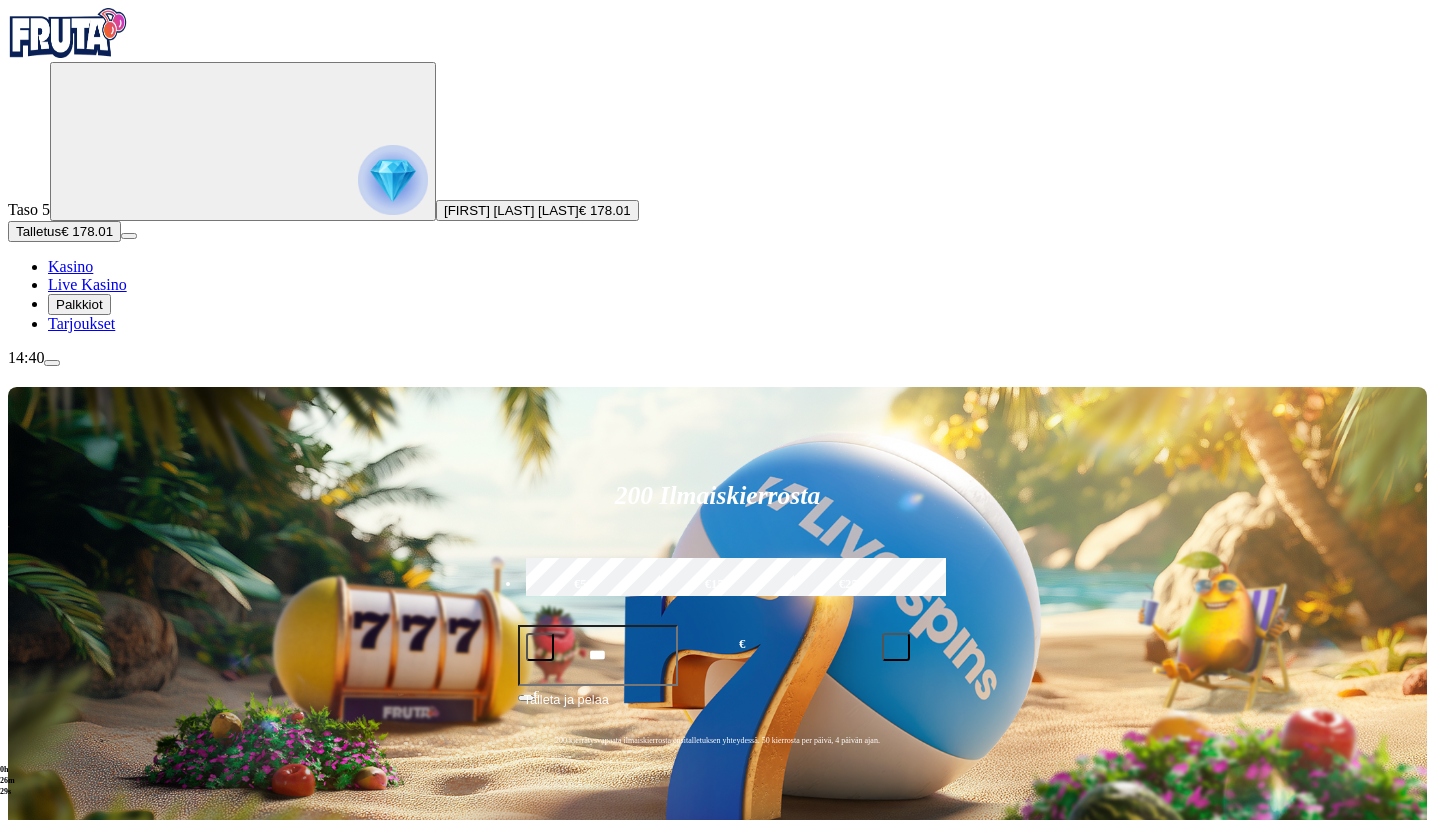 click at bounding box center [32, 1122] 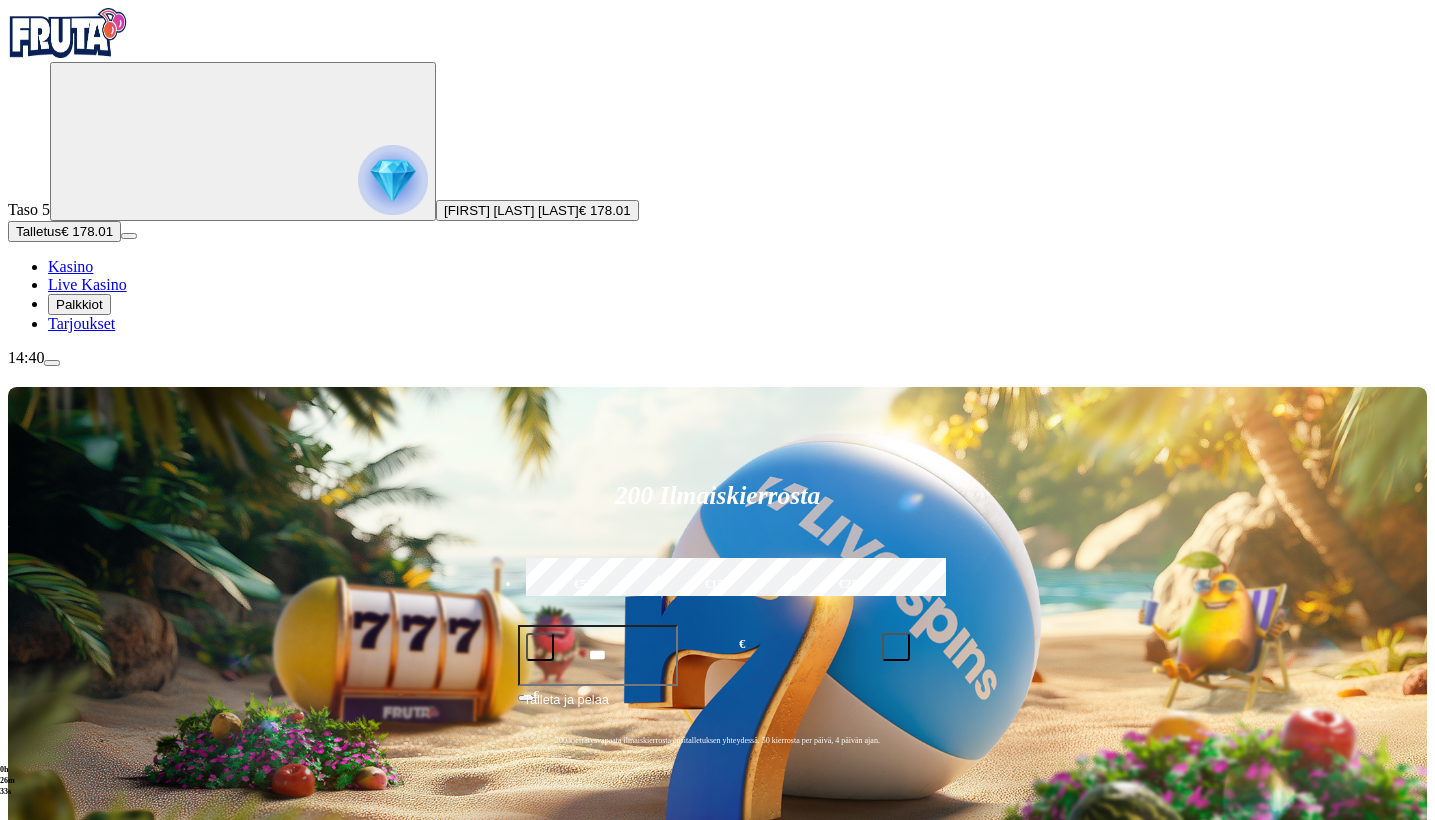 click at bounding box center (16, 1122) 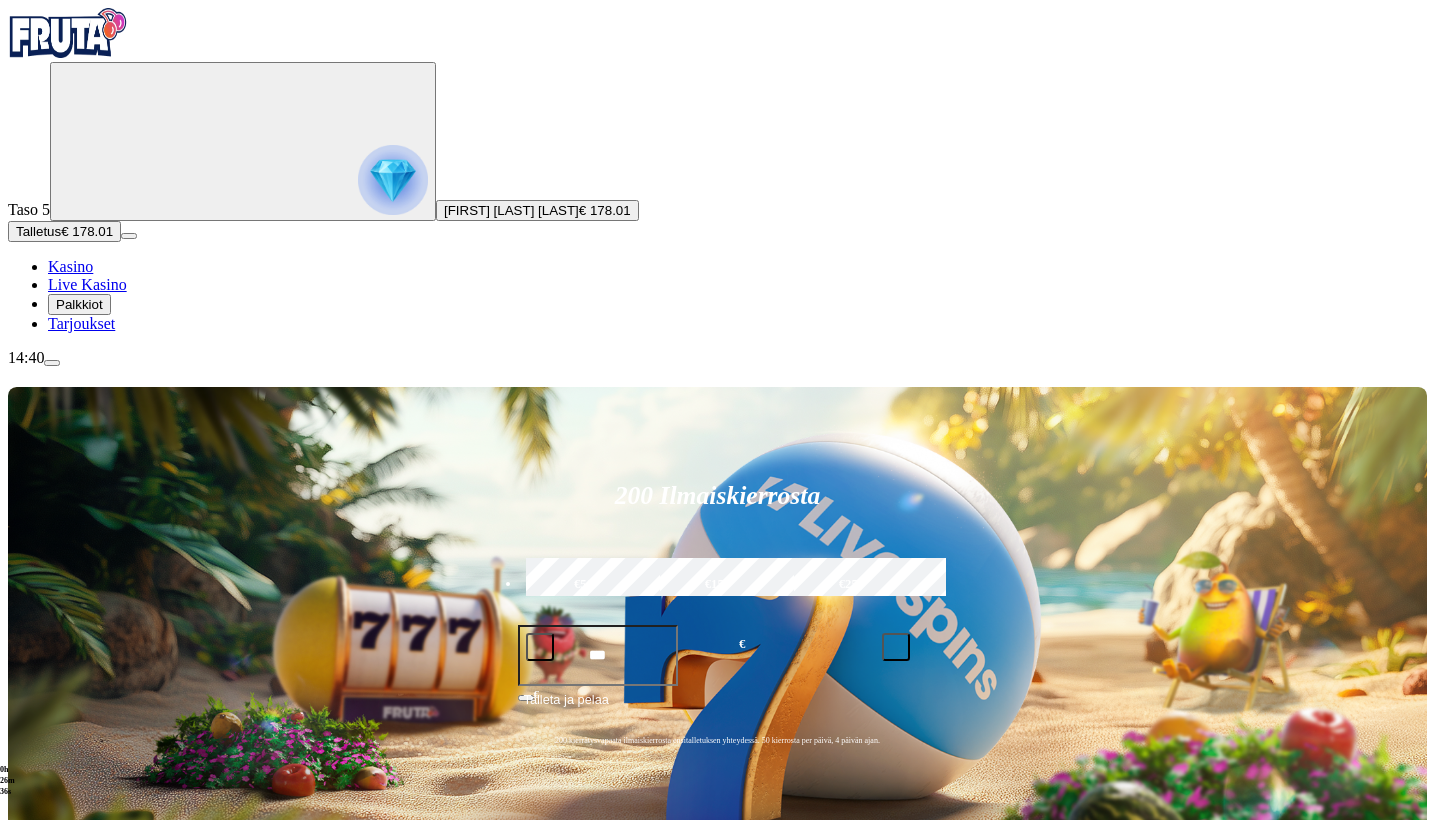 click at bounding box center [32, 1122] 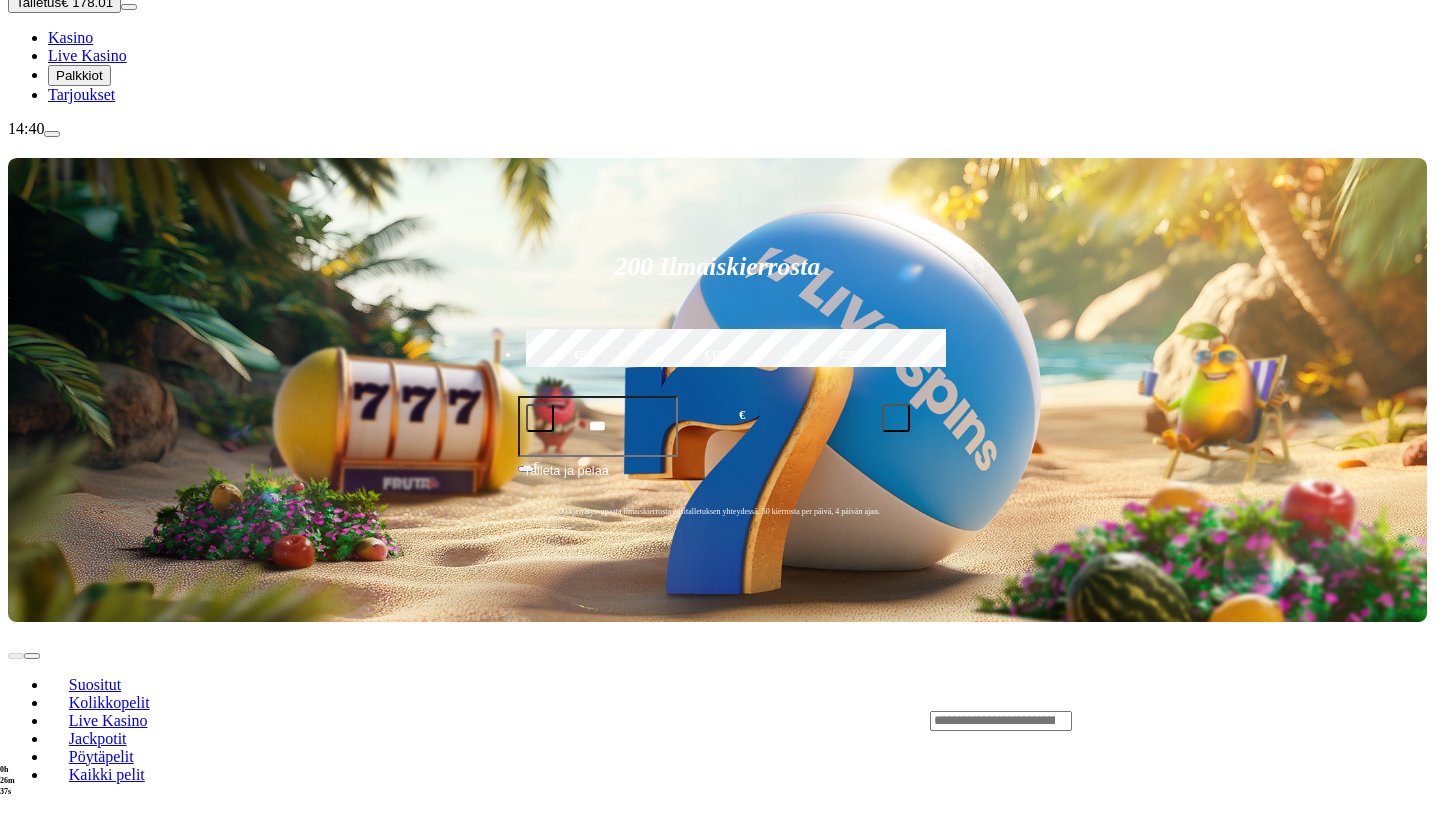 scroll, scrollTop: 235, scrollLeft: 0, axis: vertical 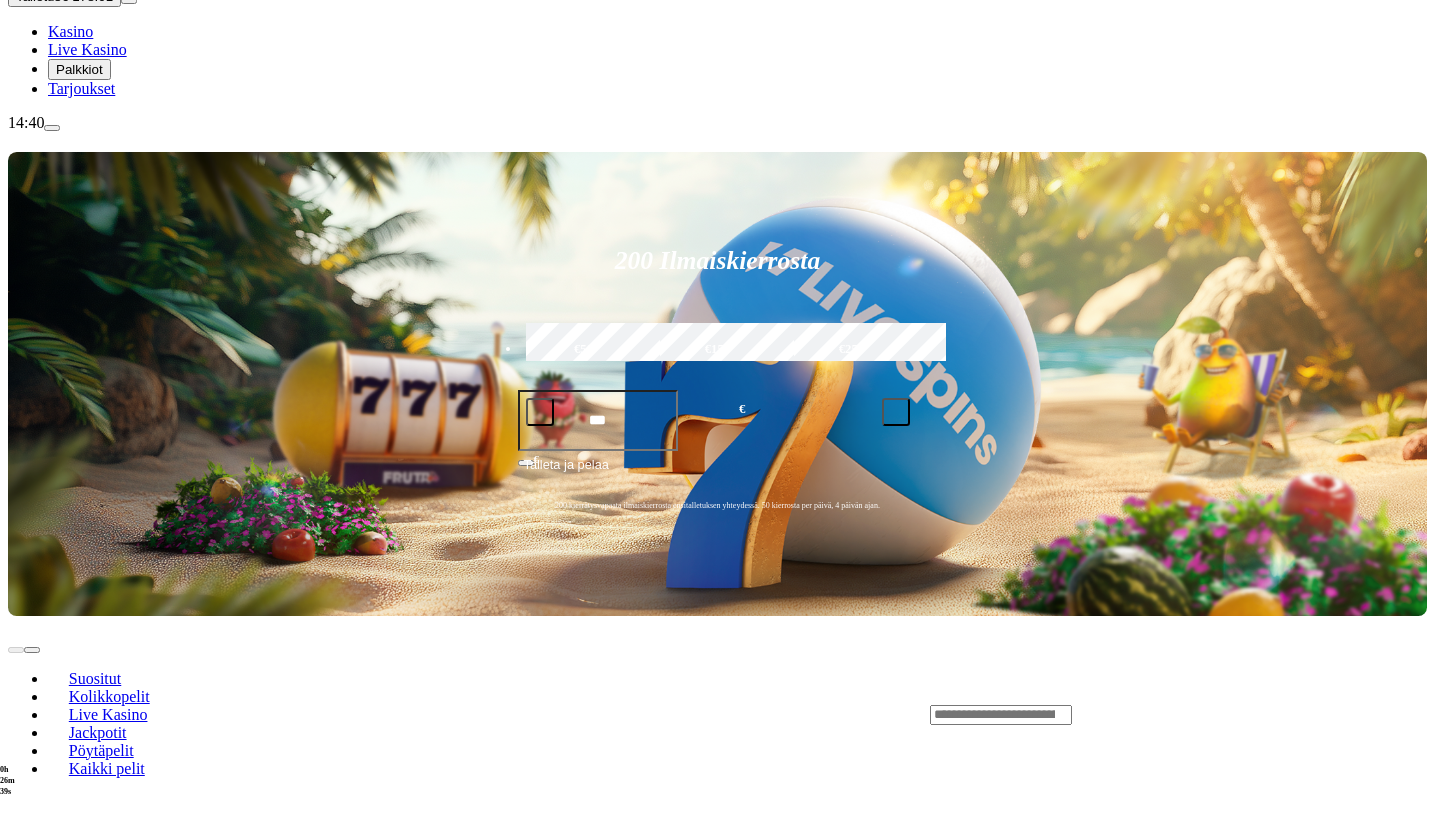 click at bounding box center (1178, 714) 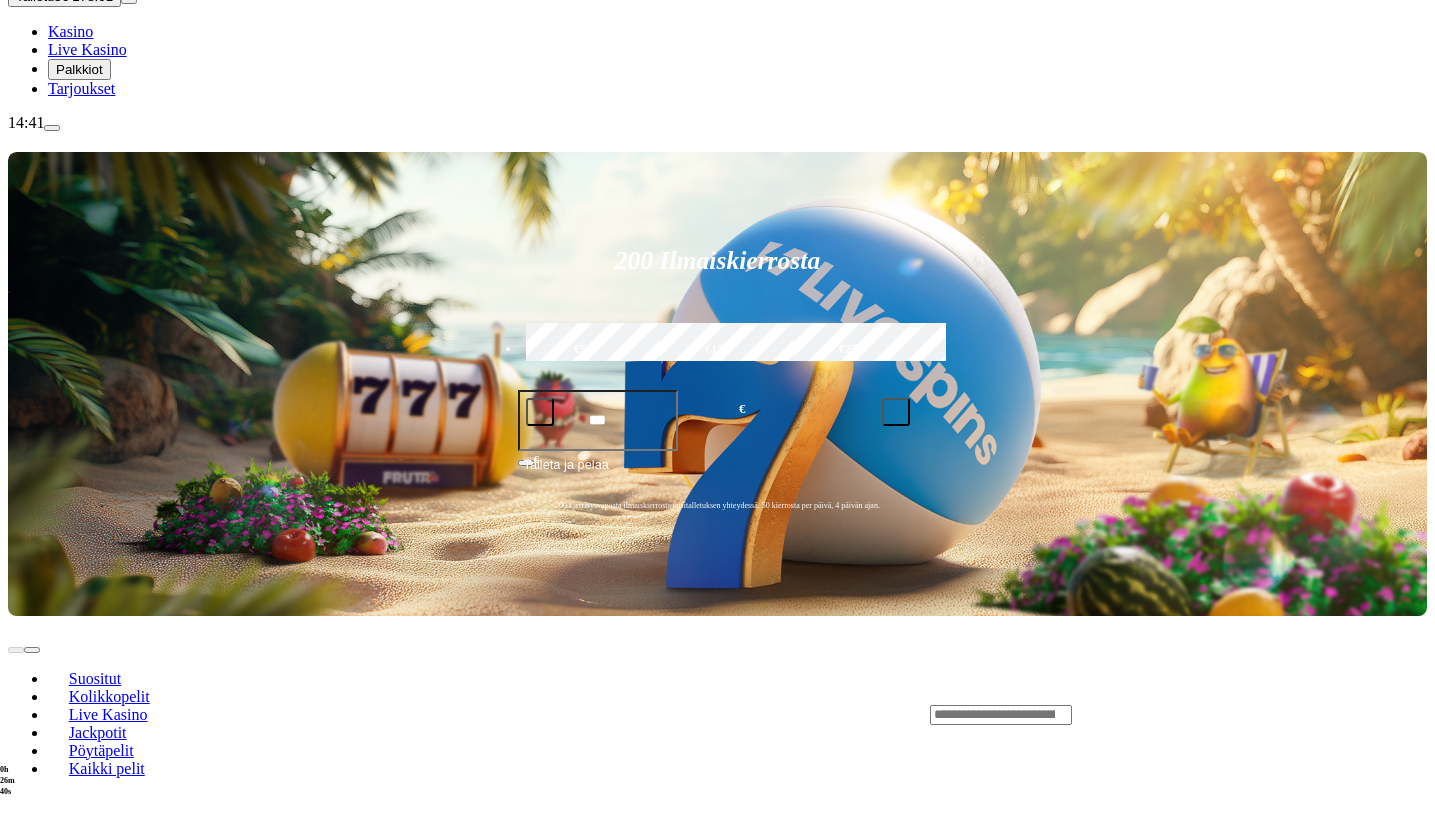 click at bounding box center (1001, 715) 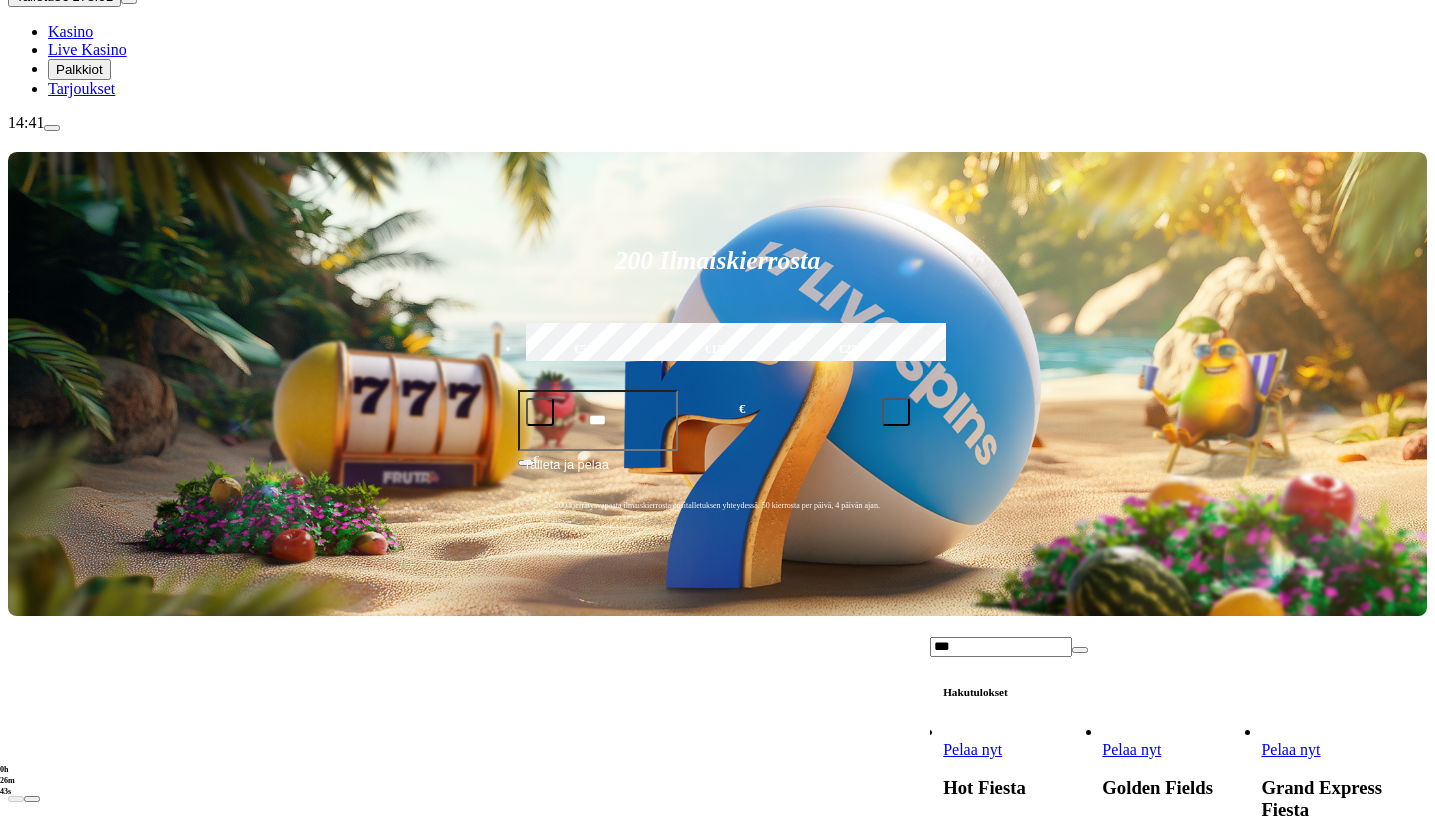 type on "***" 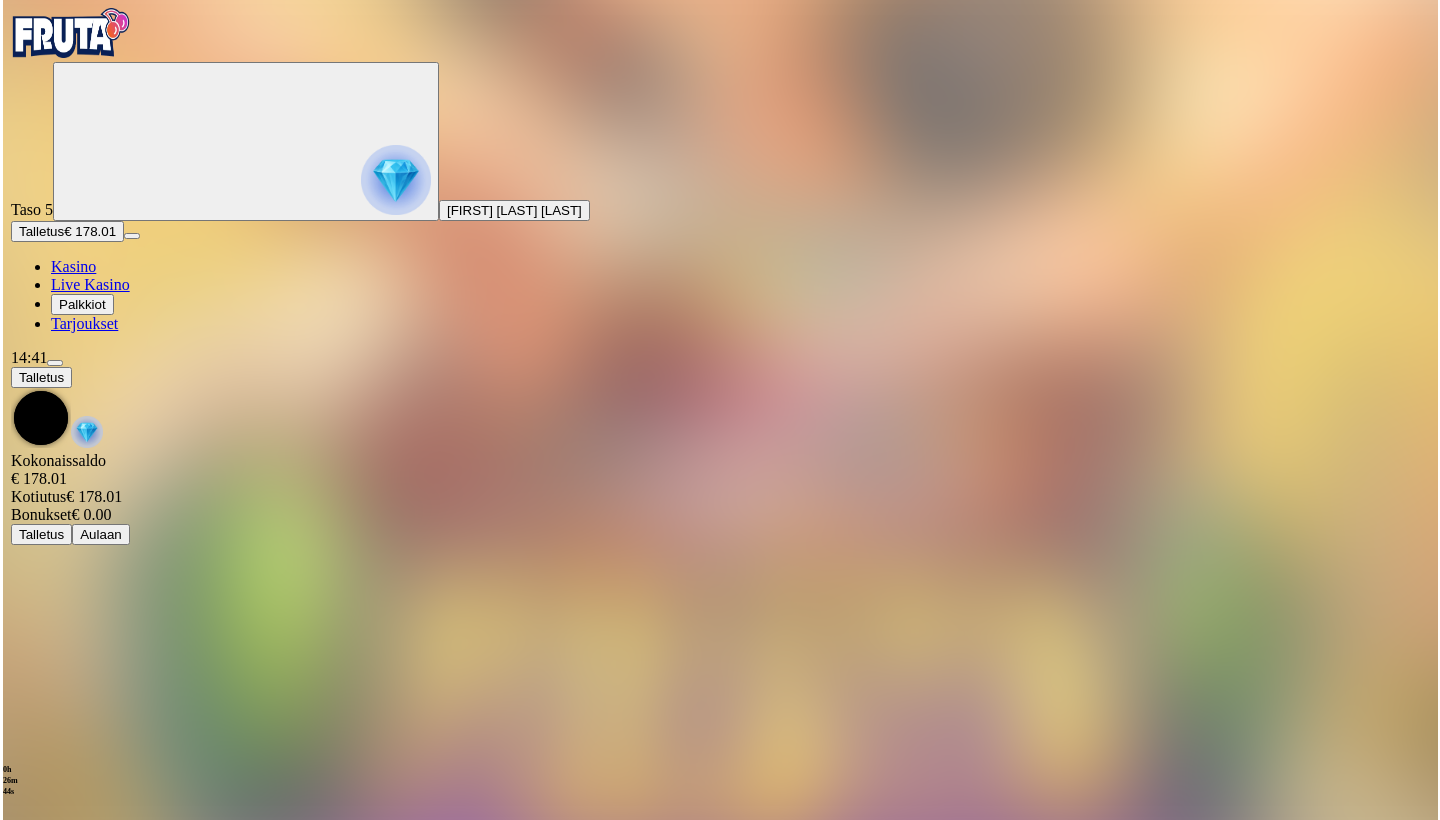scroll, scrollTop: 0, scrollLeft: 0, axis: both 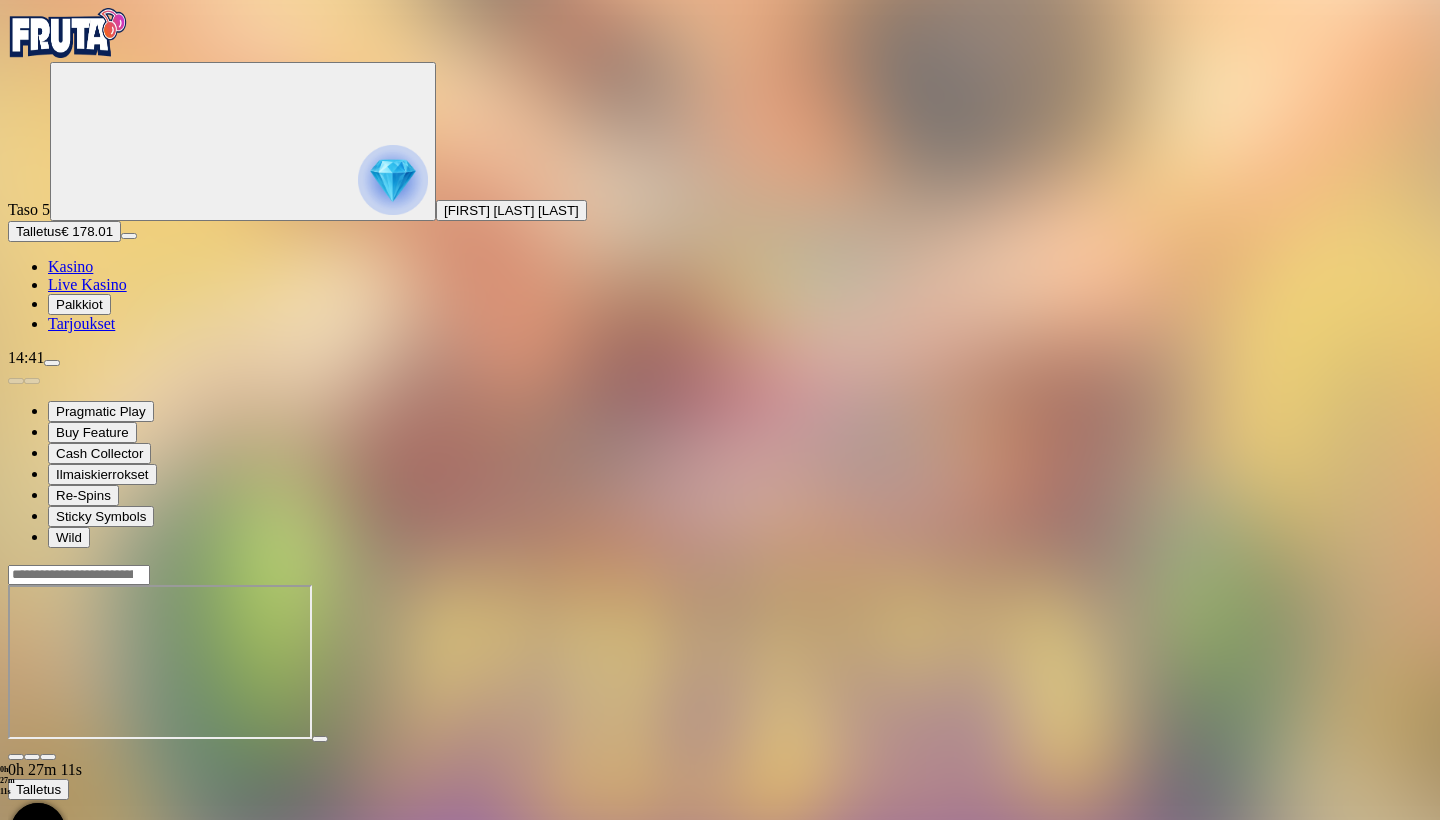 click on "Talletus" at bounding box center [38, 231] 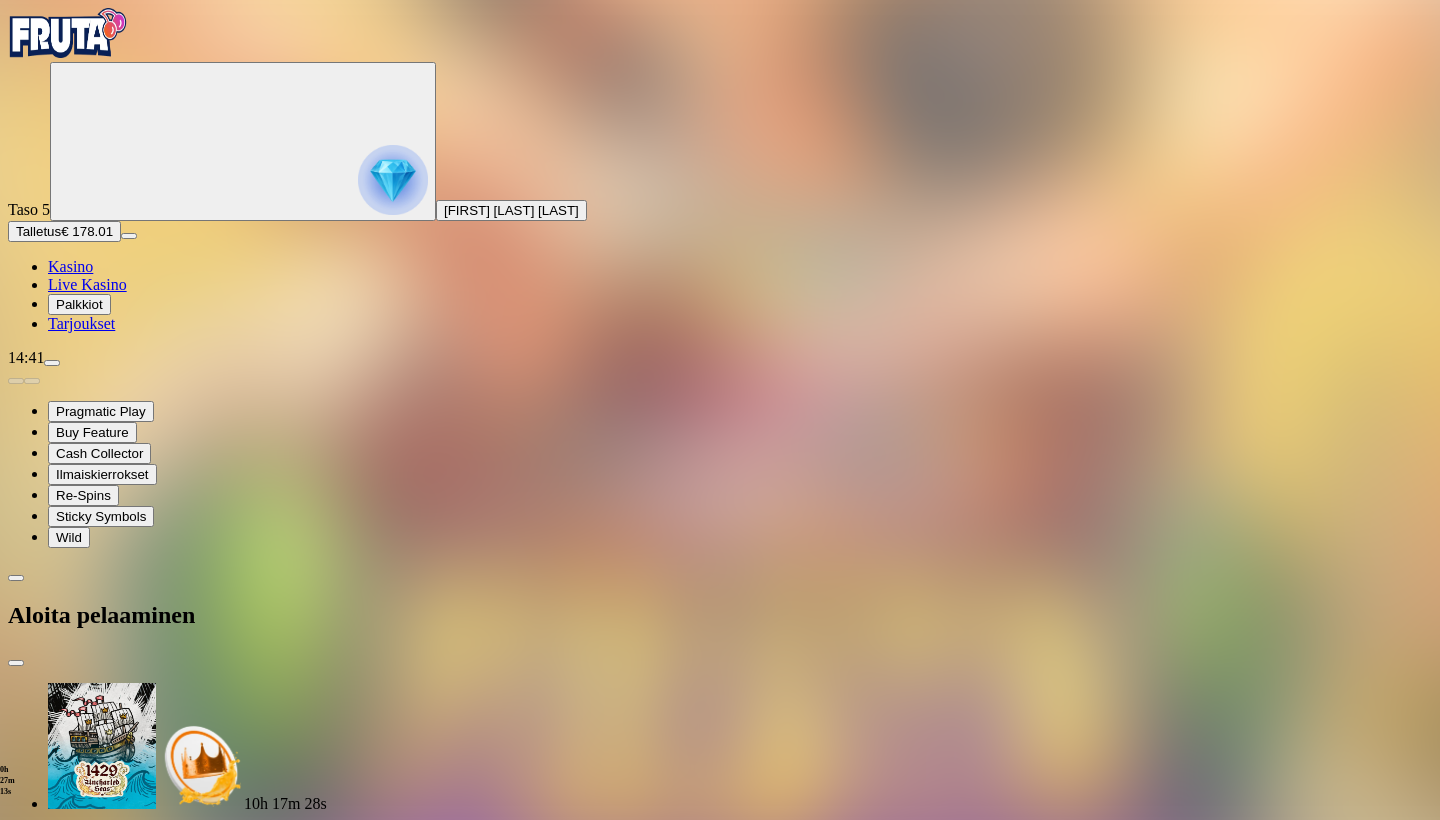 click on "TALLETA JA PELAA" at bounding box center [76, 3311] 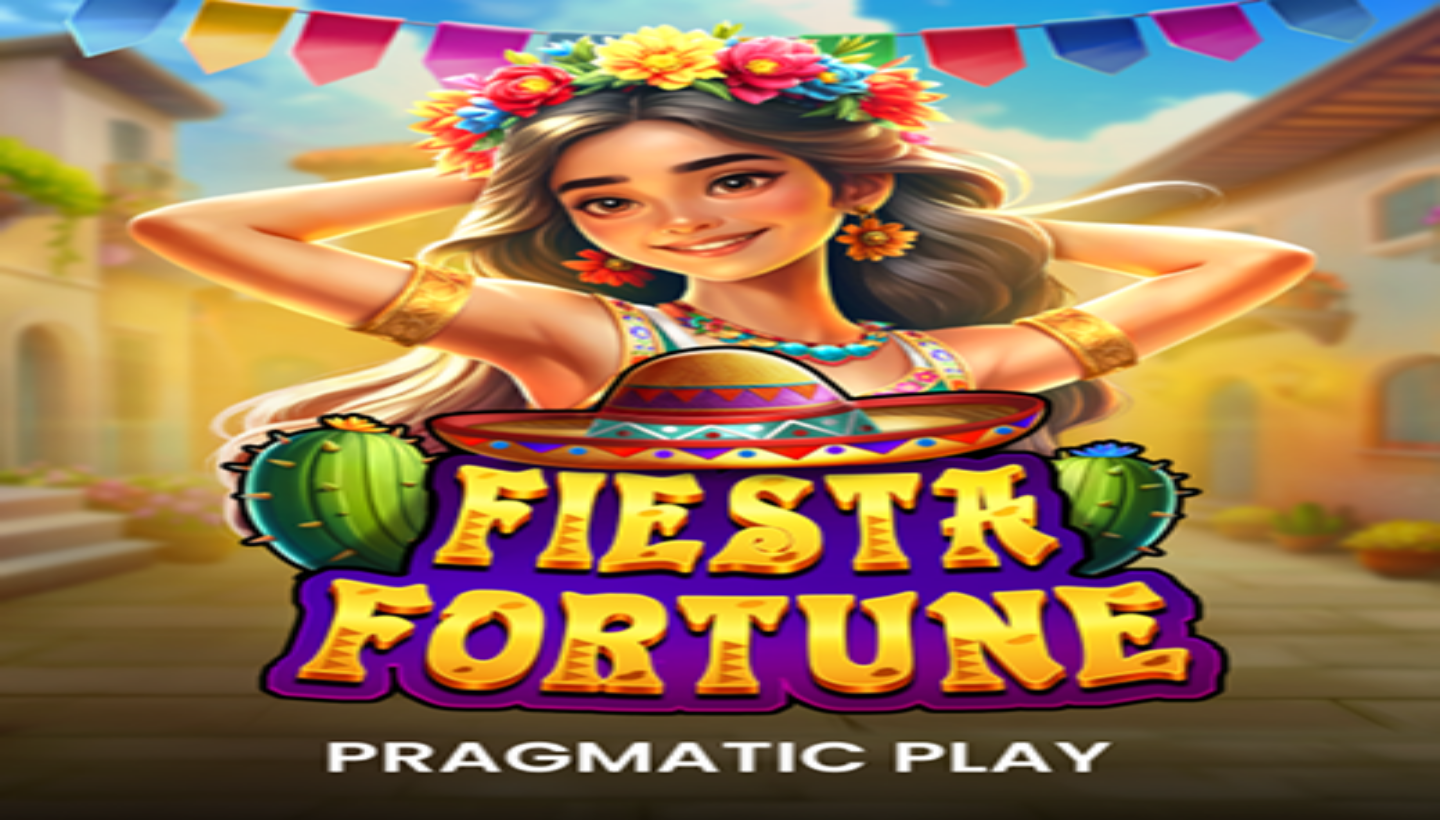 scroll, scrollTop: 0, scrollLeft: 0, axis: both 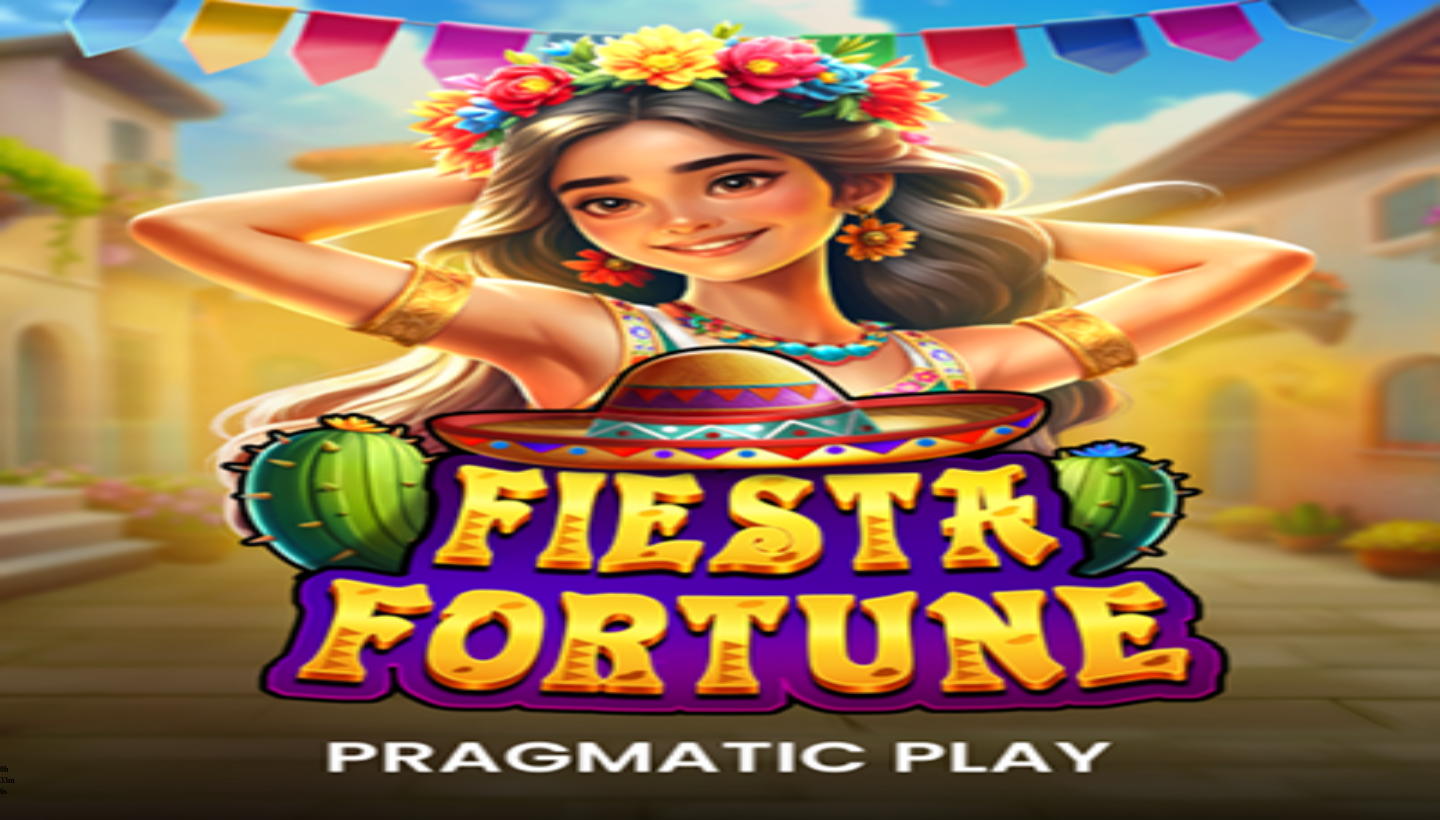 click on "Kasino" at bounding box center (70, 266) 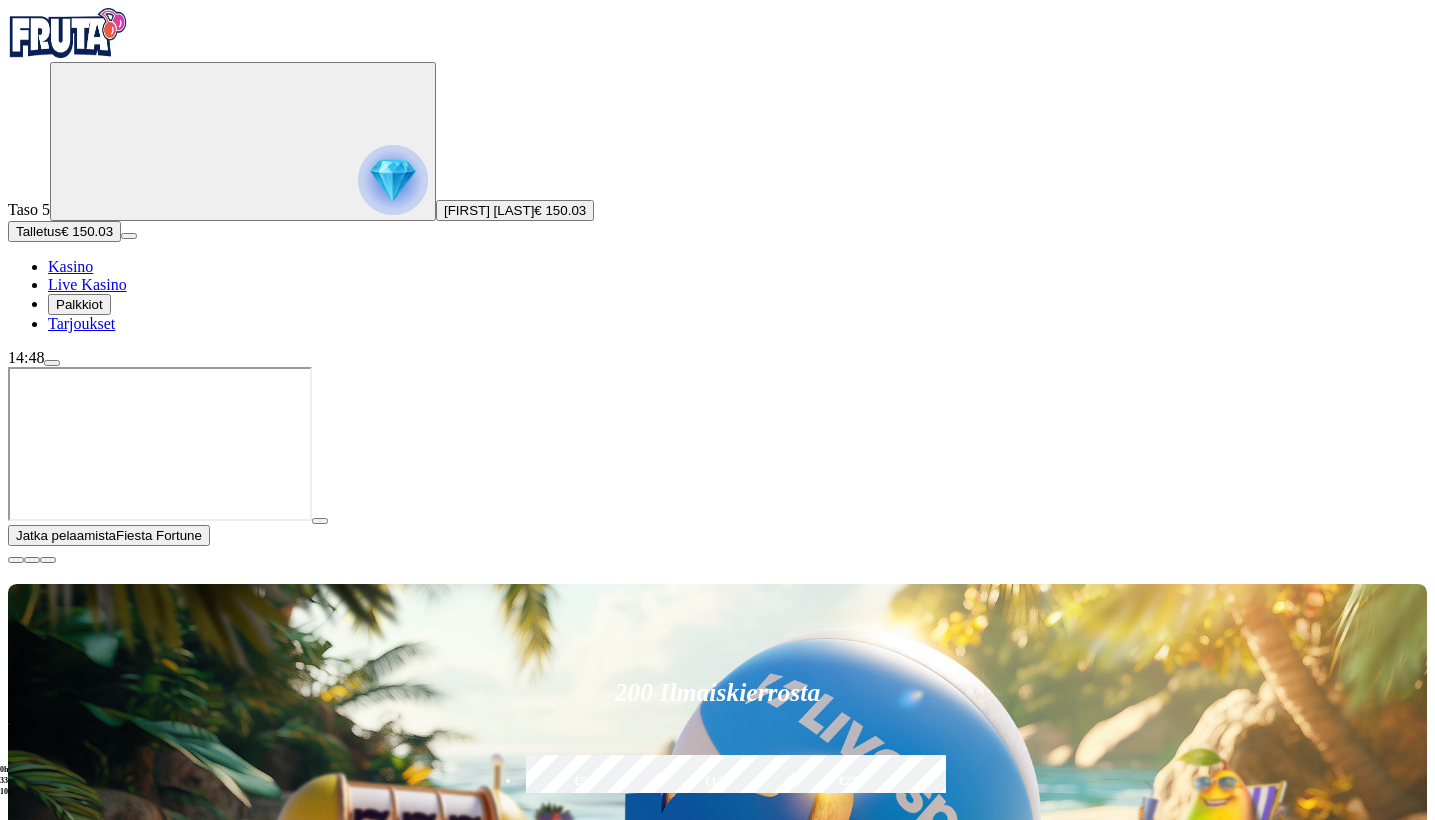 click at bounding box center (16, 560) 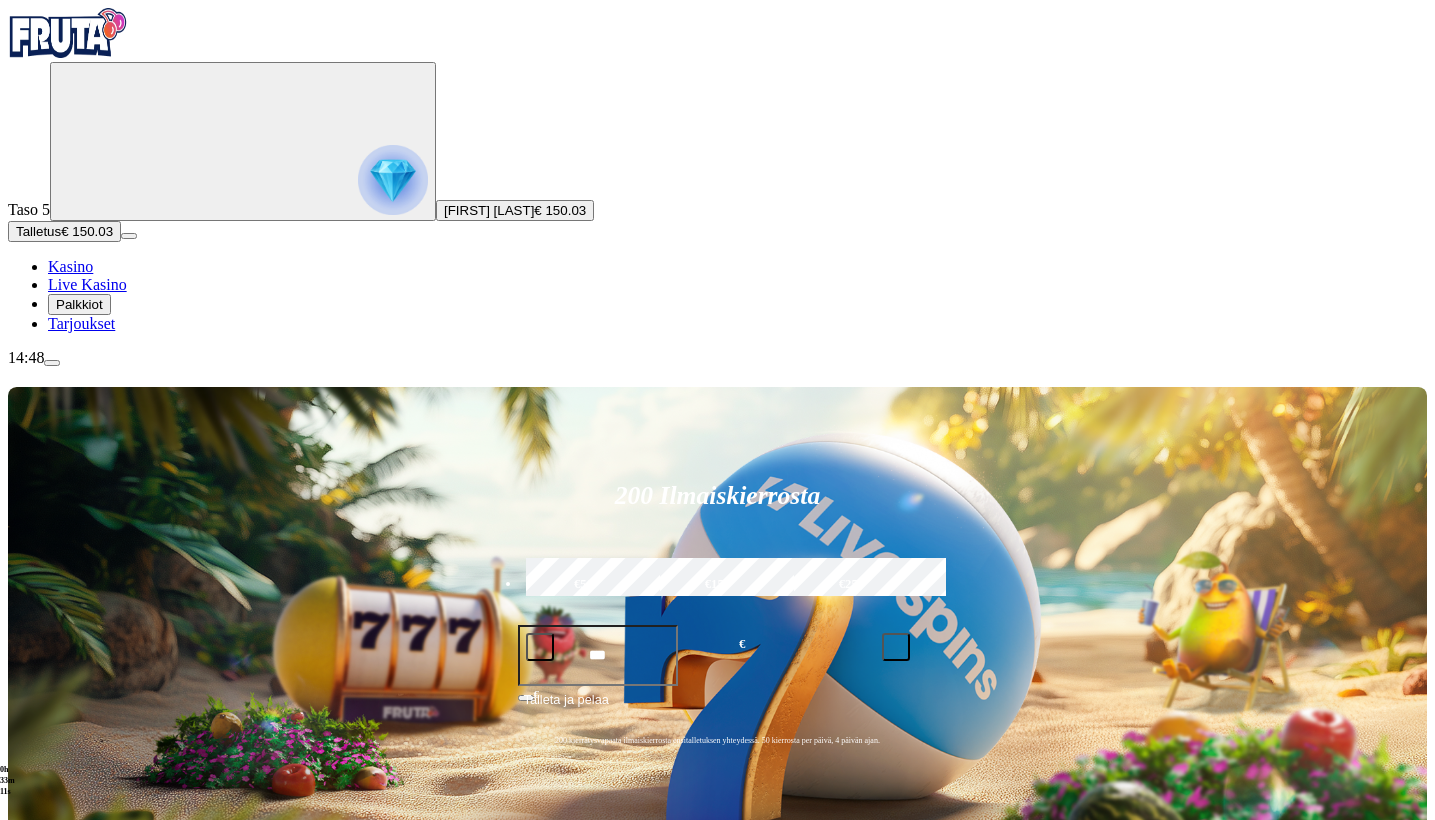 click on "Pelaa nyt" at bounding box center (77, 1550) 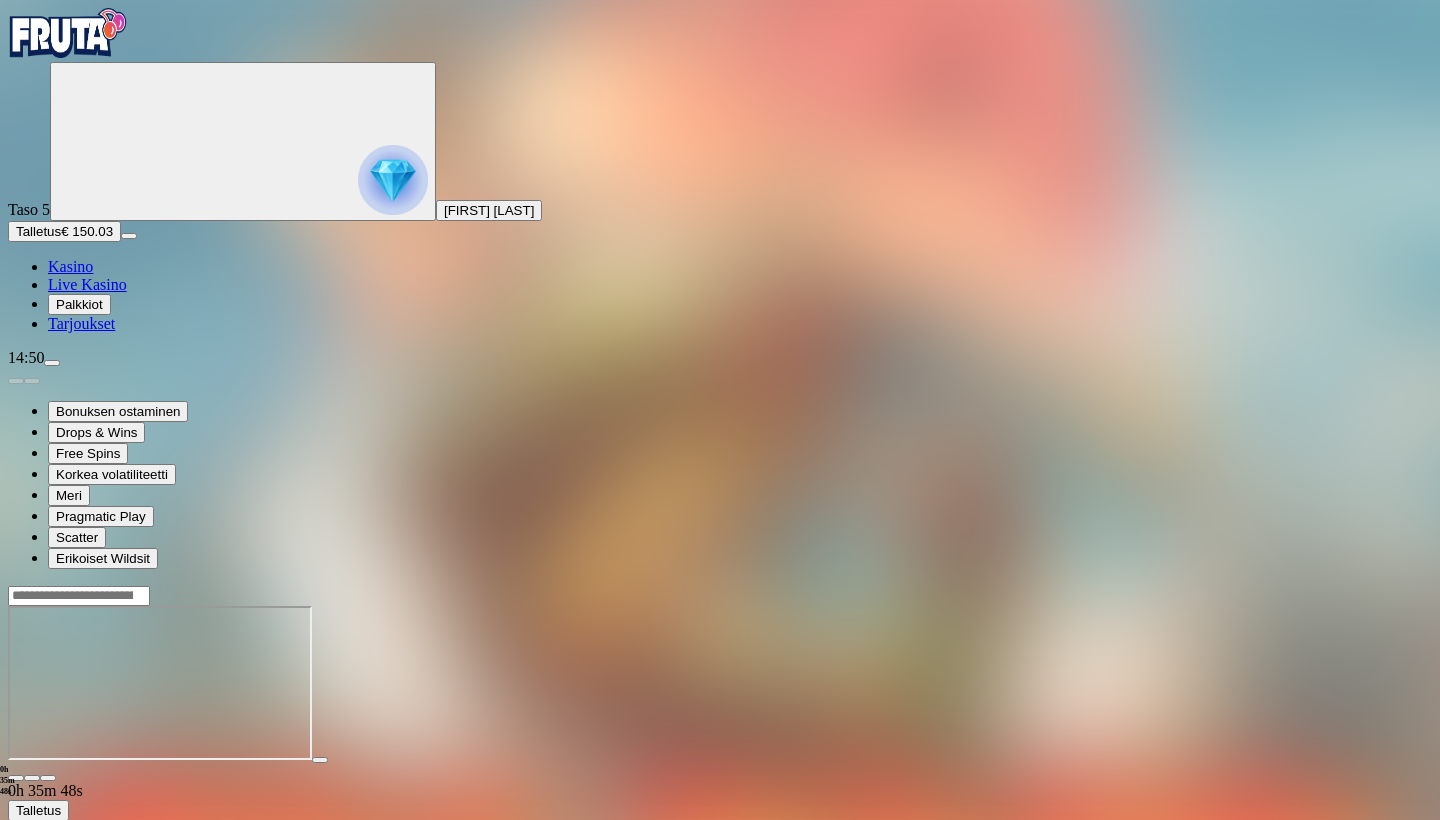 click on "Kasino" at bounding box center [70, 266] 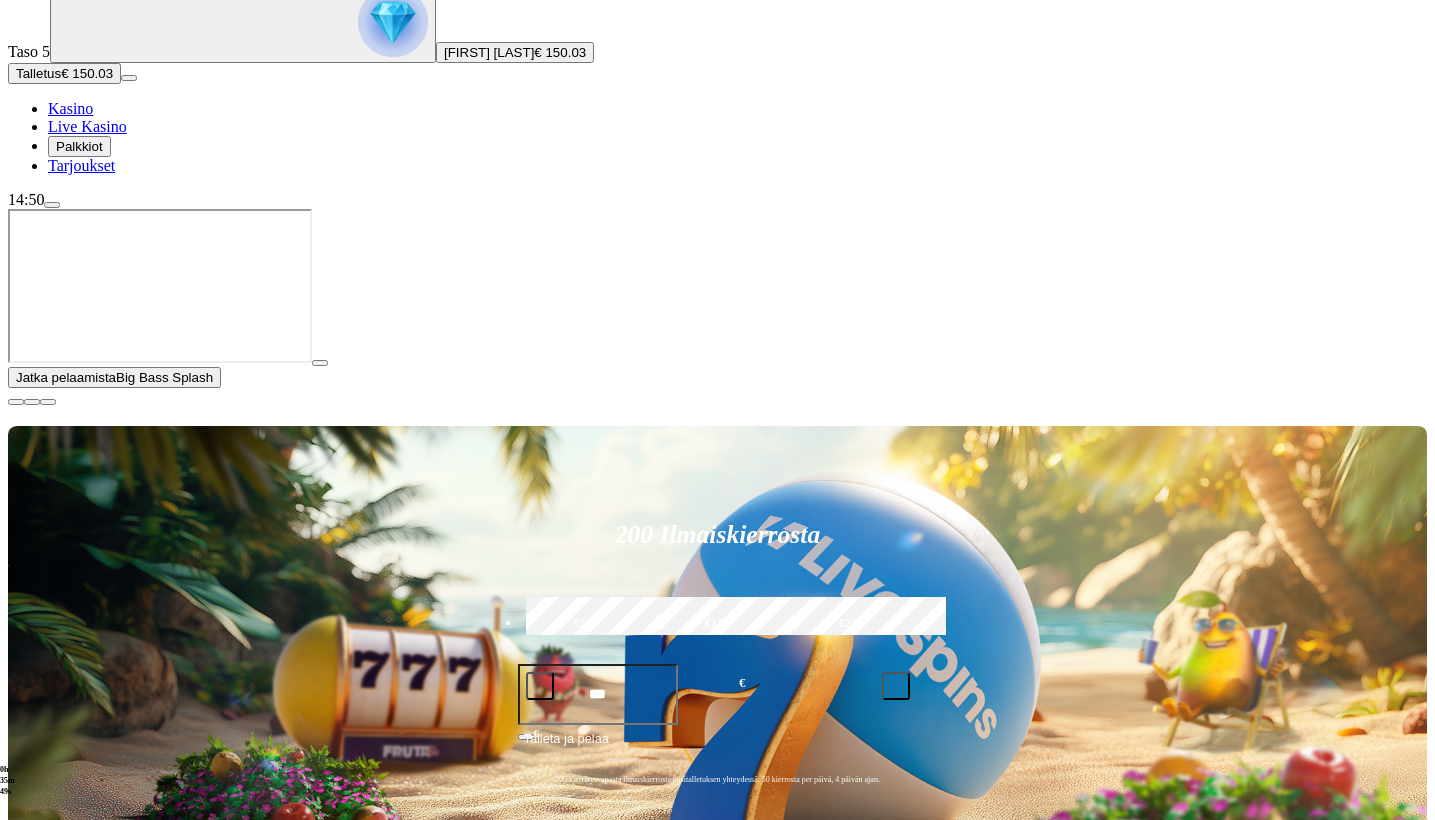 scroll, scrollTop: 167, scrollLeft: 0, axis: vertical 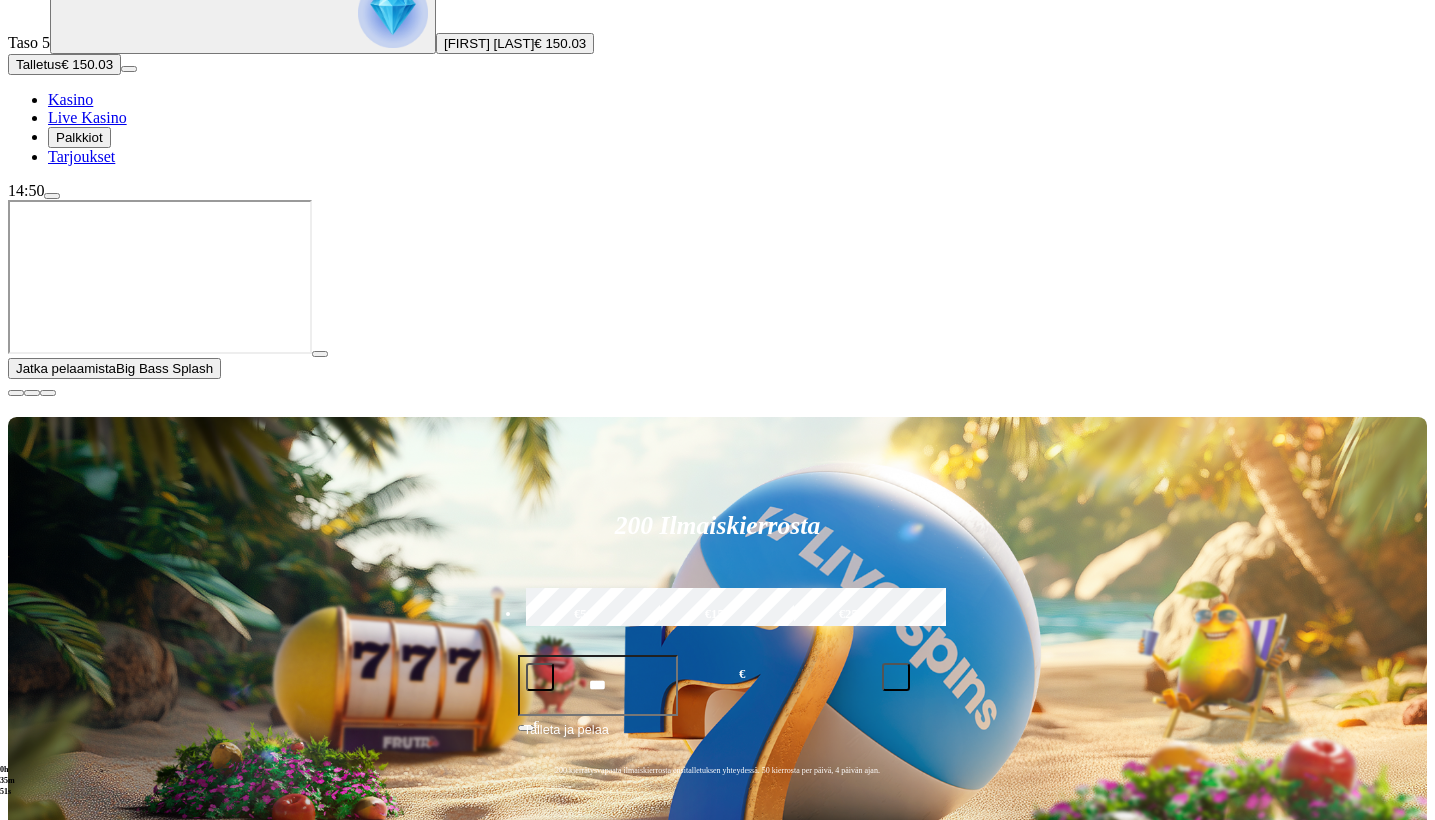 click on "Pelaa nyt" at bounding box center (77, 1293) 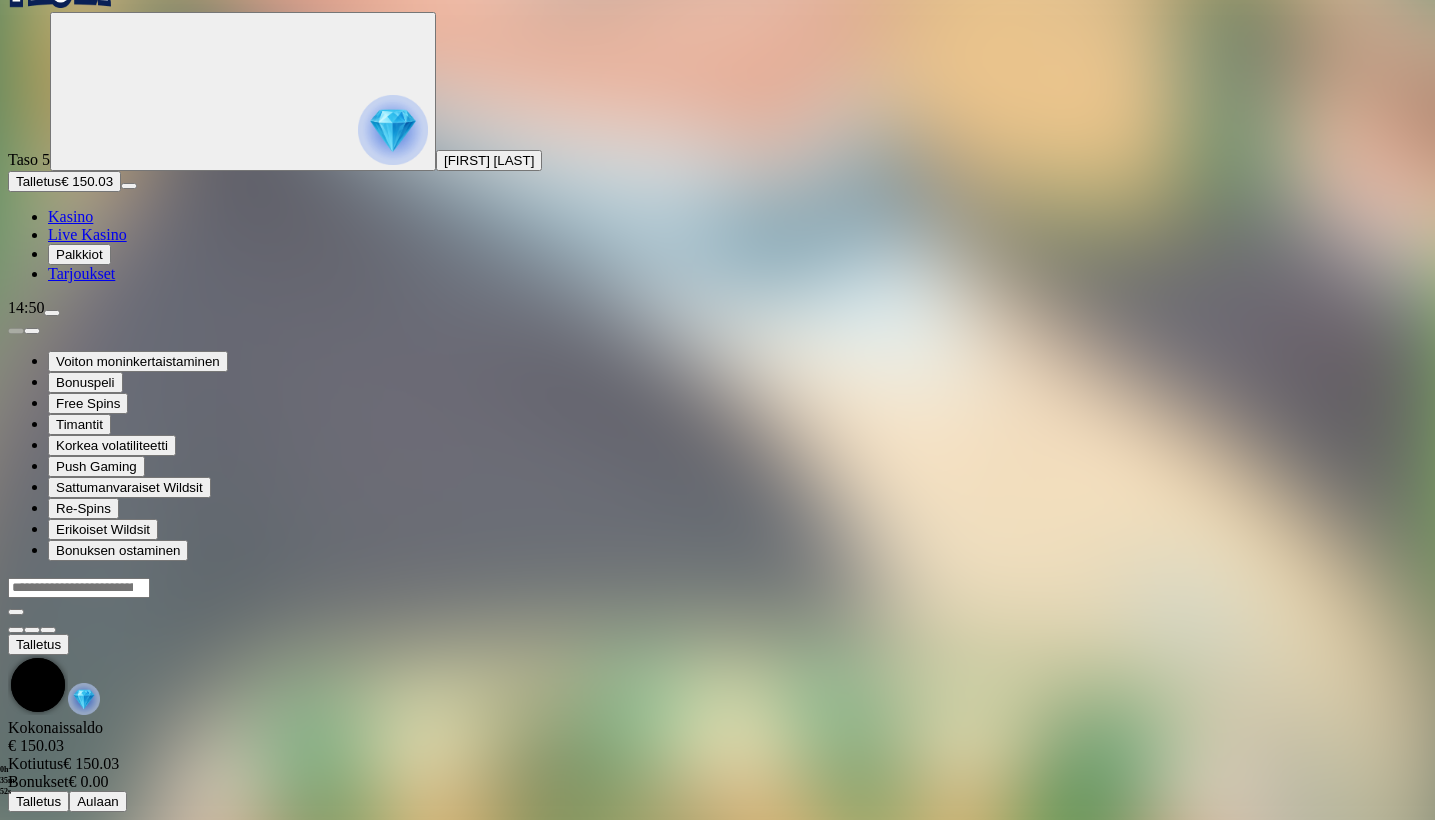 scroll, scrollTop: 0, scrollLeft: 0, axis: both 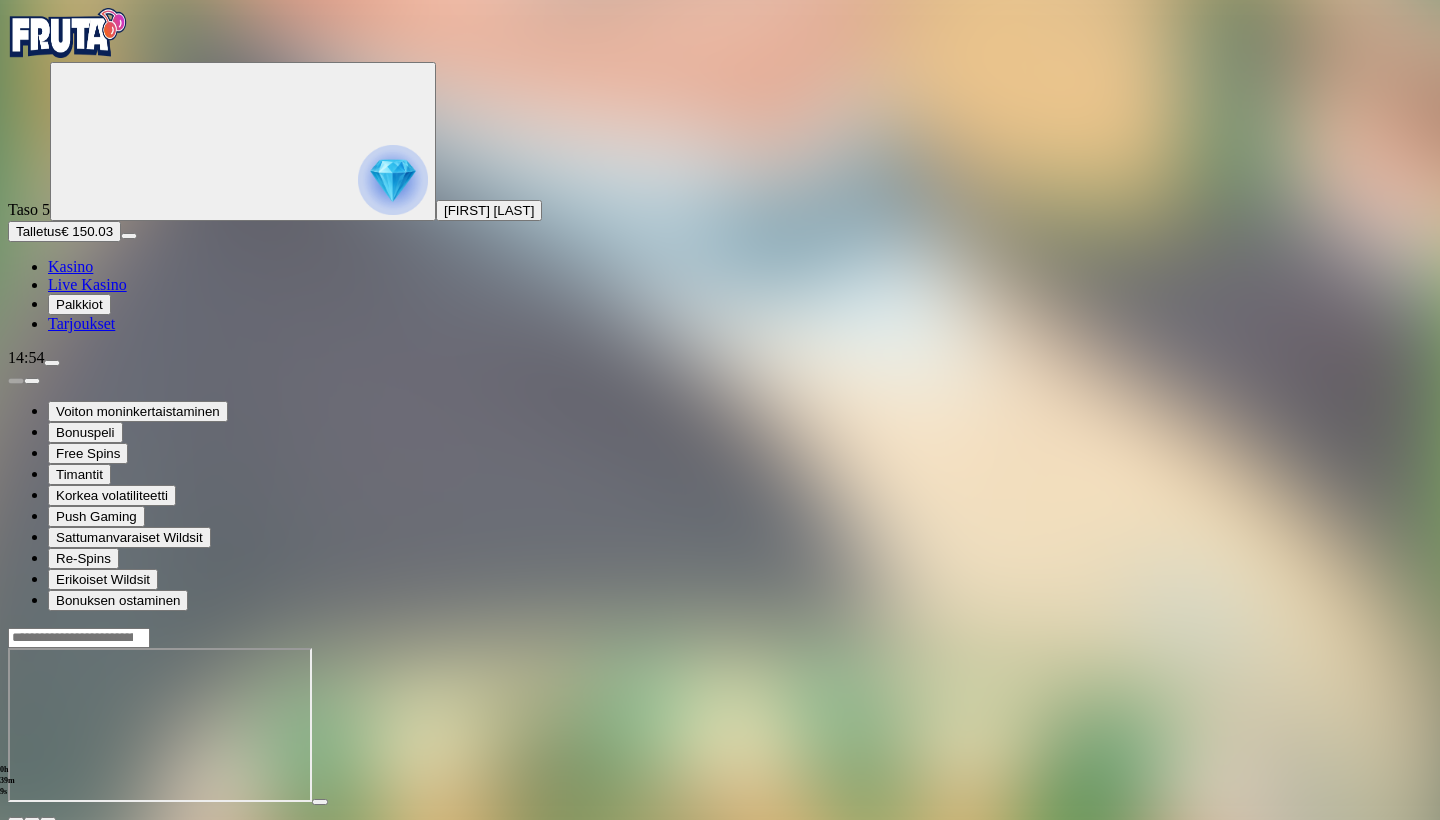 click on "Kasino" at bounding box center (70, 266) 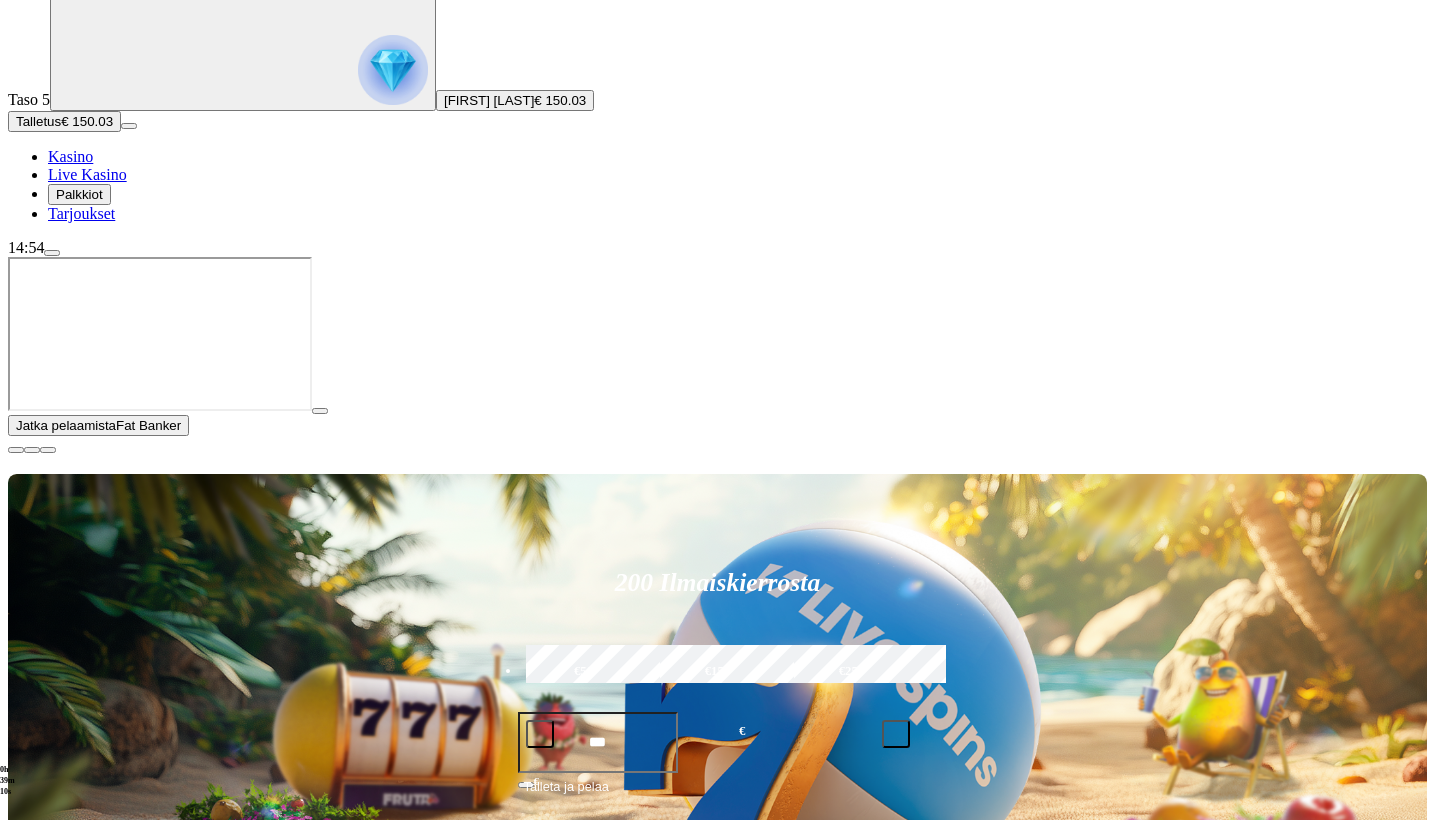 scroll, scrollTop: 130, scrollLeft: 0, axis: vertical 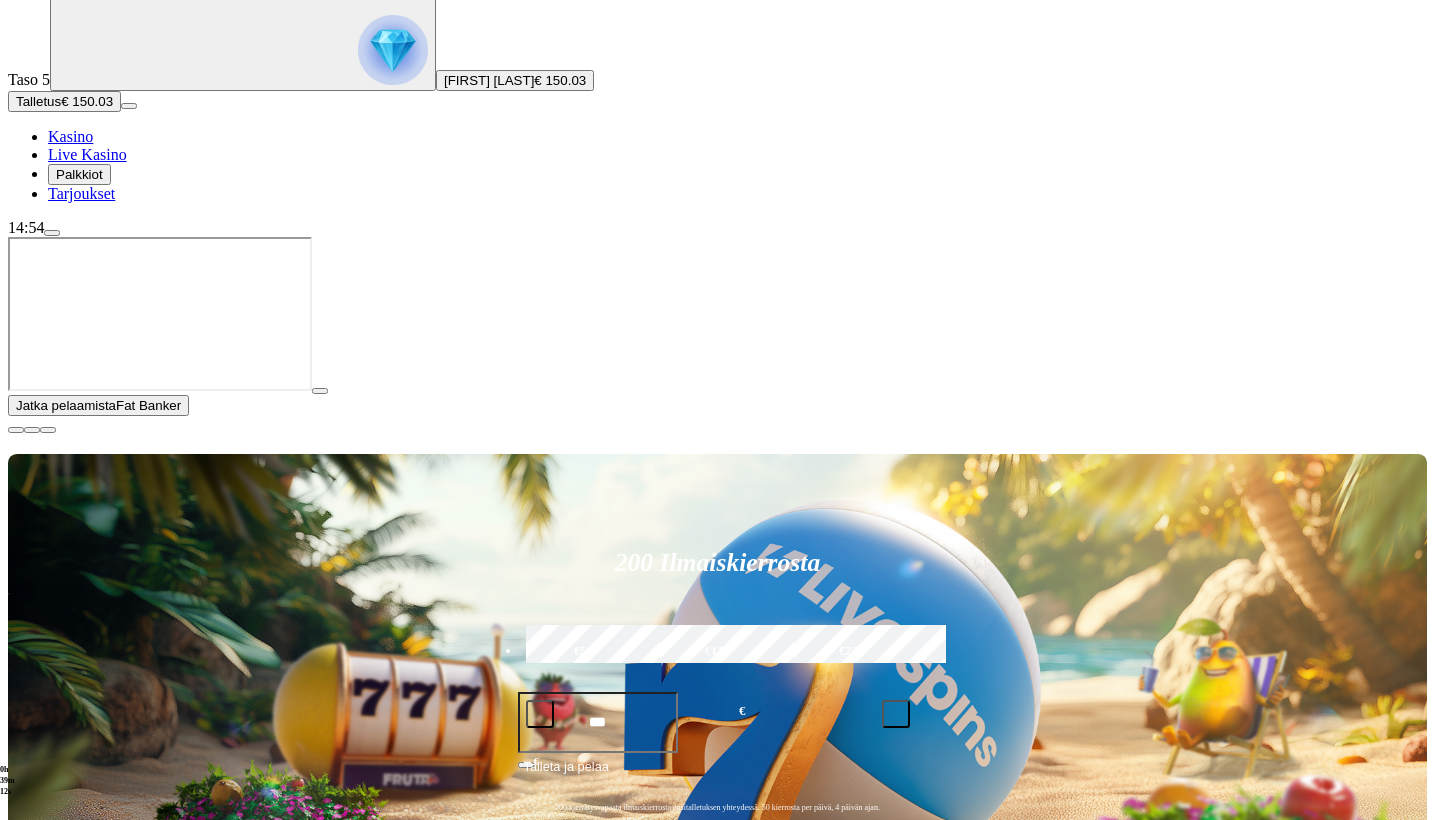 click at bounding box center (32, 1189) 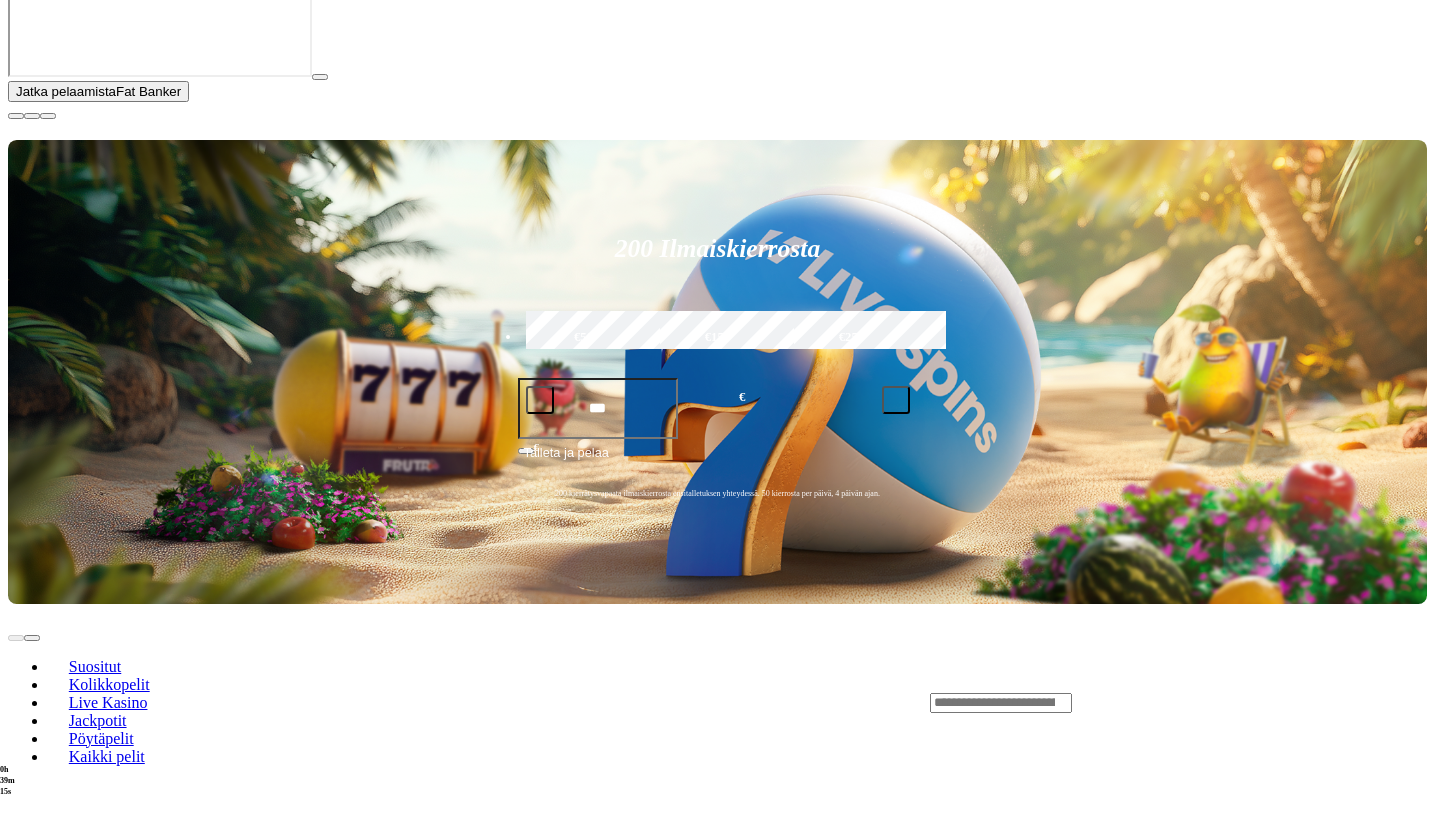 scroll, scrollTop: 444, scrollLeft: 1, axis: both 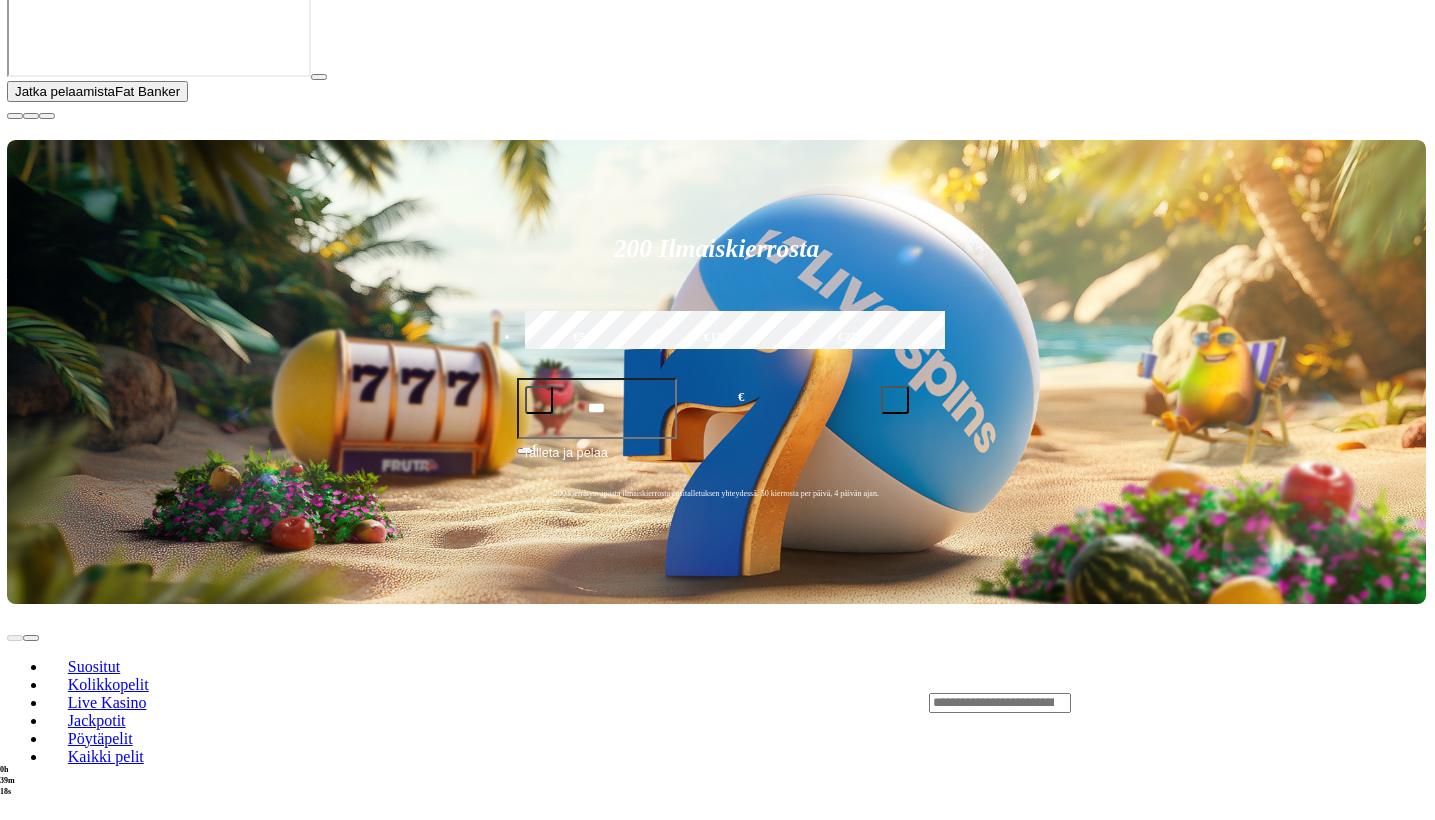 click at bounding box center (15, 116) 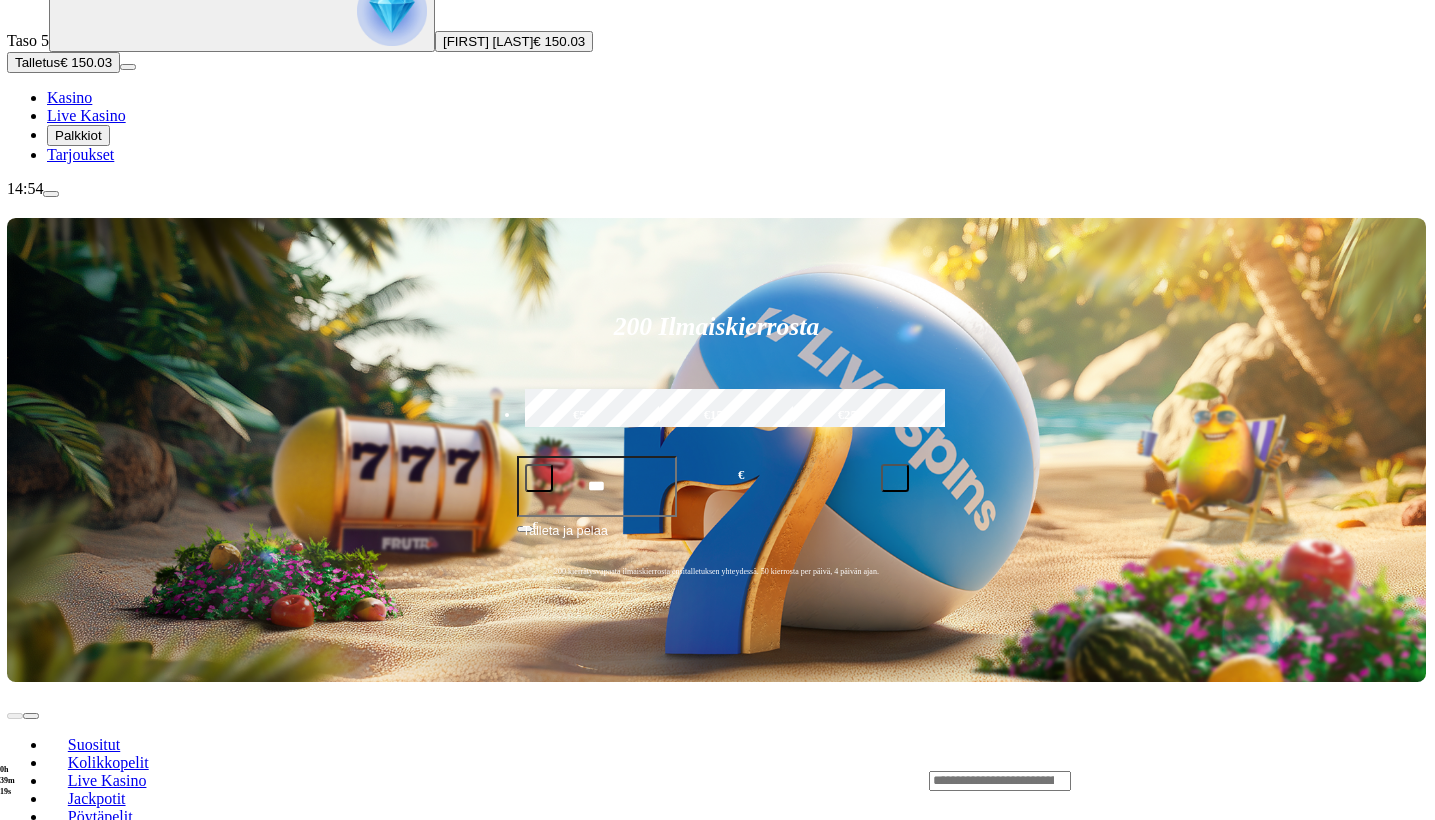 scroll, scrollTop: 18, scrollLeft: 1, axis: both 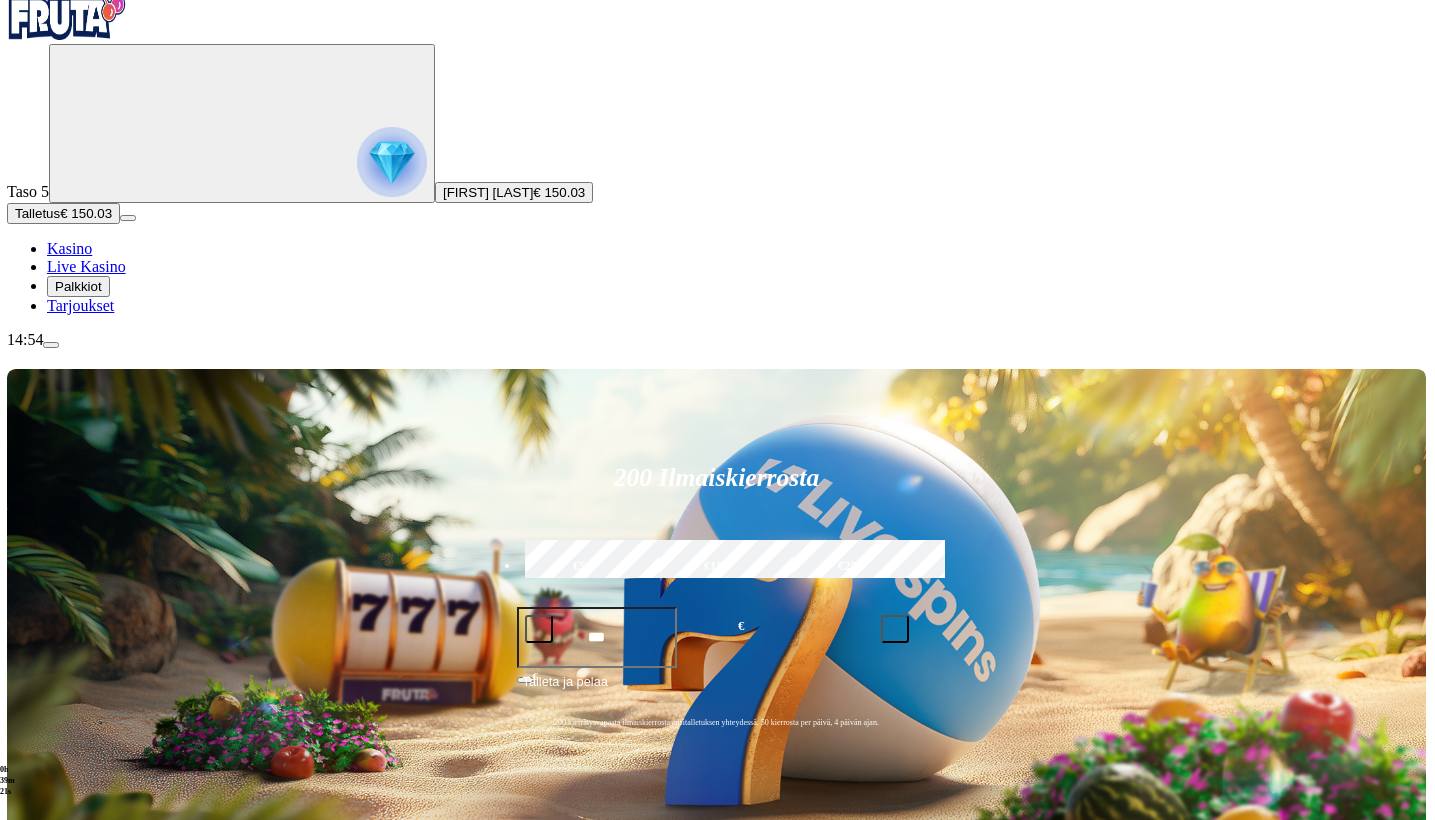 click on "Live Kasino" at bounding box center (86, 266) 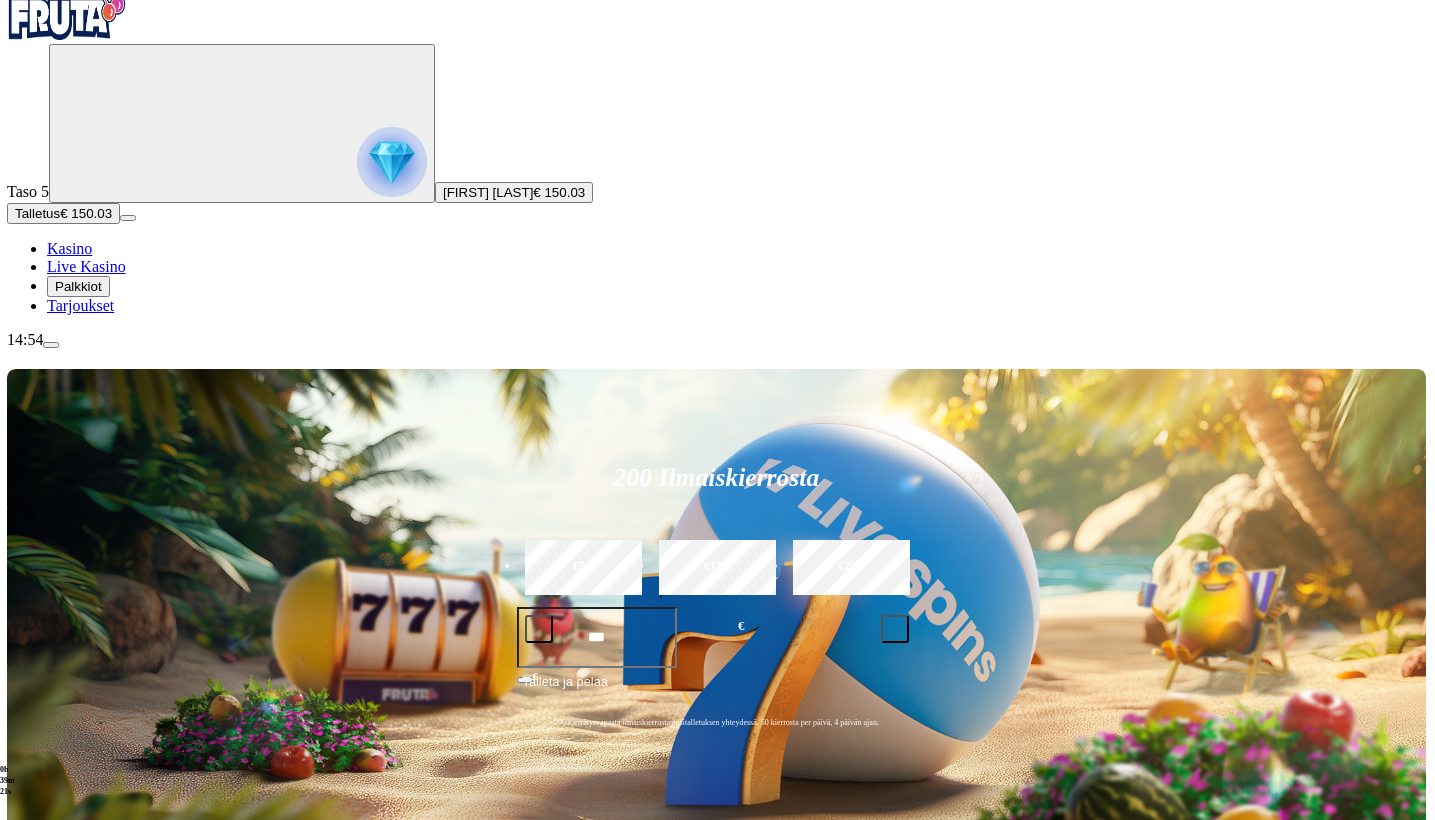 scroll, scrollTop: 0, scrollLeft: 0, axis: both 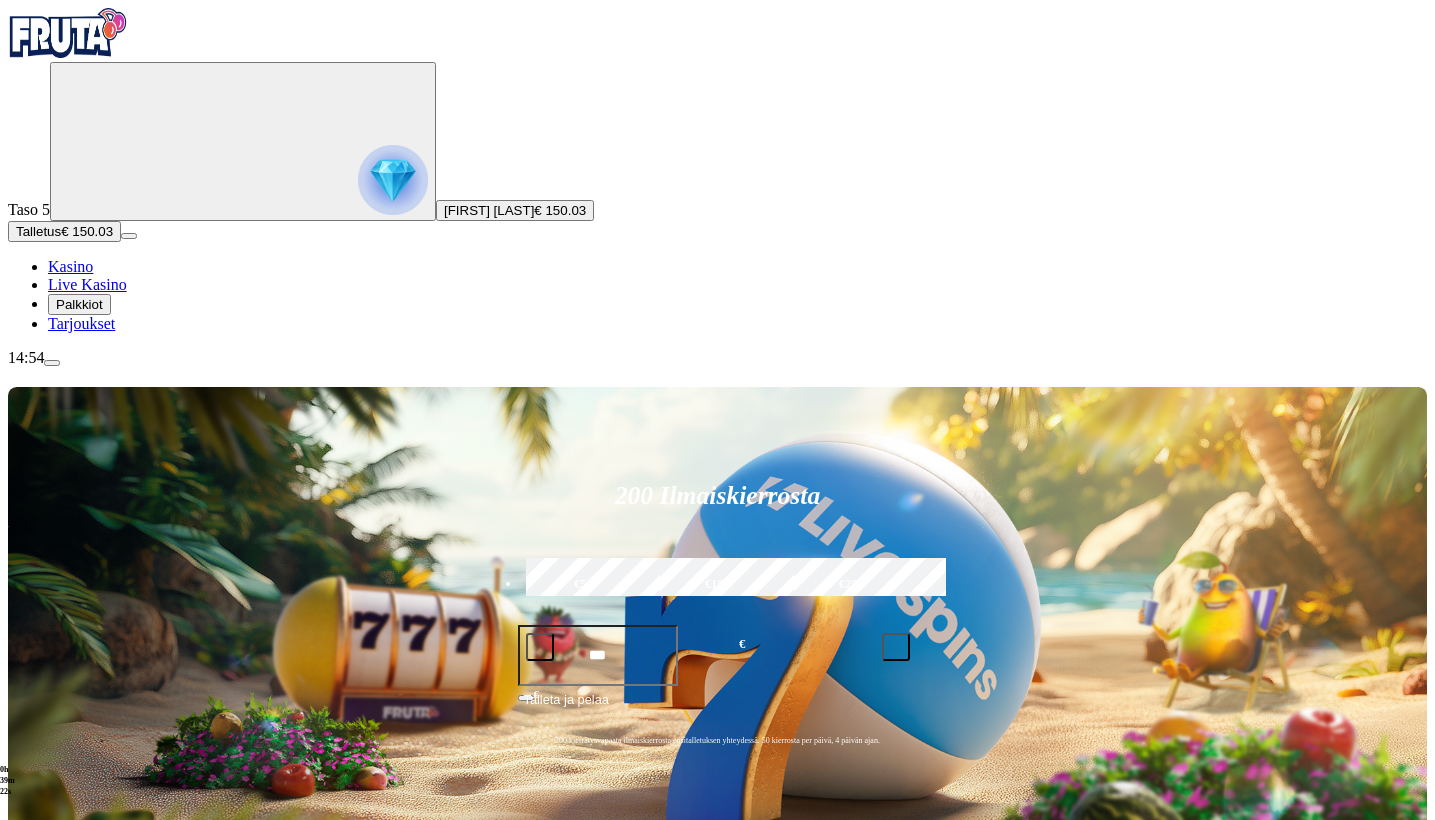 click on "Pelaa nyt" at bounding box center [77, 1359] 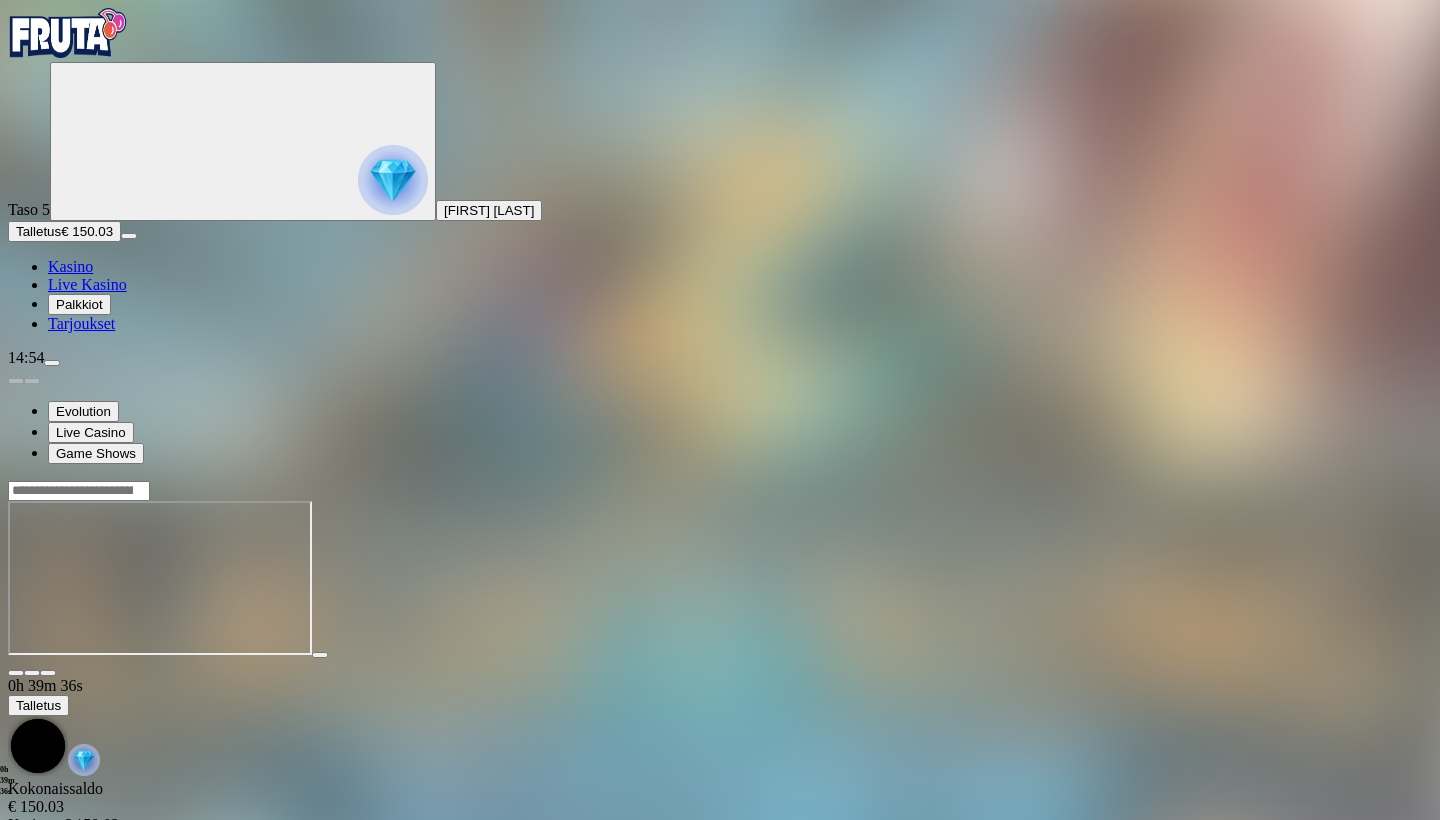 click on "Kasino" at bounding box center [70, 266] 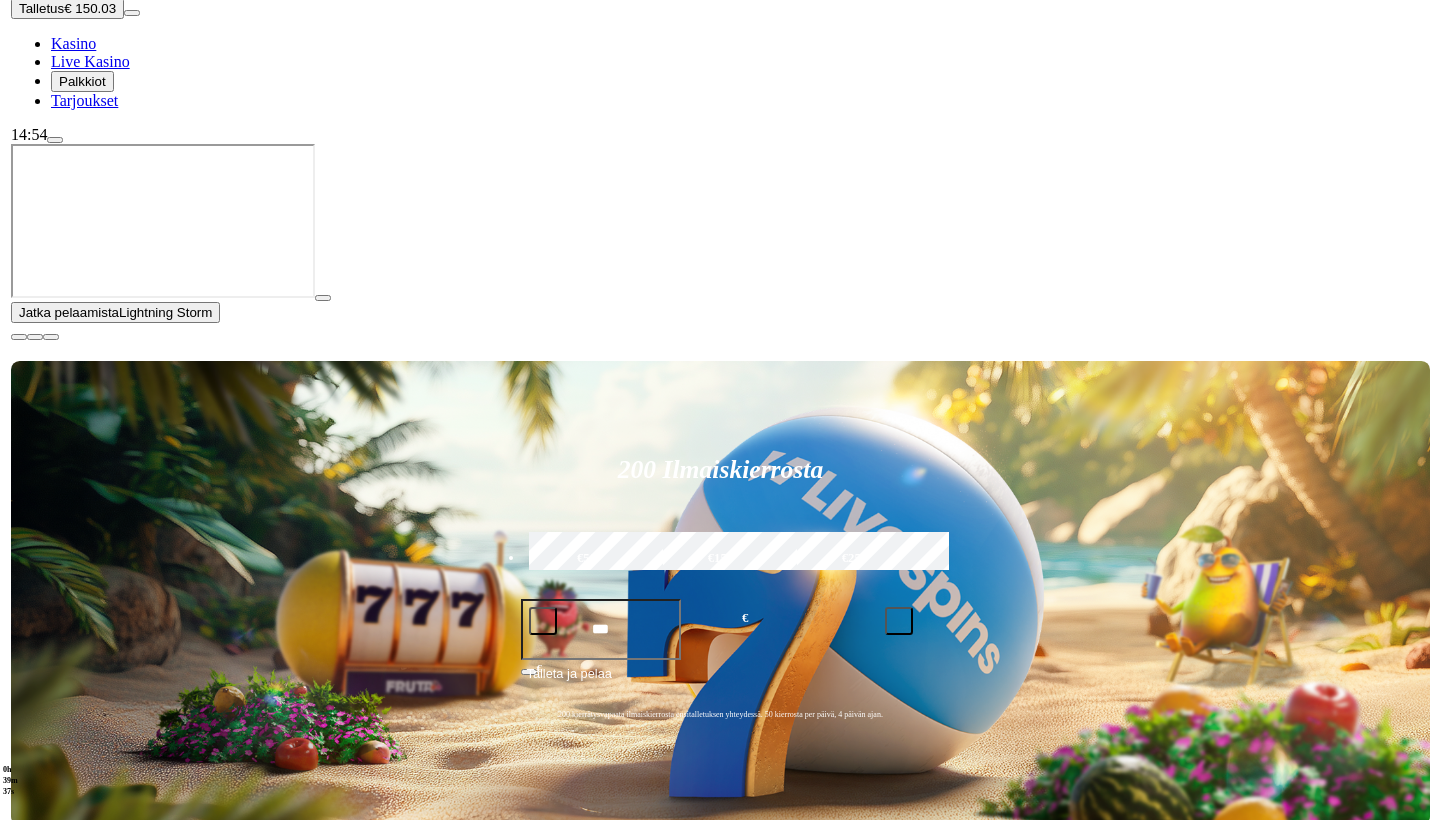 scroll, scrollTop: 259, scrollLeft: 0, axis: vertical 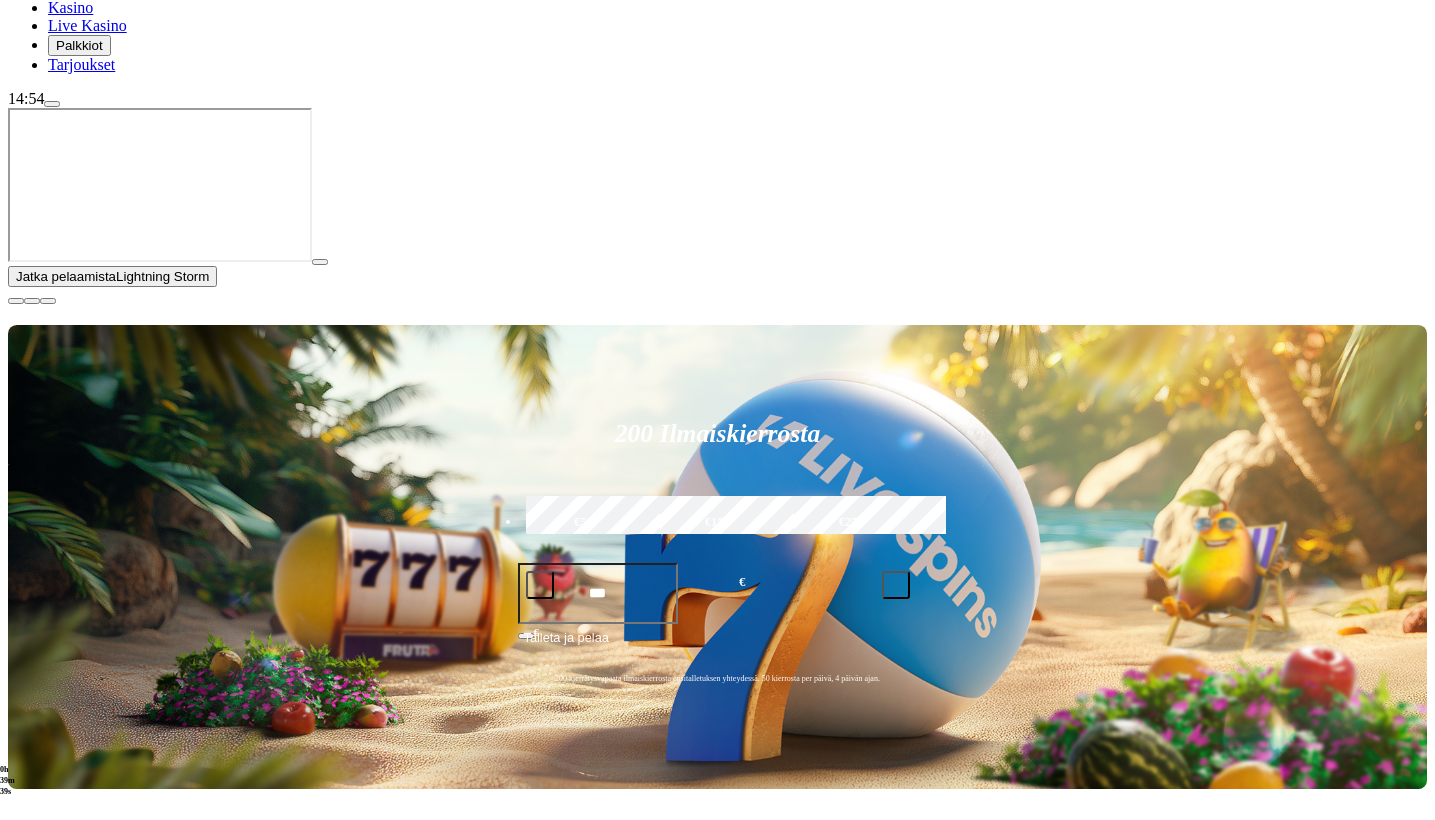 click at bounding box center [16, 301] 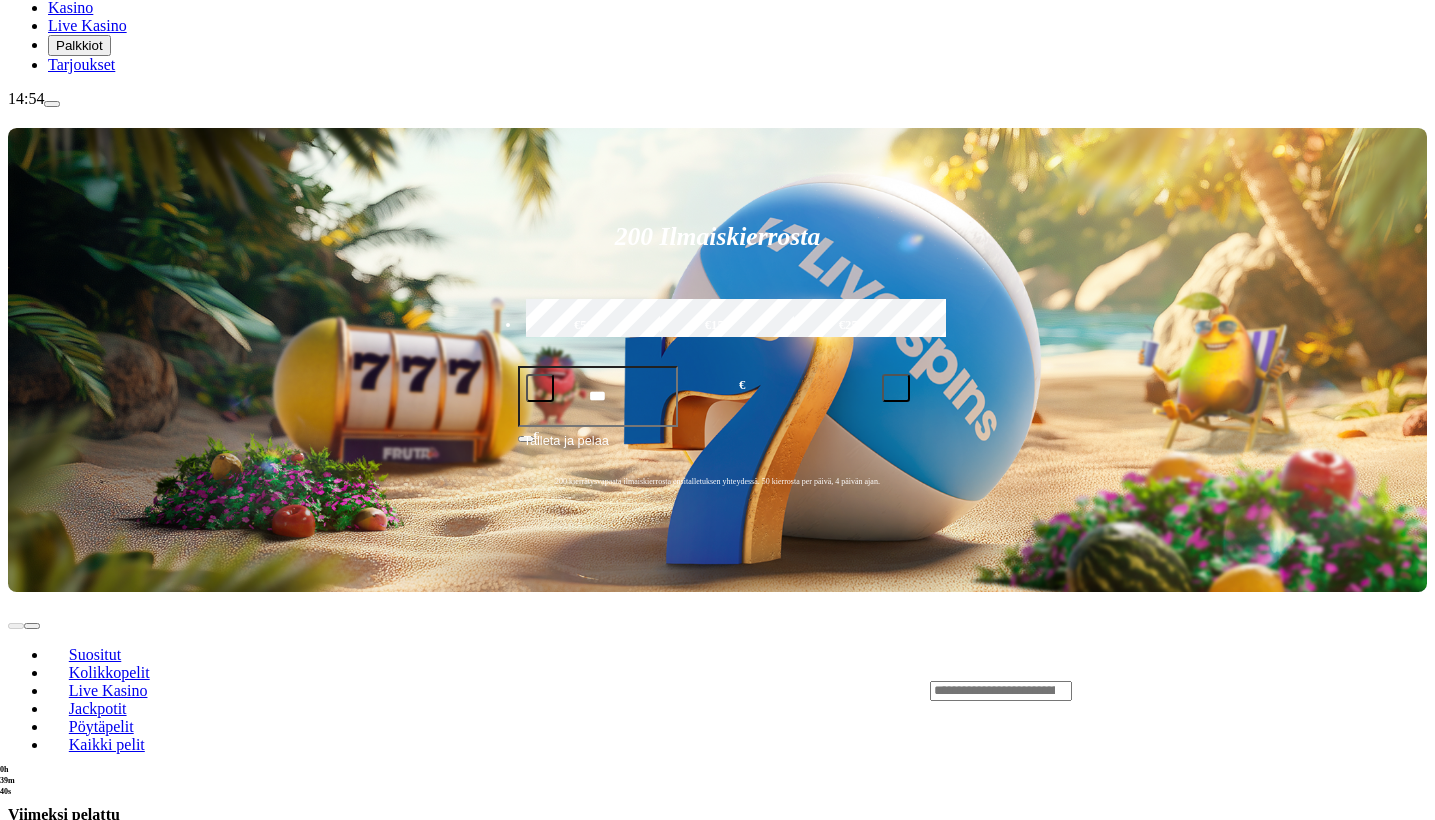 click at bounding box center [52, 104] 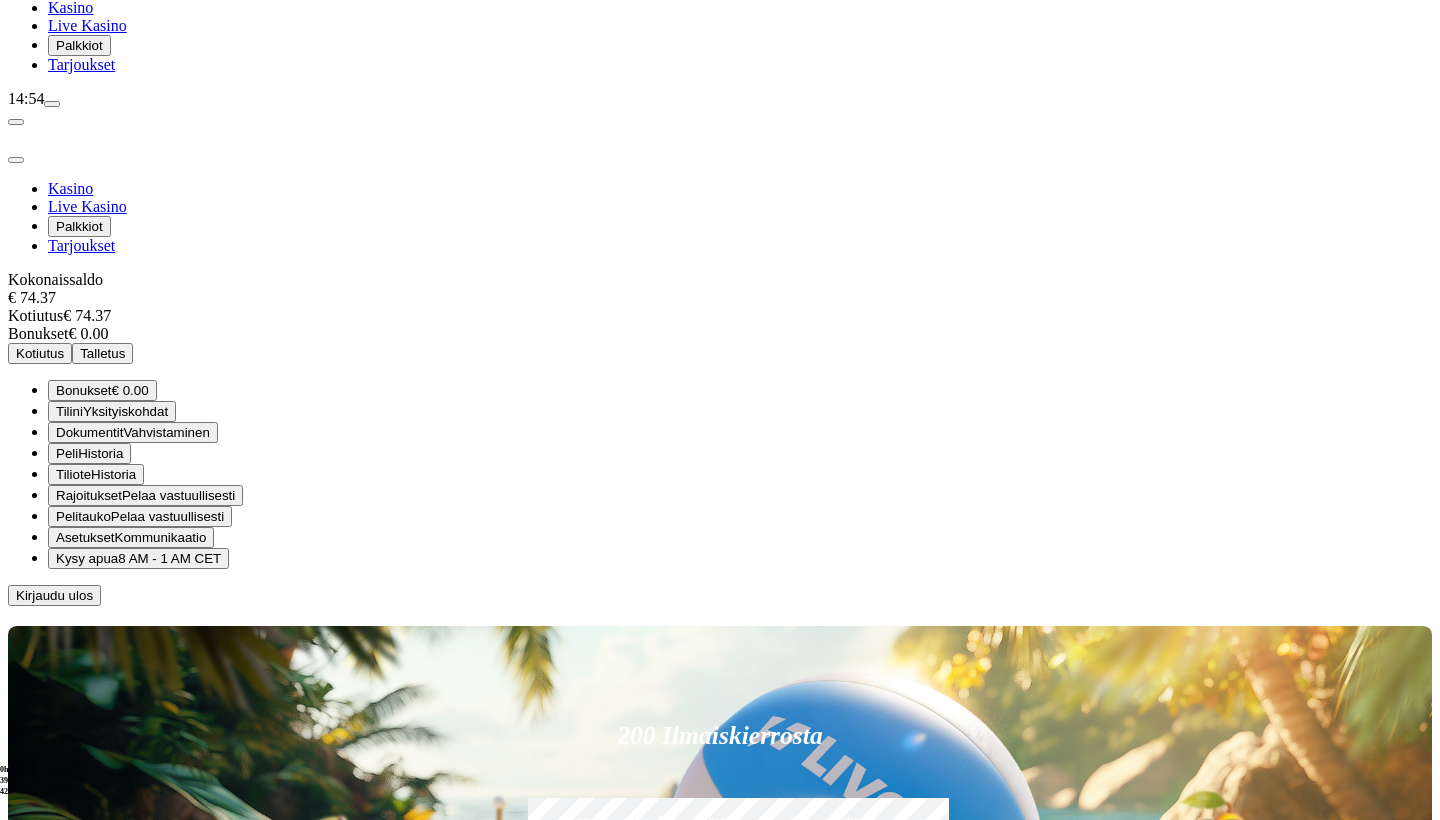click on "Dokumentit Vahvistaminen" at bounding box center [133, 432] 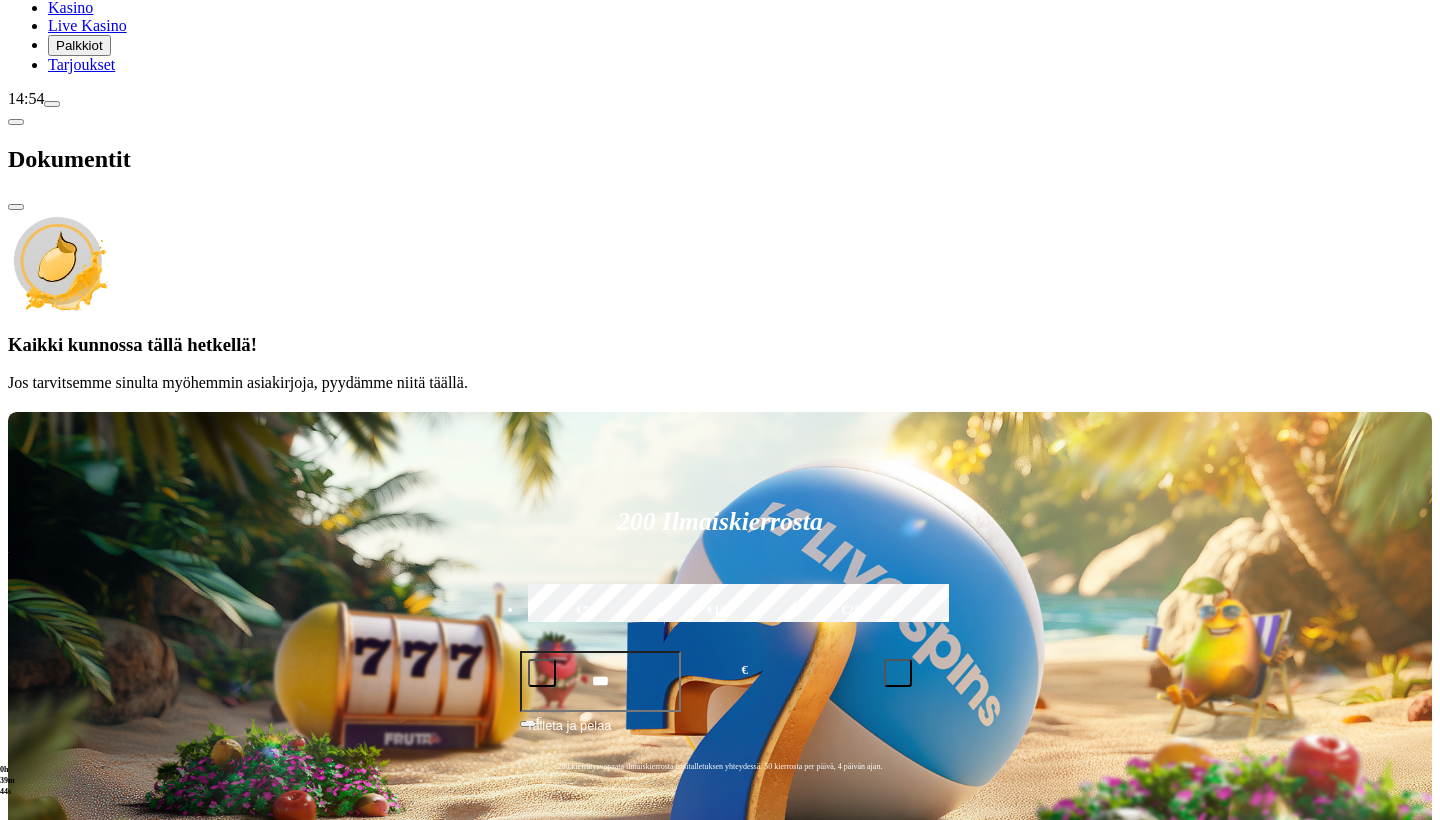 click at bounding box center [16, 122] 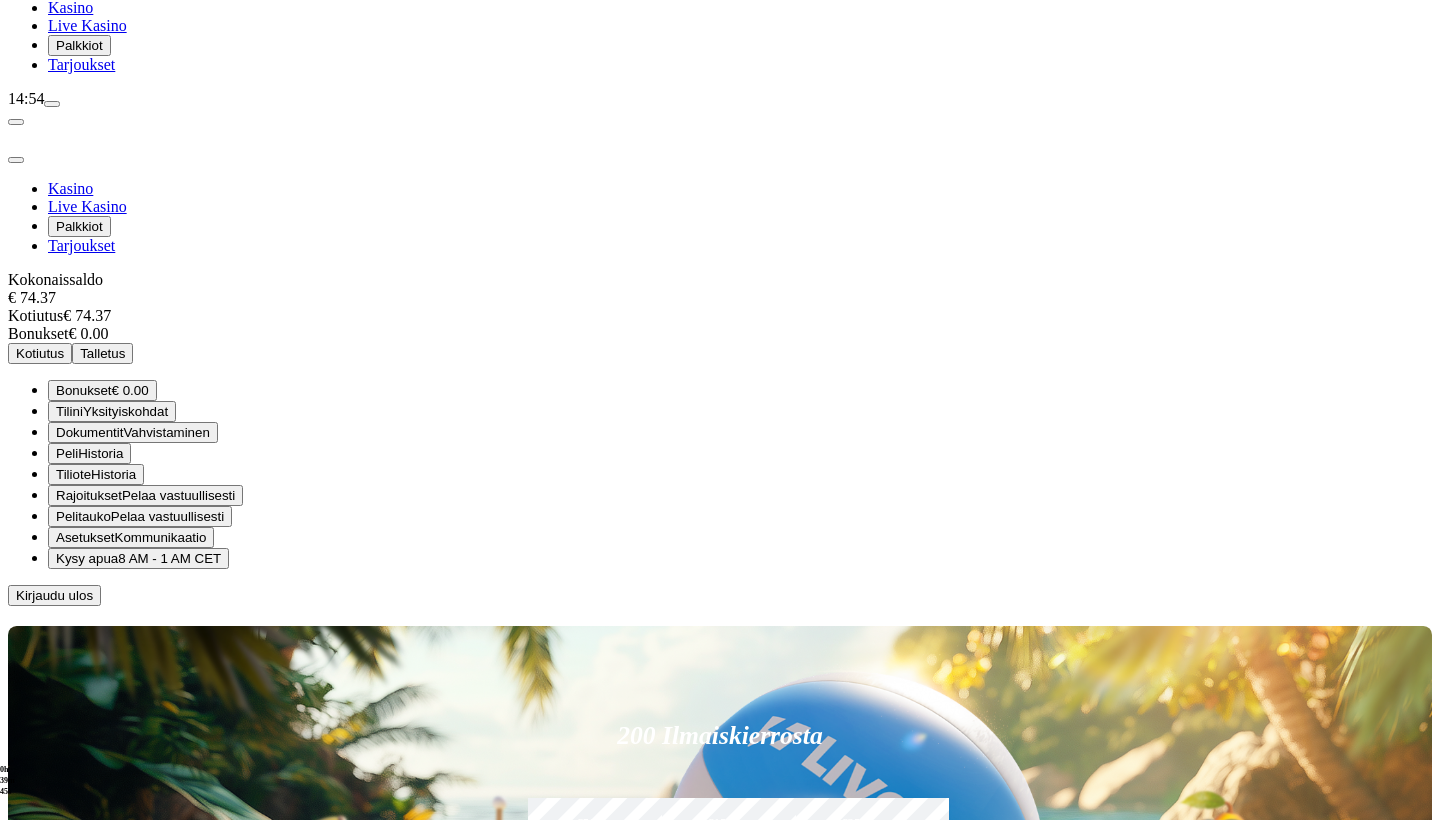 click at bounding box center (16, 160) 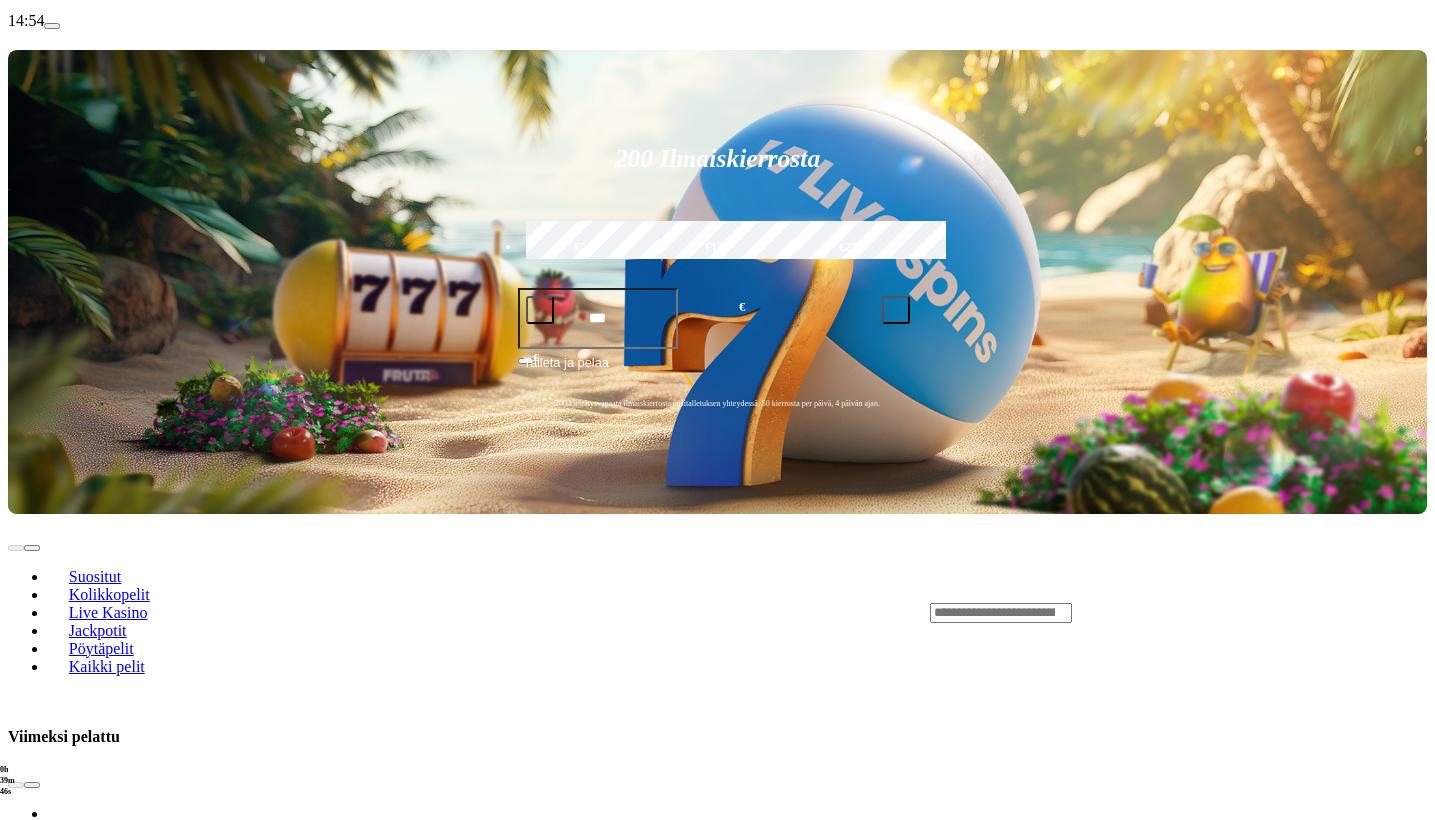 scroll, scrollTop: 334, scrollLeft: 2, axis: both 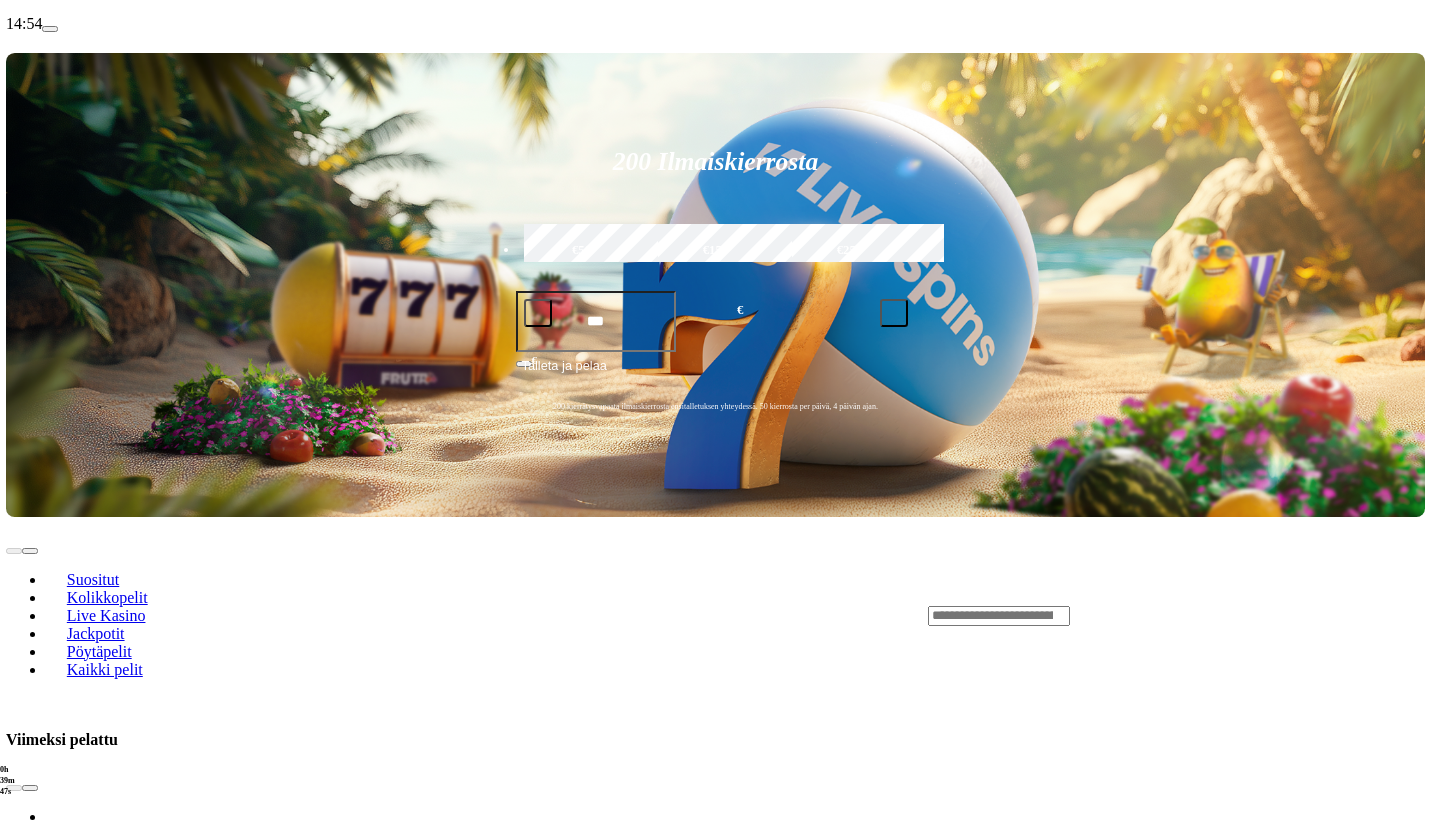 click at bounding box center (30, 788) 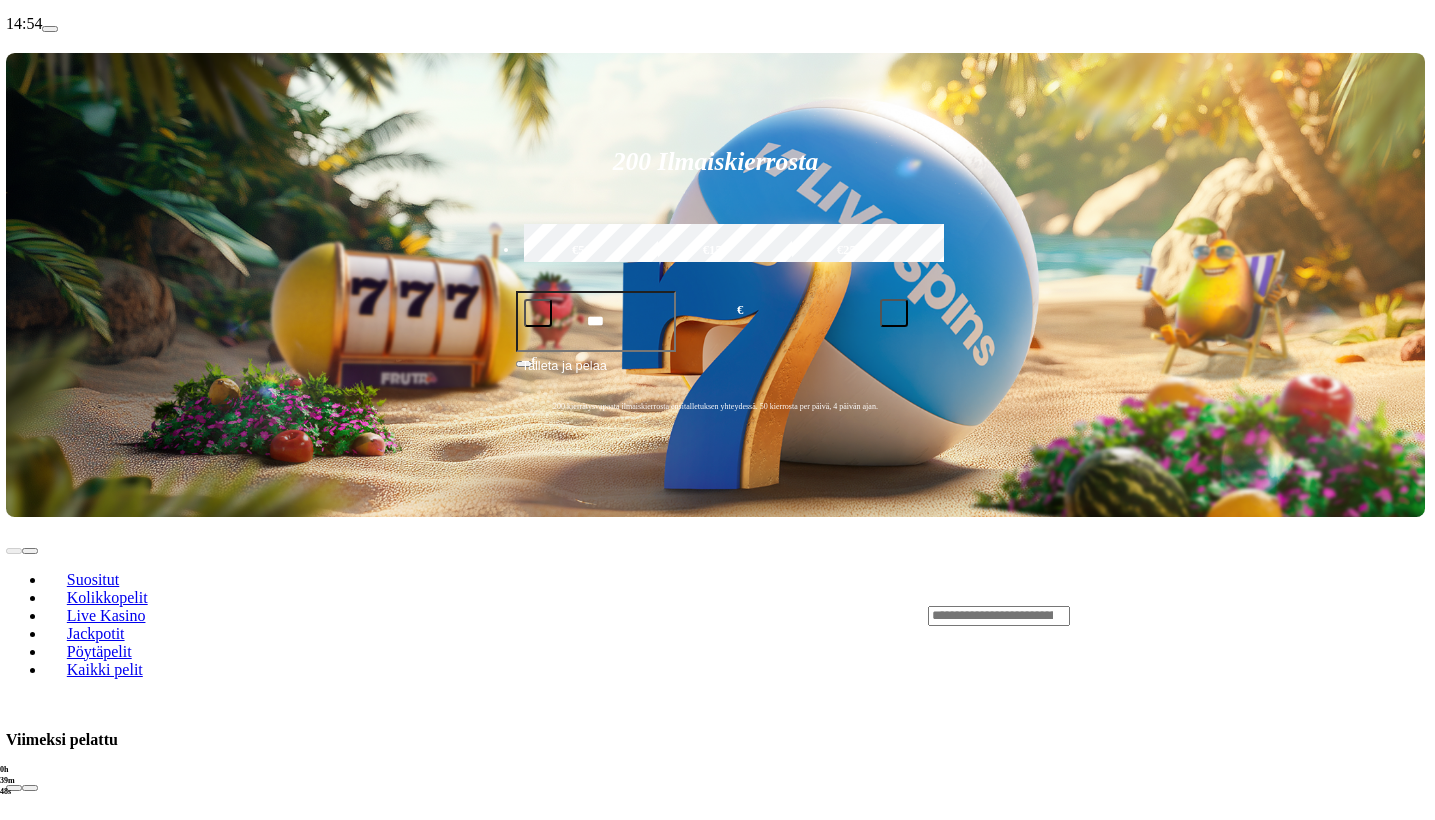 click at bounding box center [30, 788] 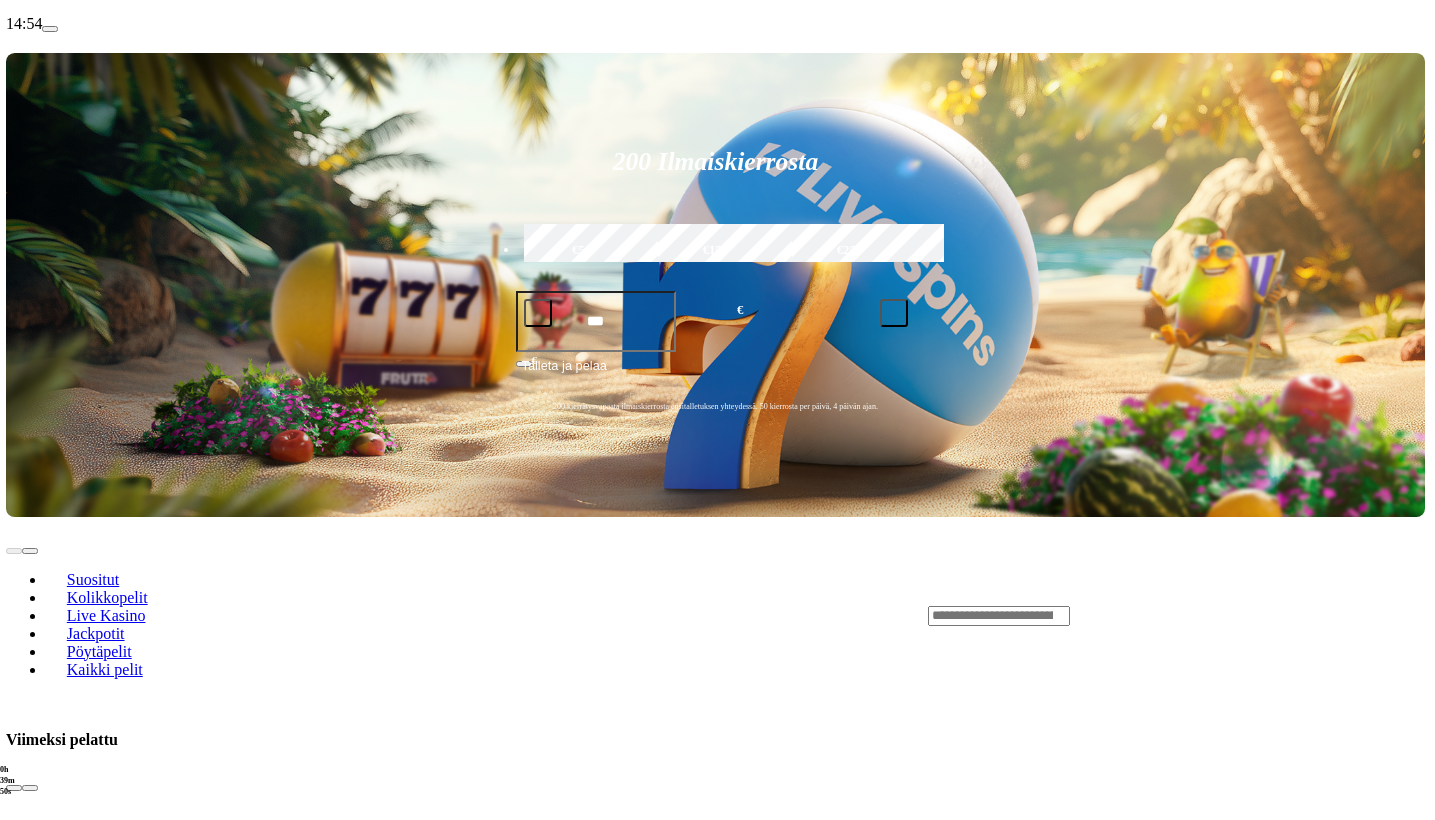 click at bounding box center (14, 788) 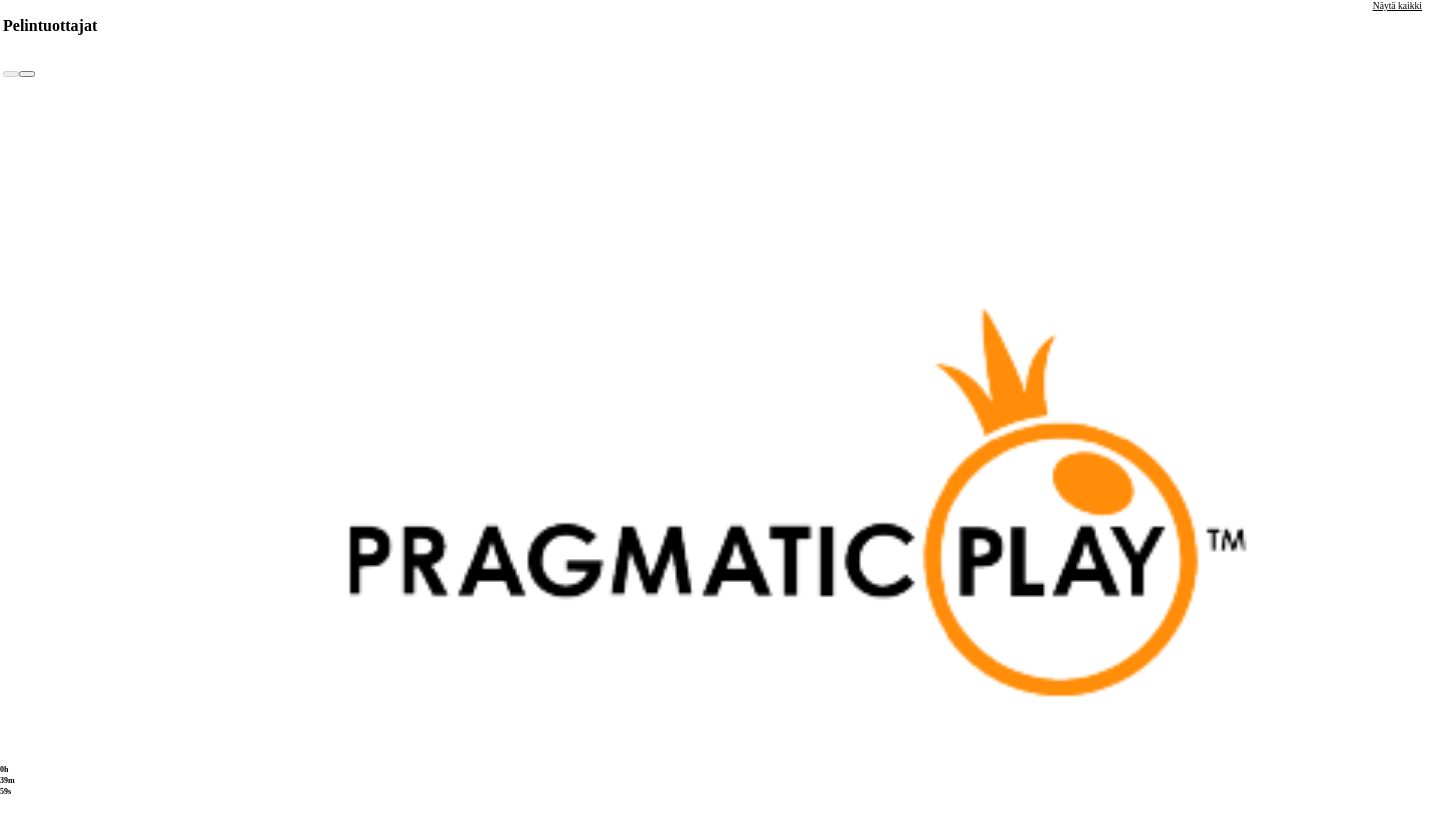 scroll, scrollTop: 4519, scrollLeft: 5, axis: both 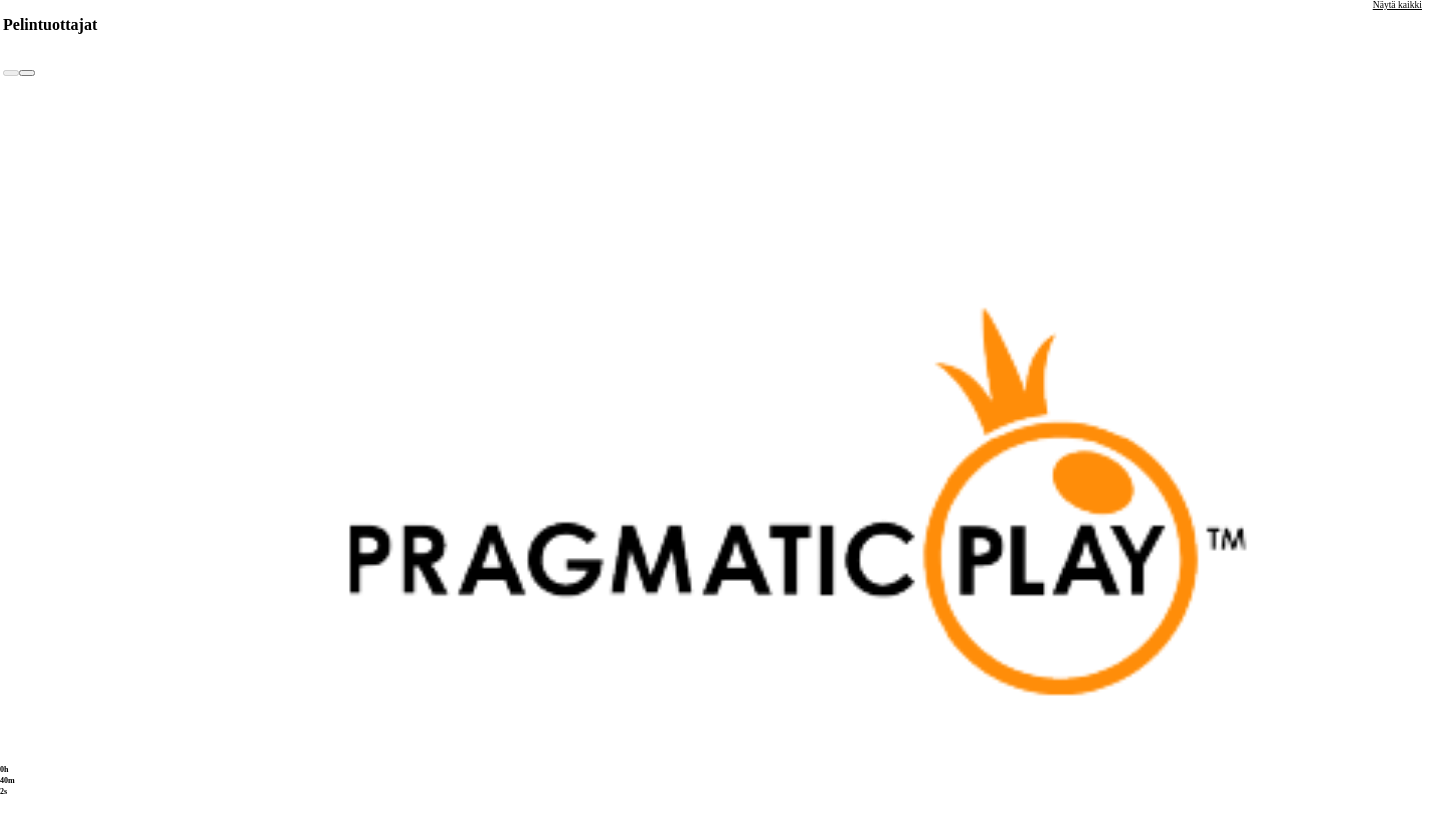 click at bounding box center (27, 28287) 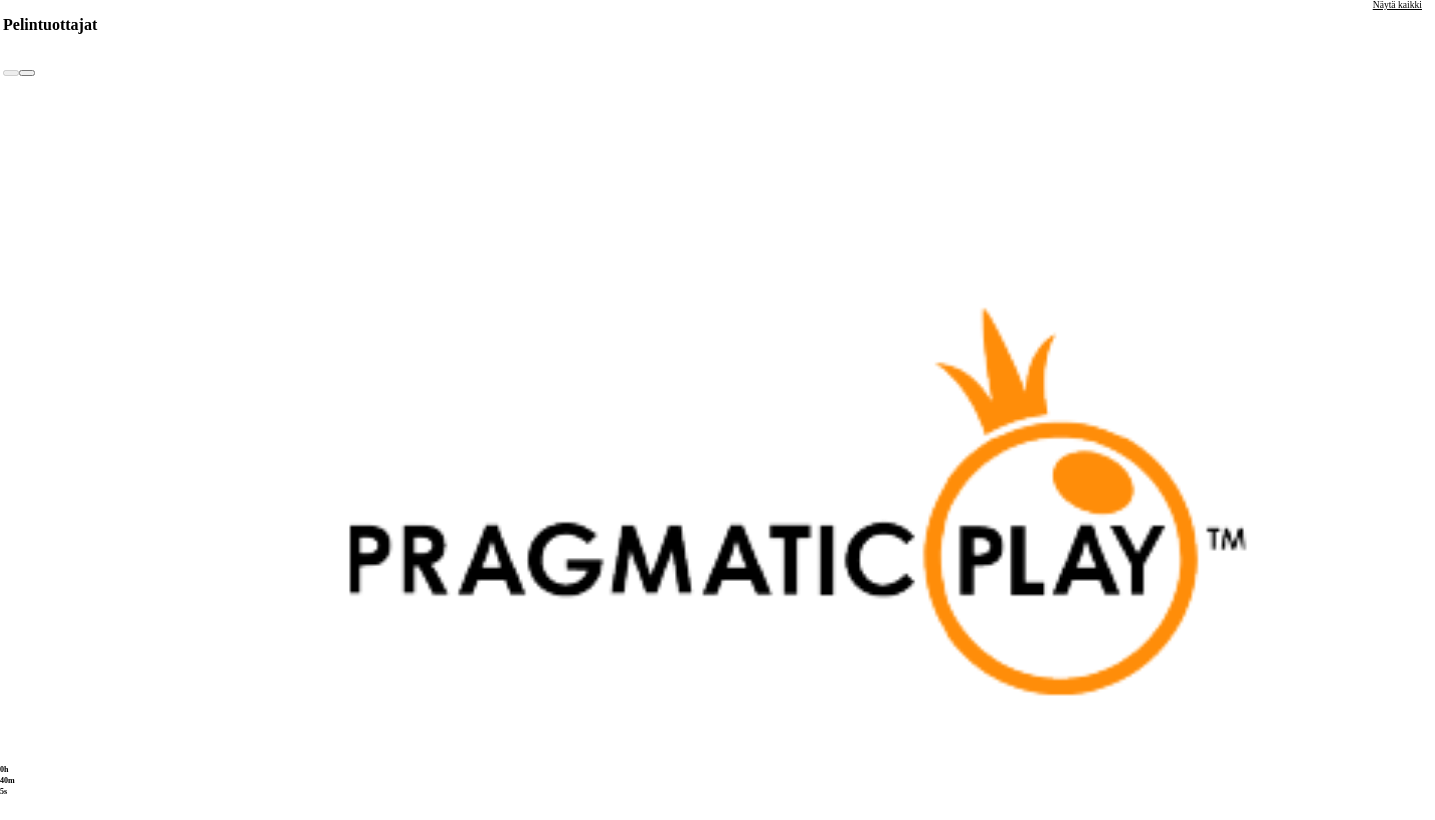 click on "Pelaa nyt" at bounding box center (-824, 29287) 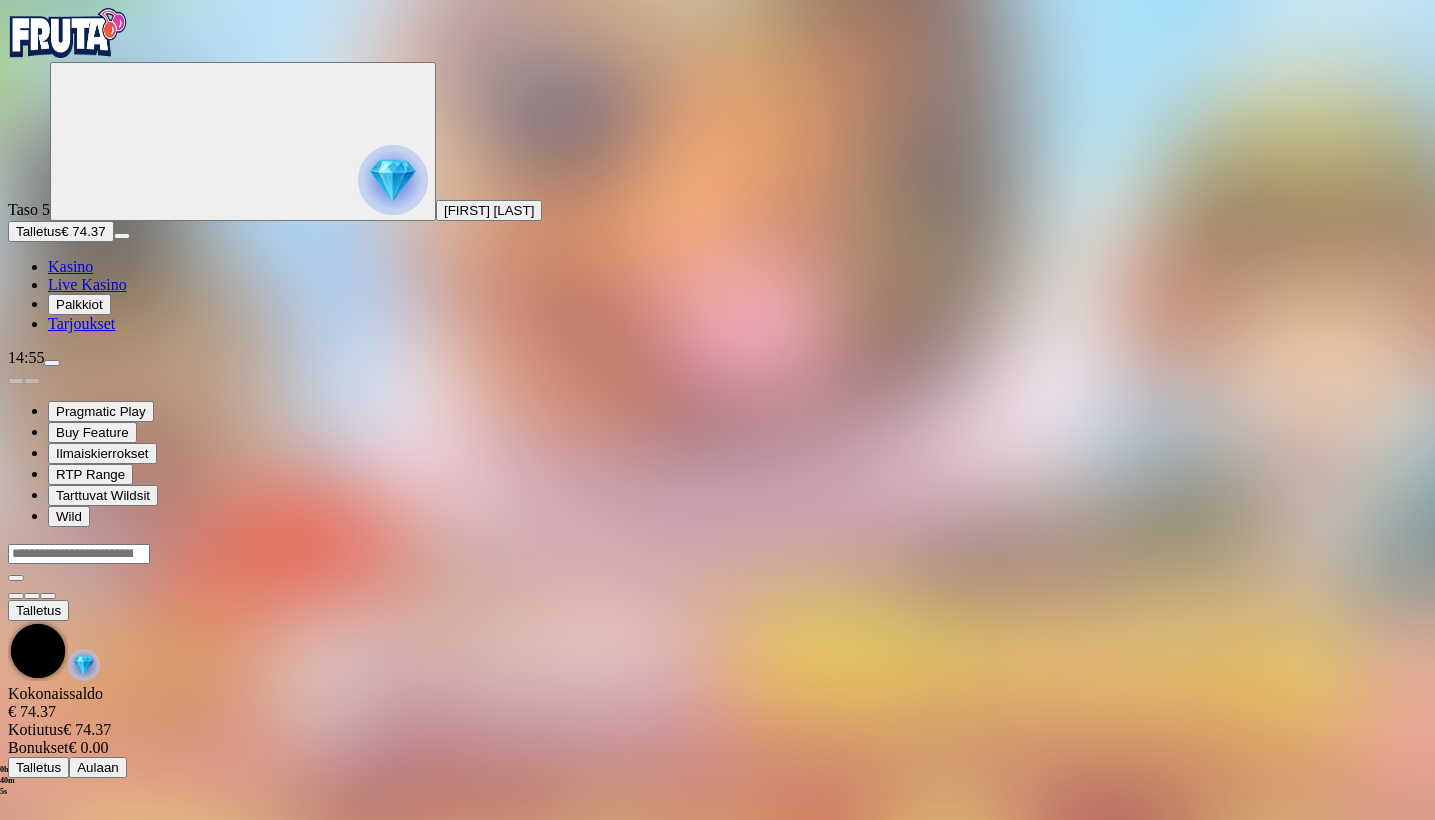scroll, scrollTop: 0, scrollLeft: 0, axis: both 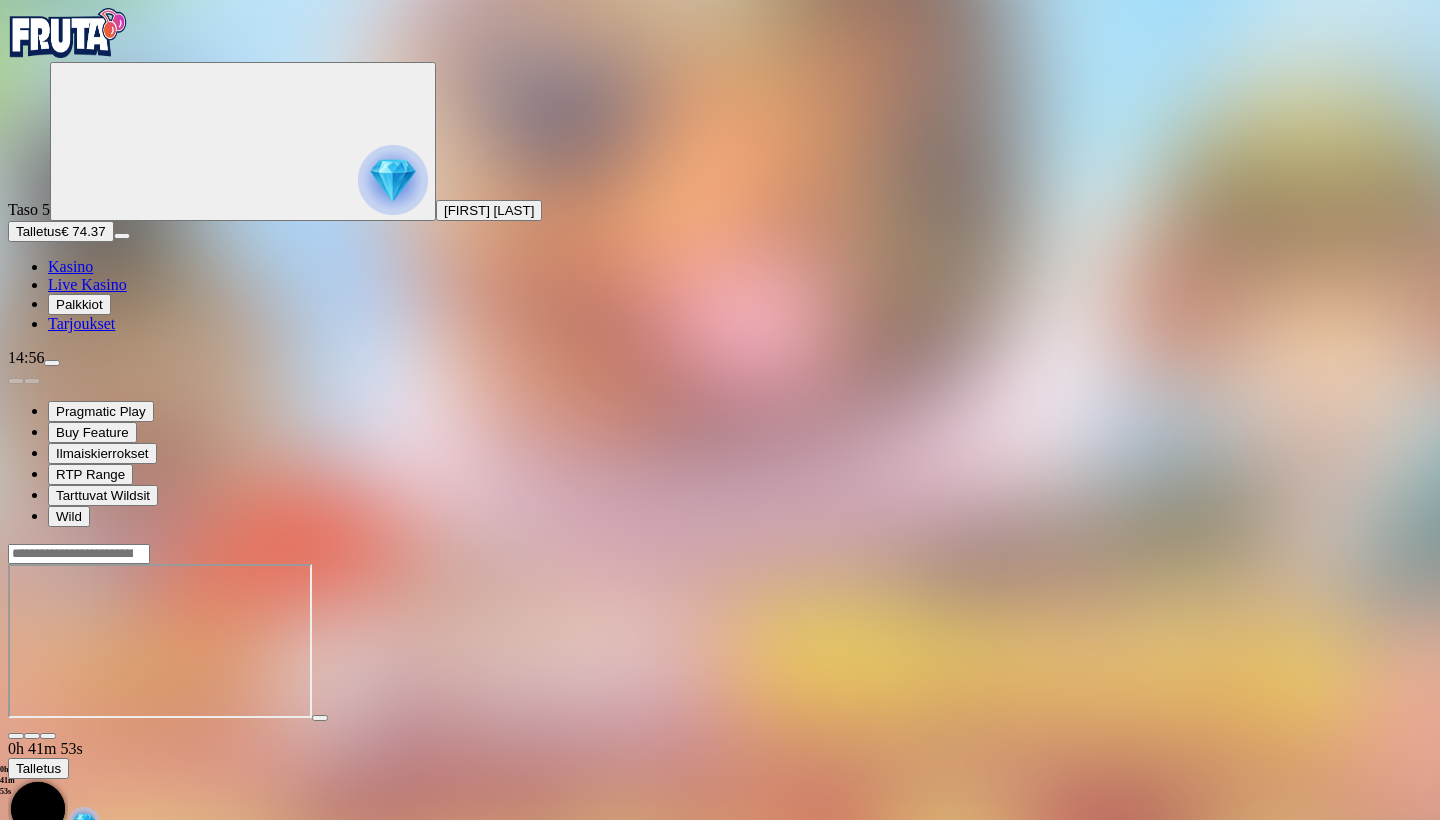 click on "Live Kasino" at bounding box center [87, 284] 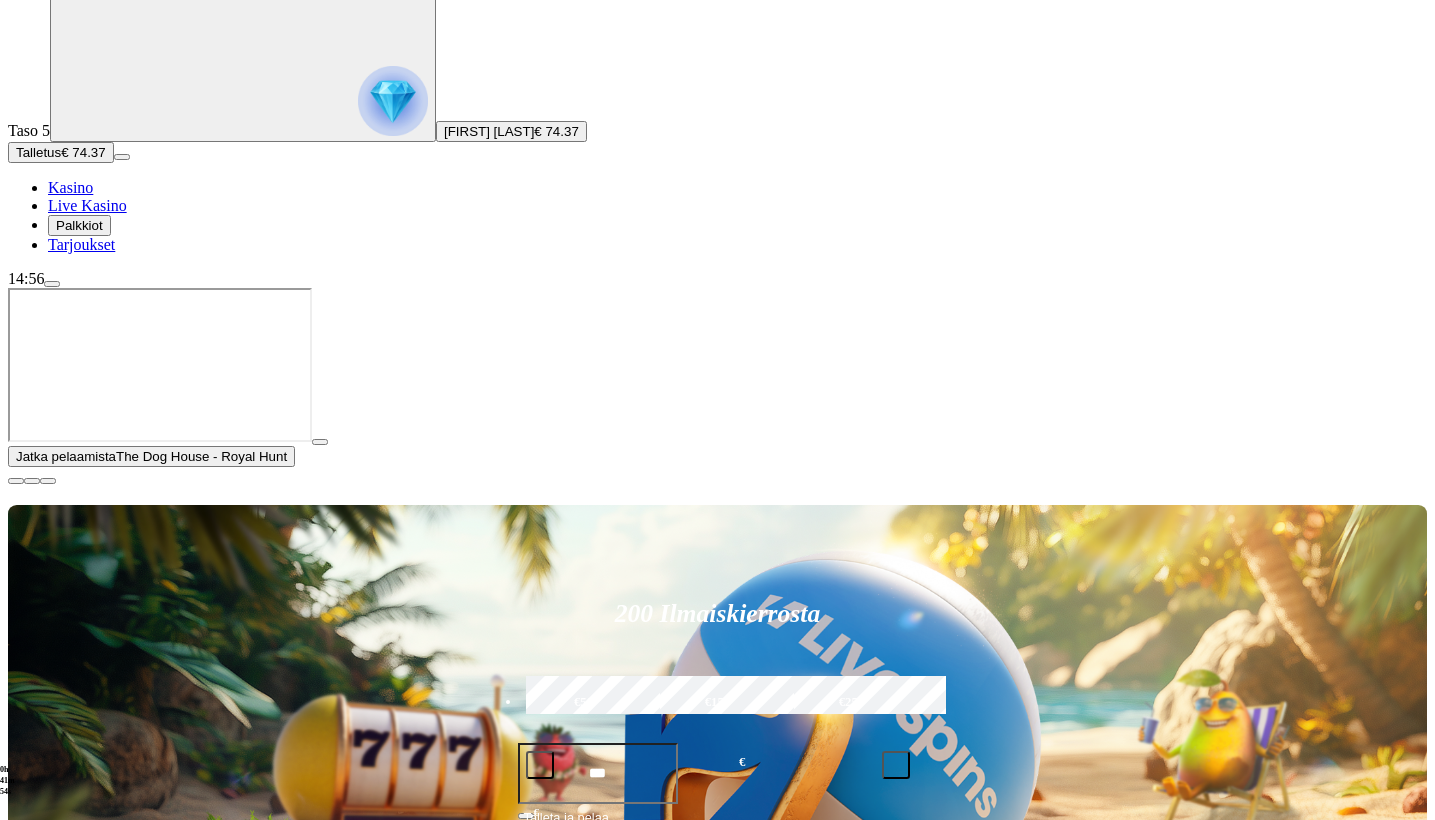 scroll, scrollTop: 82, scrollLeft: 0, axis: vertical 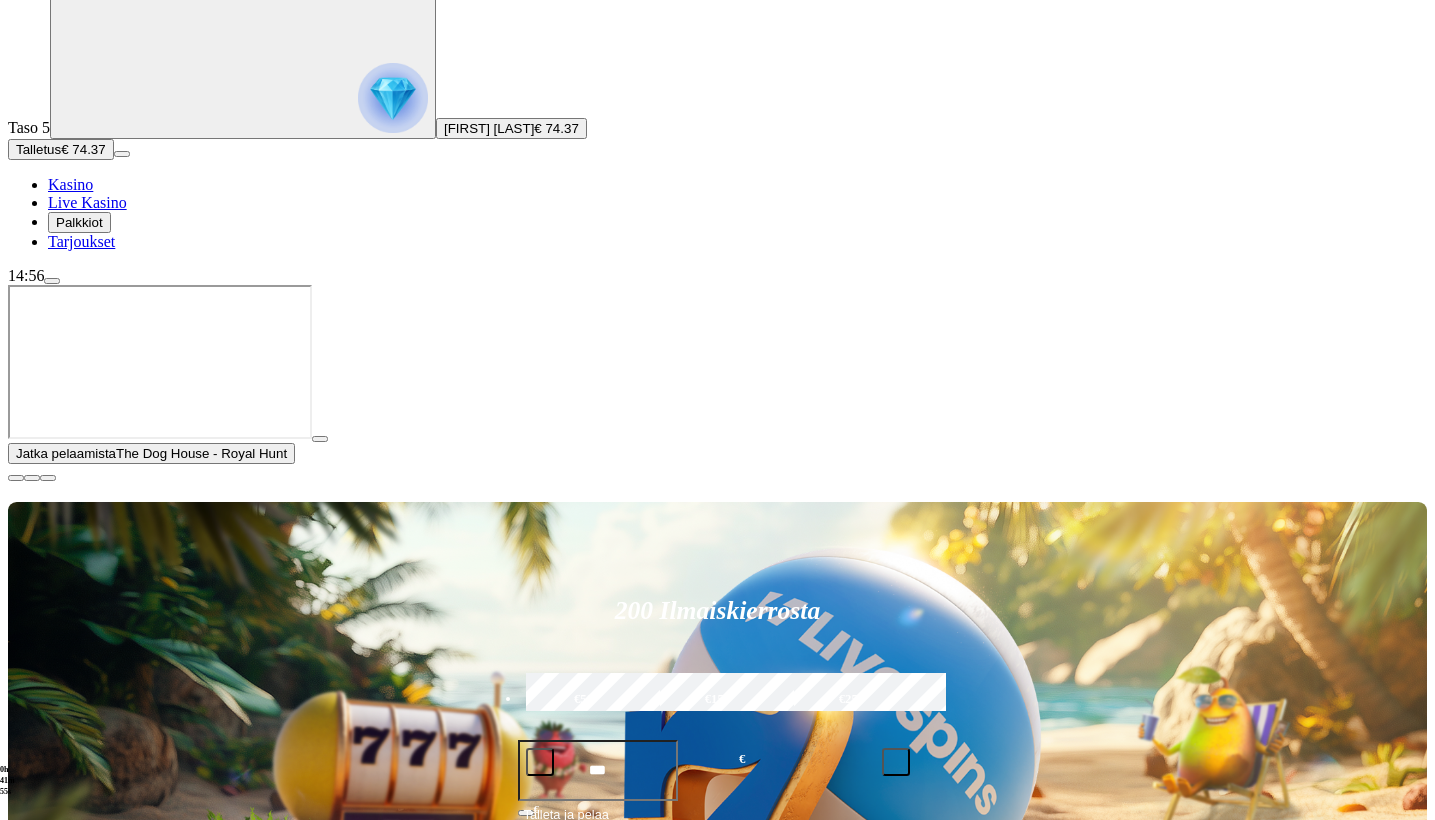 click on "Pelaa nyt" at bounding box center (77, 1378) 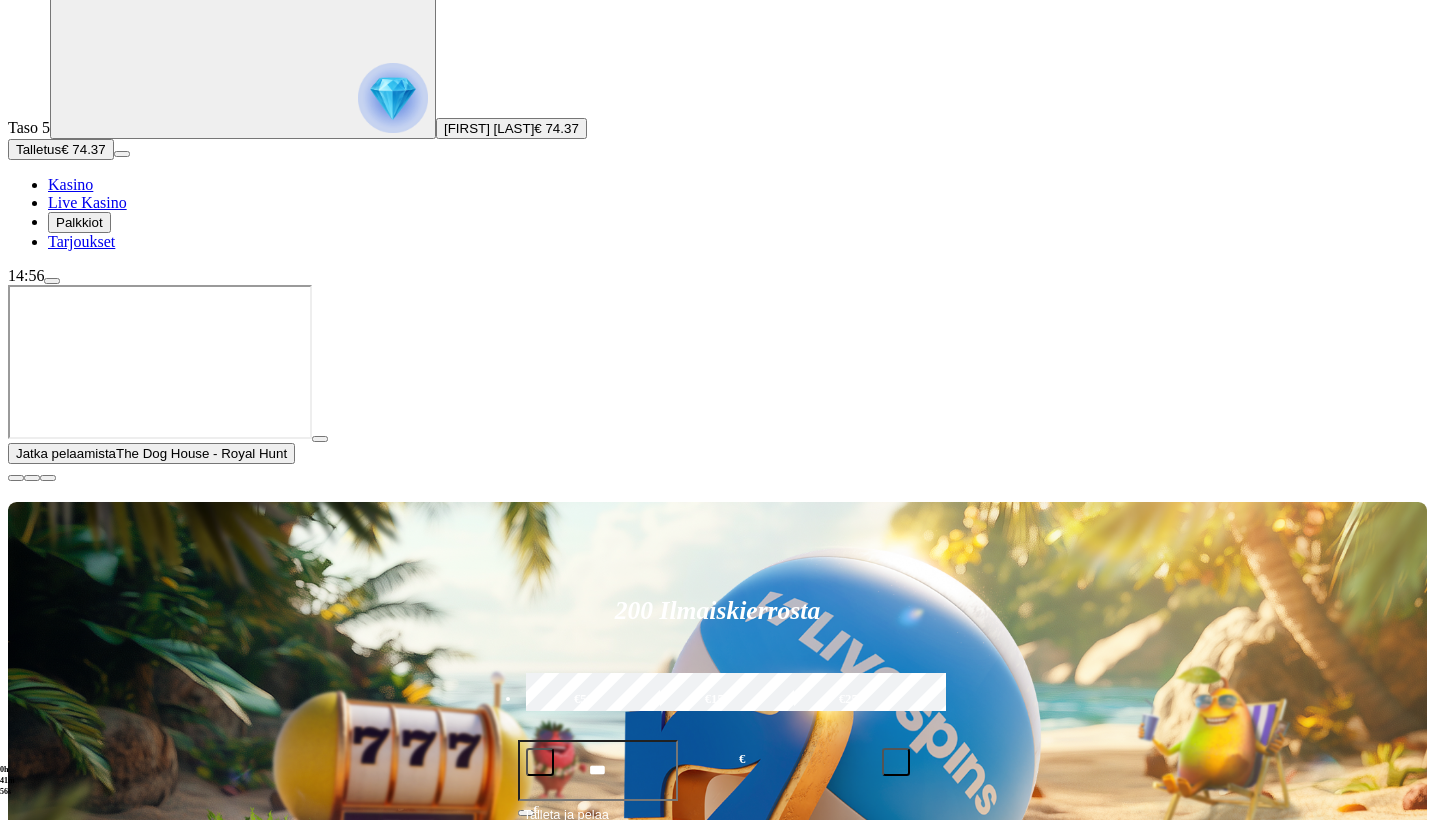 scroll, scrollTop: 0, scrollLeft: 0, axis: both 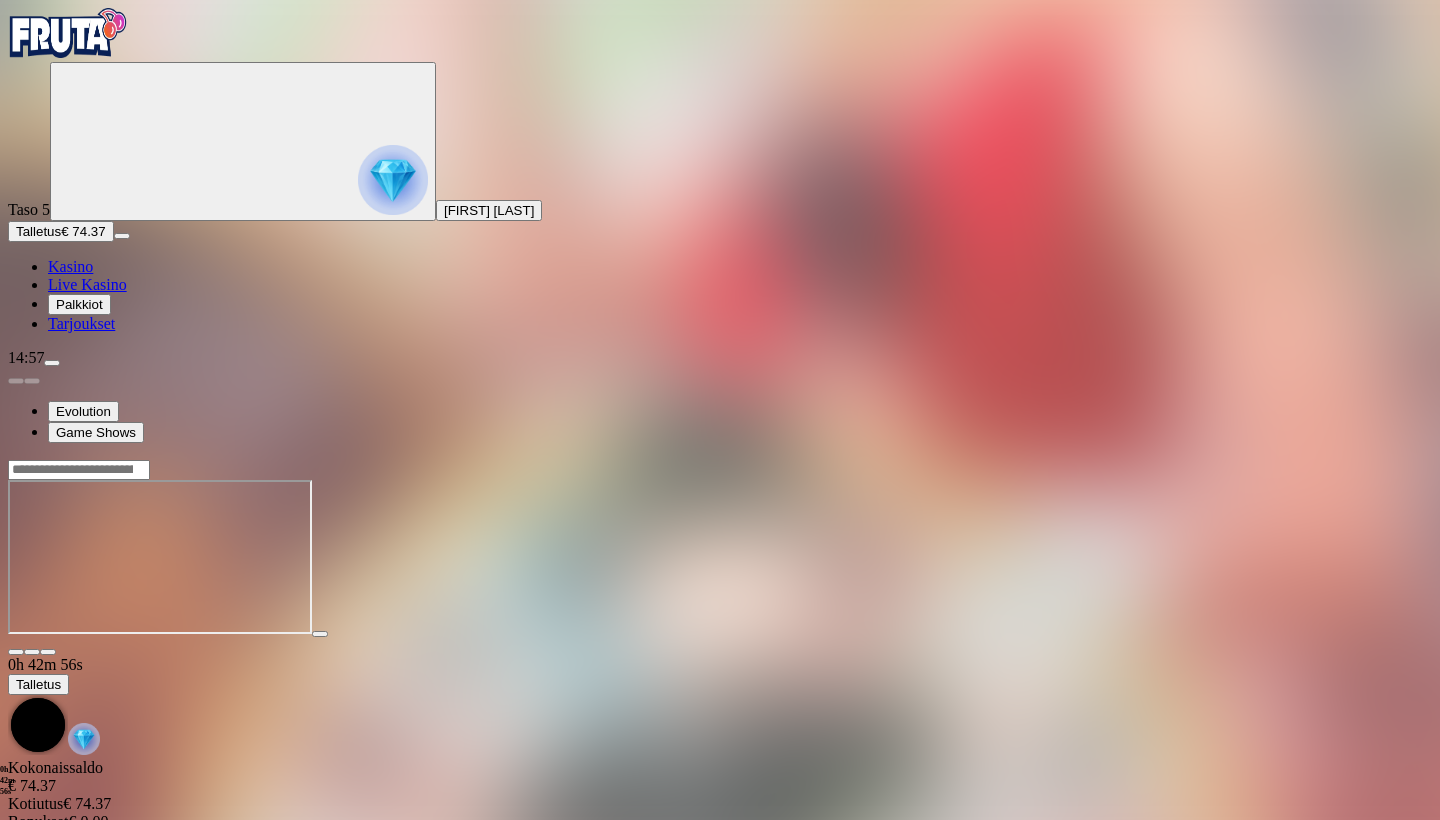 click on "Kasino" at bounding box center [70, 266] 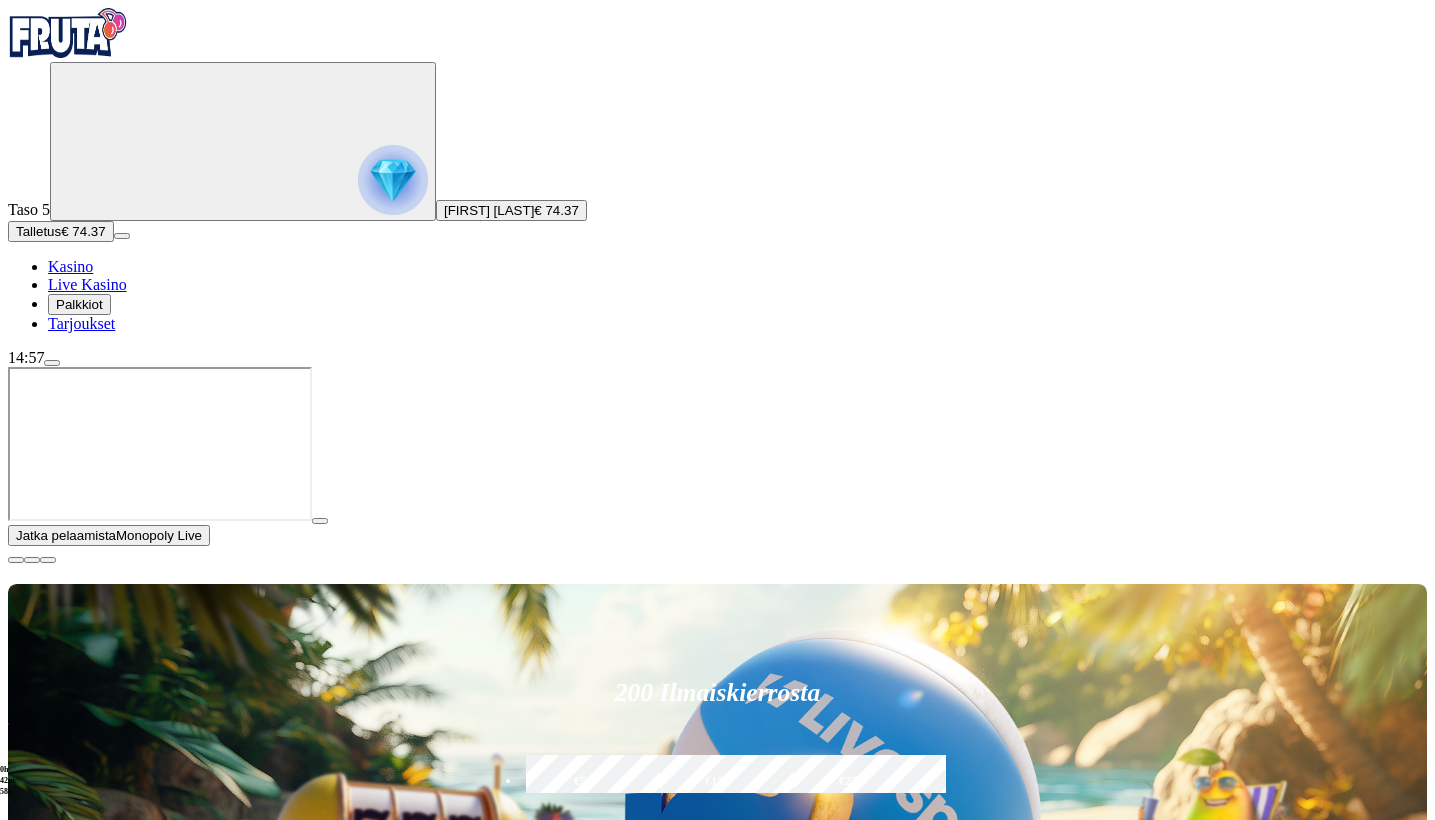 click at bounding box center (16, 560) 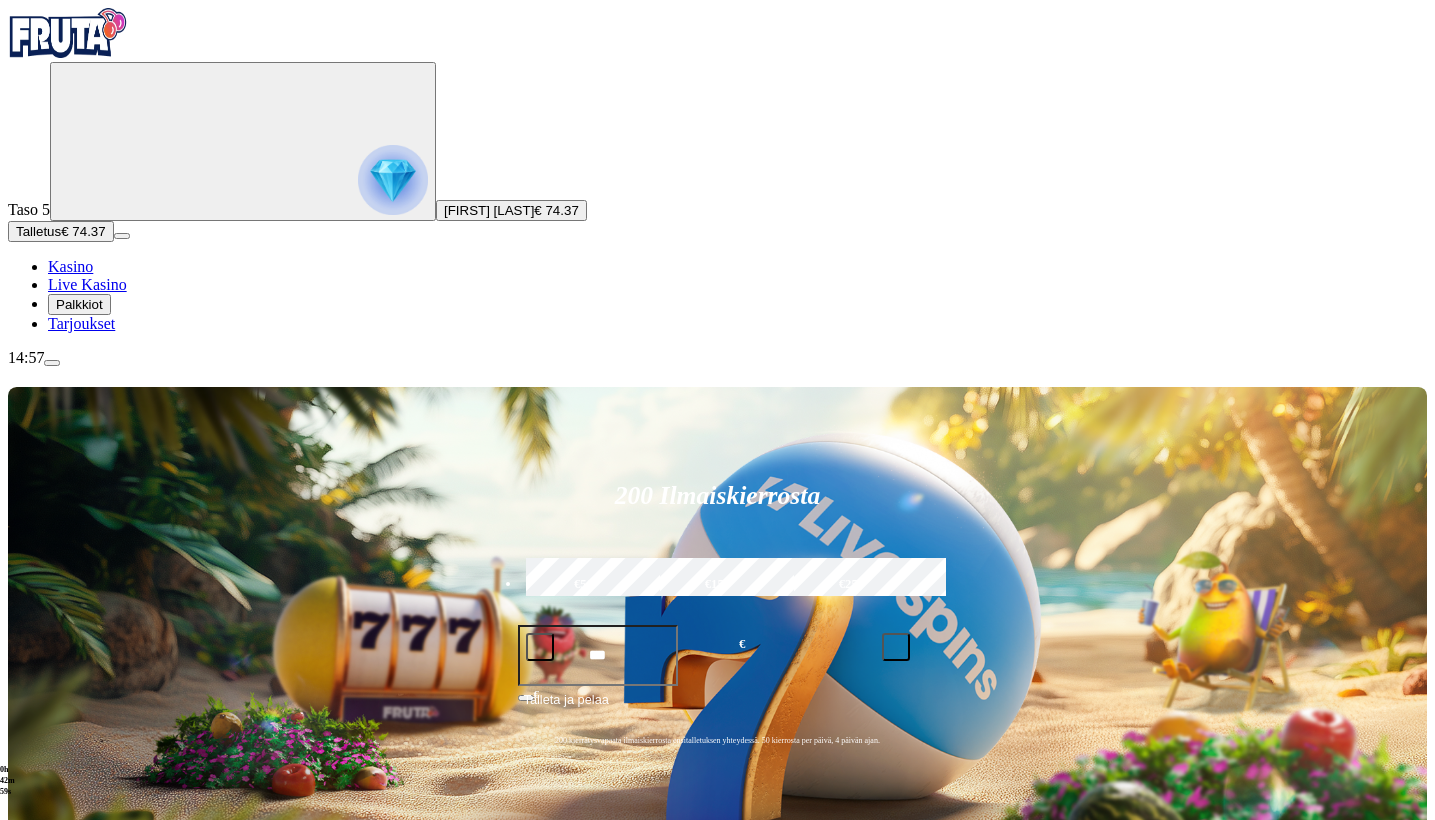 click at bounding box center [32, 1122] 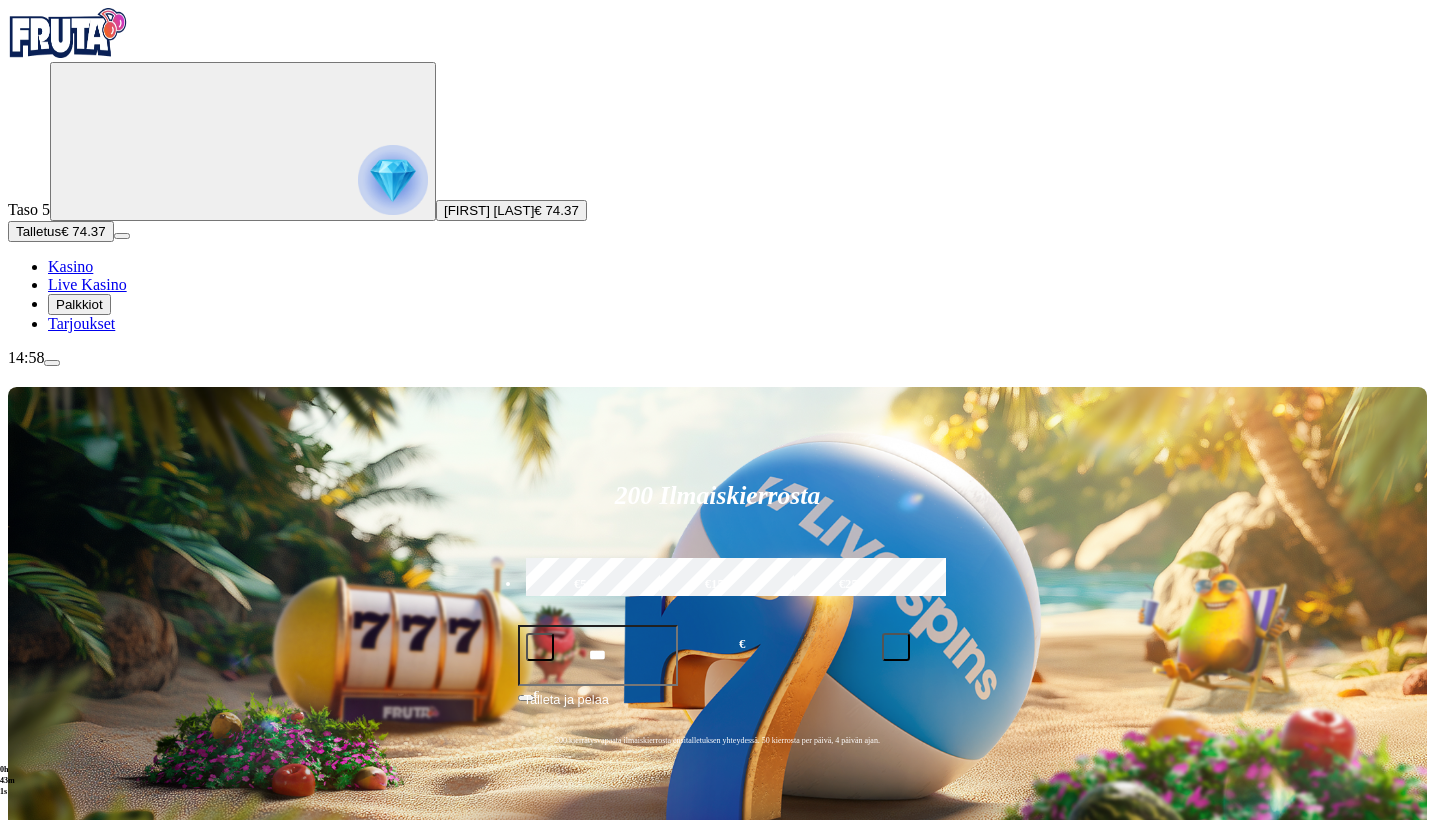 click at bounding box center [16, 1122] 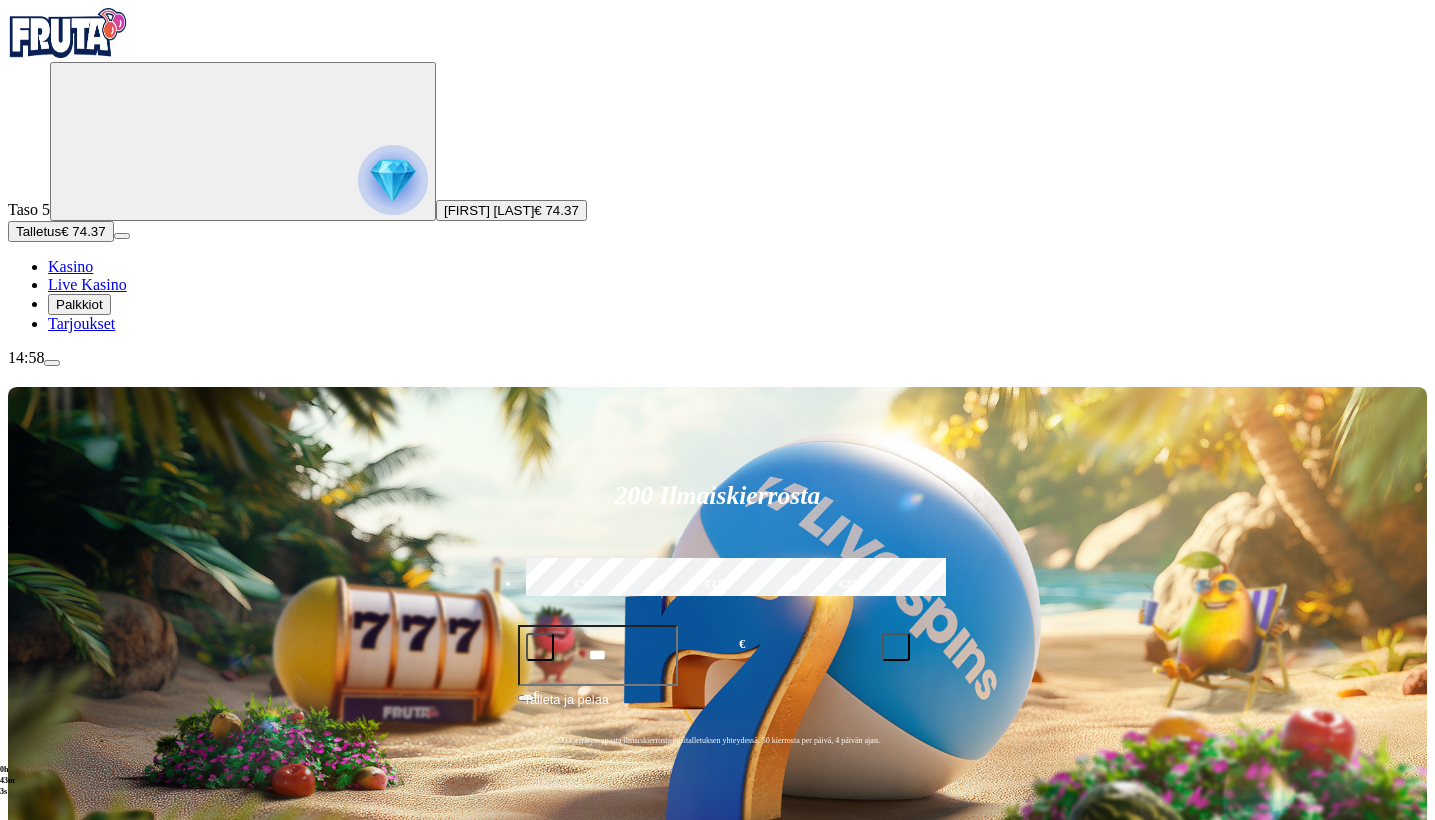 click at bounding box center [1001, 950] 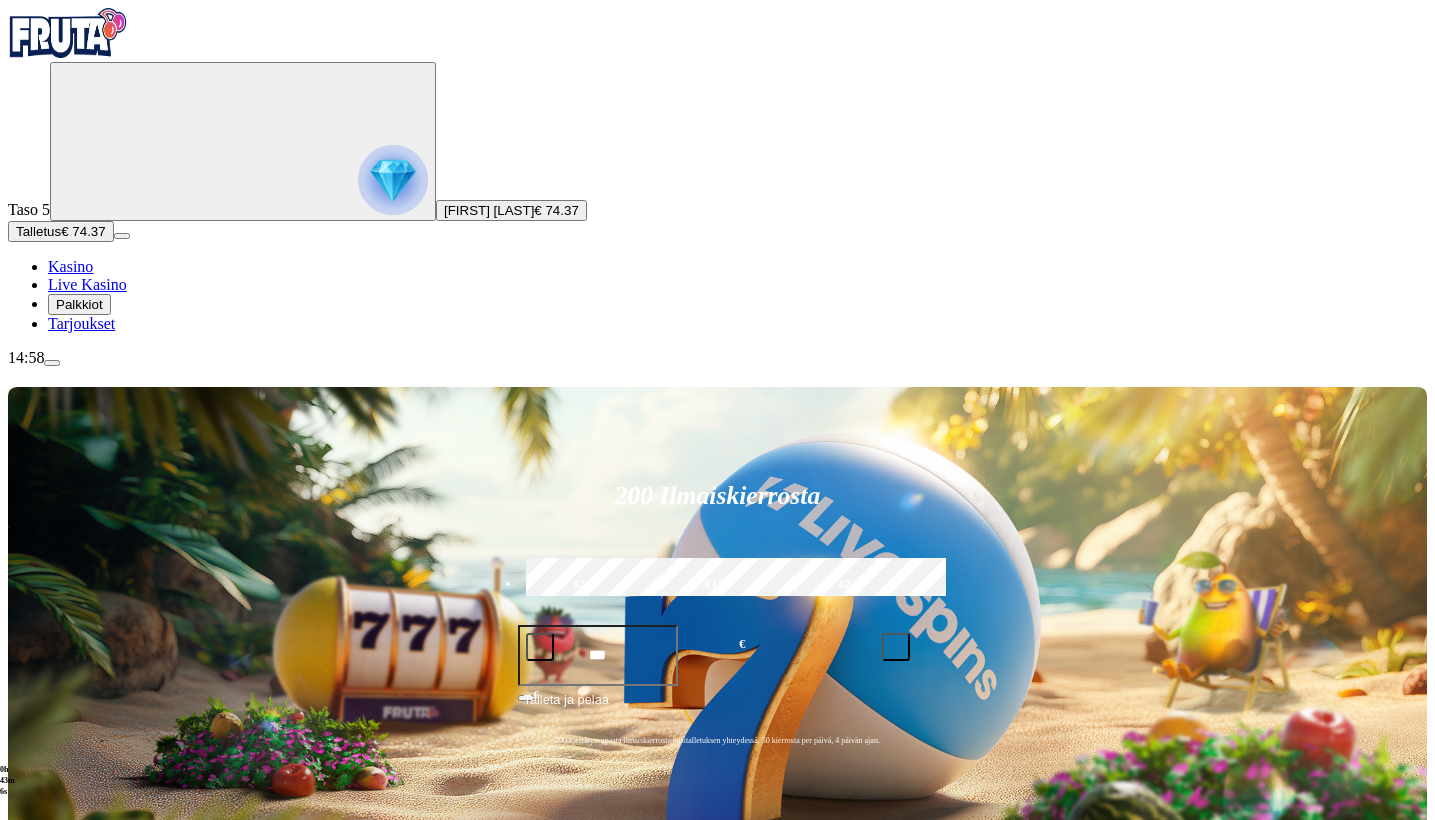 type on "****" 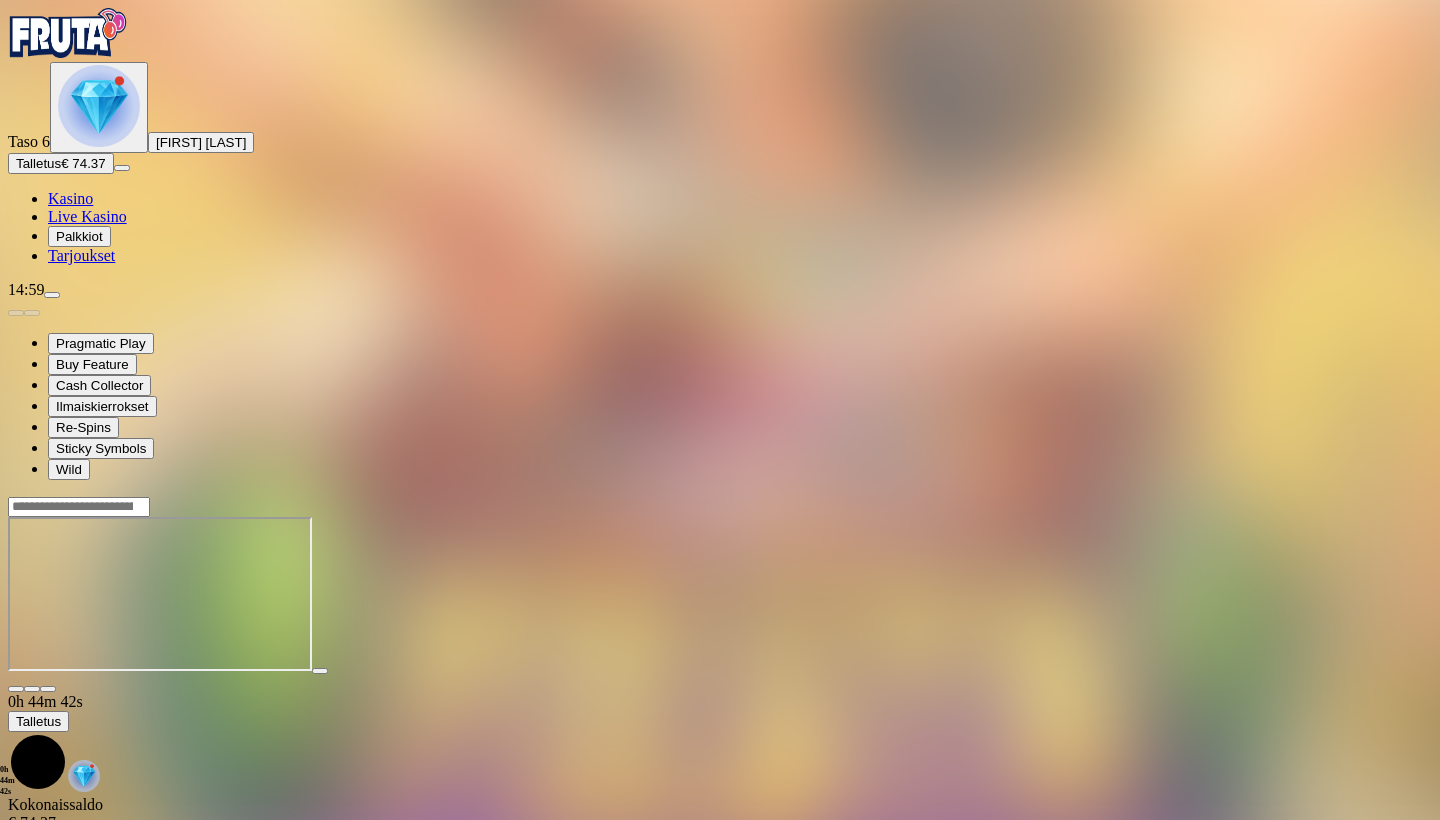 click at bounding box center (16, 689) 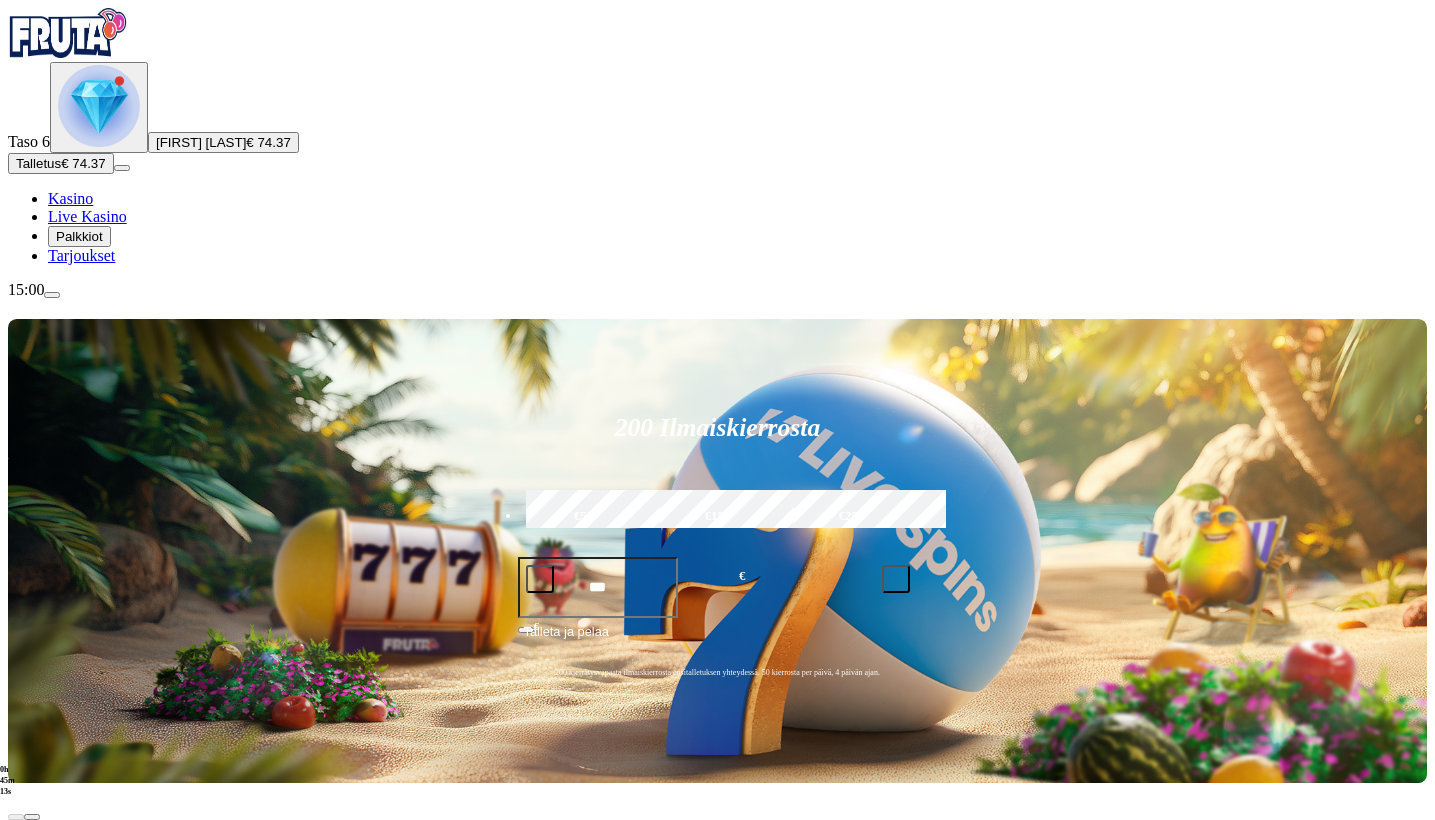 click on "Talleta ja pelaa" at bounding box center [718, 640] 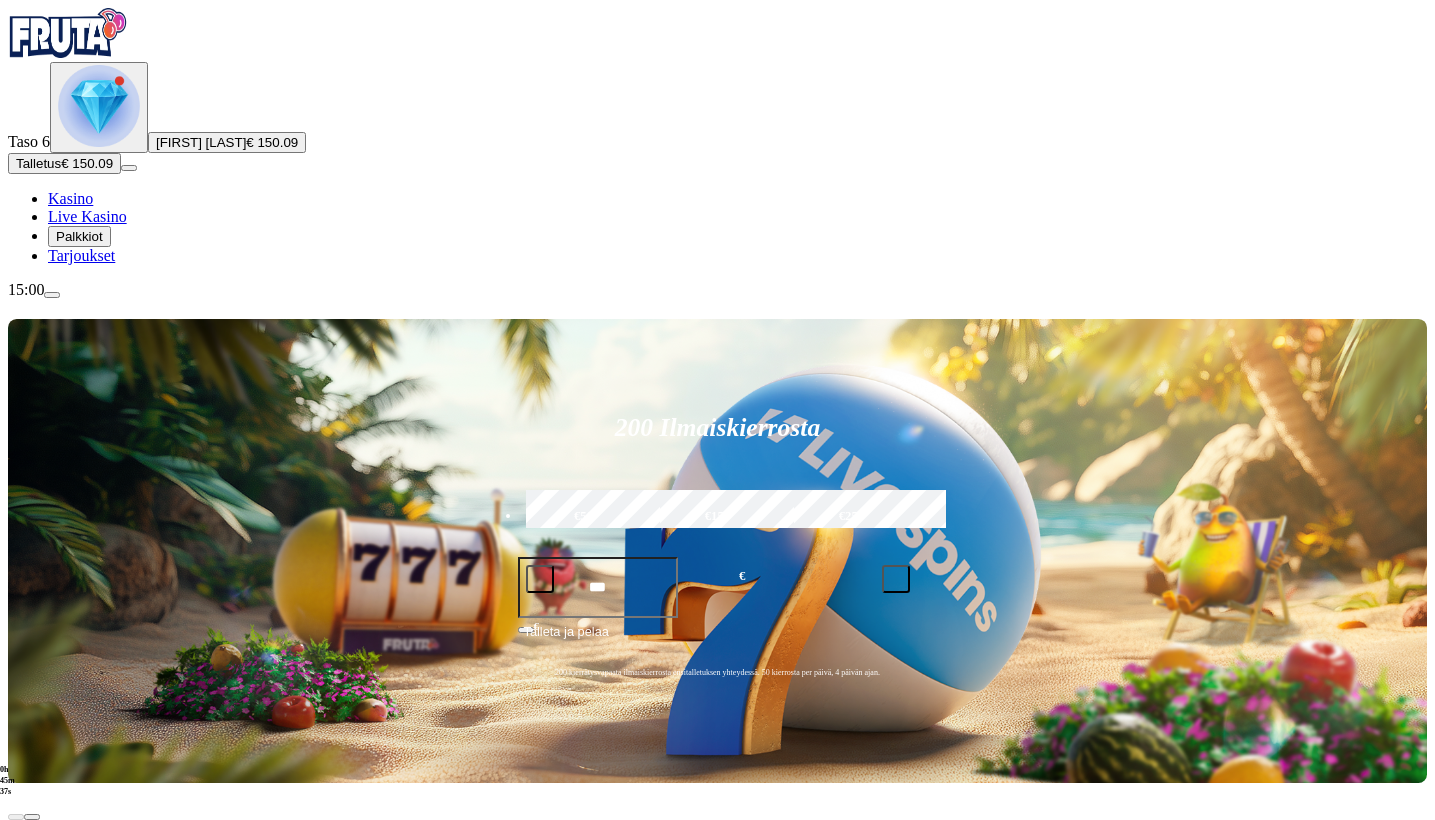 click at bounding box center (1001, 882) 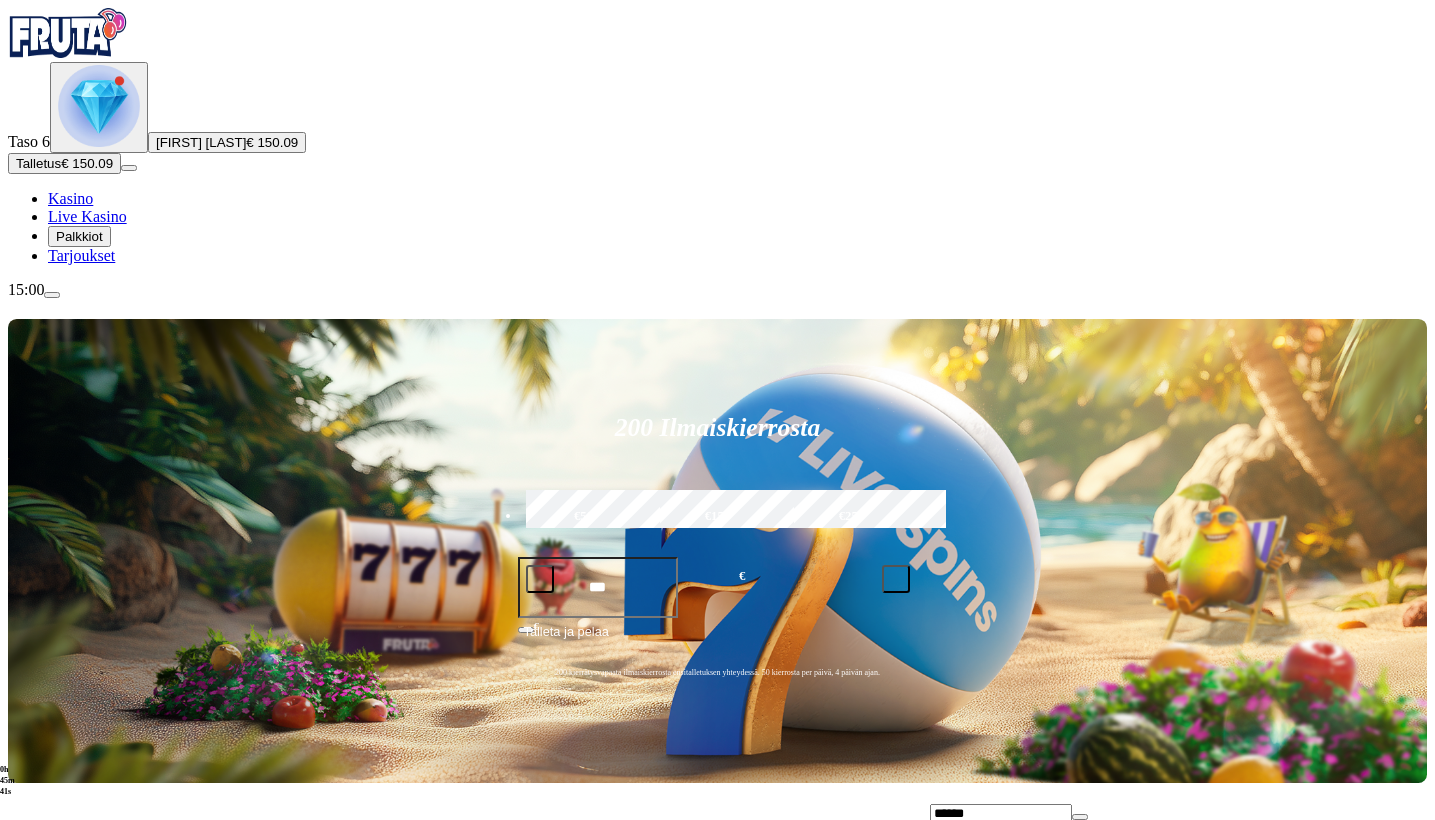 type on "******" 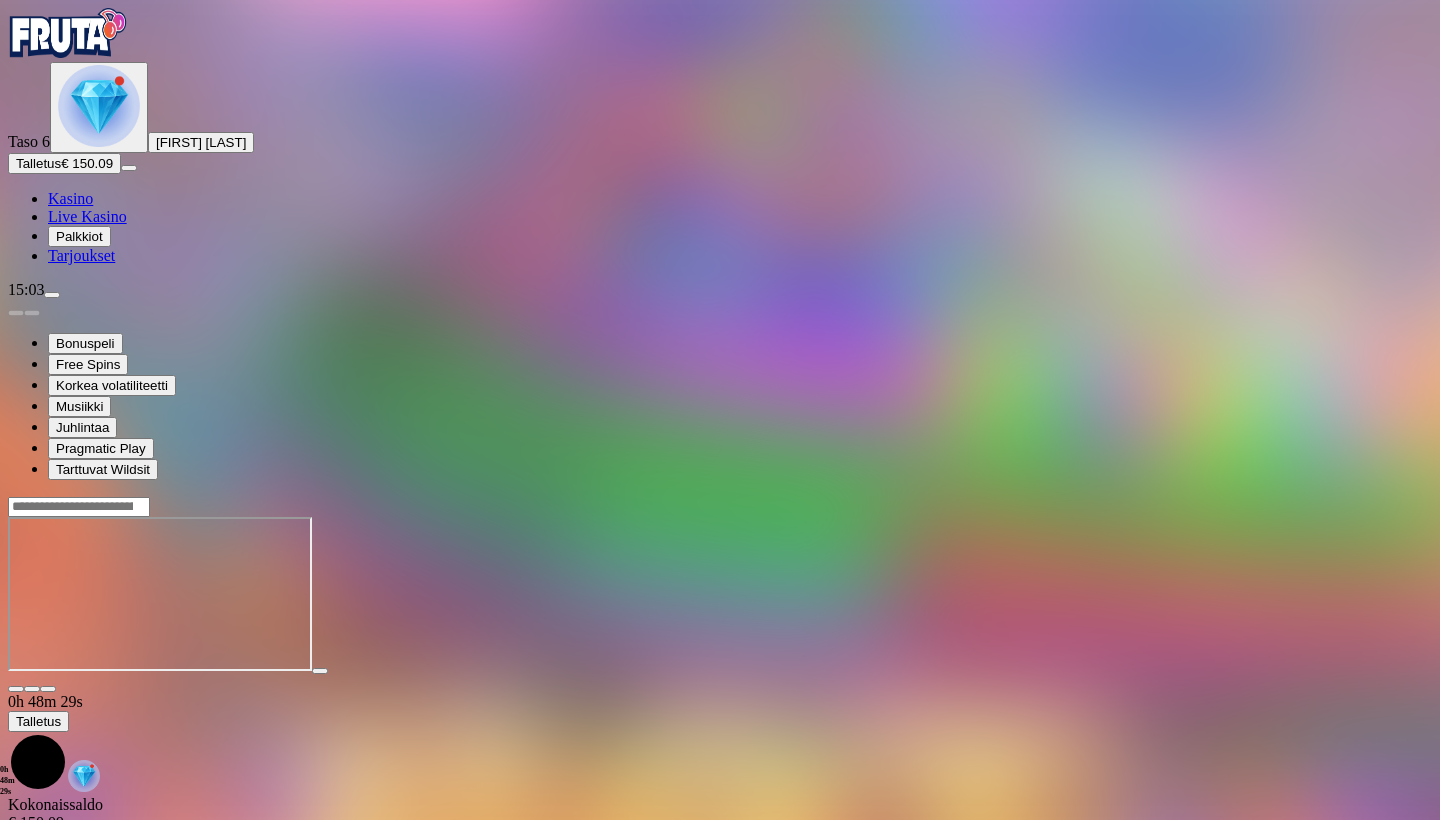 click on "Kasino" at bounding box center [70, 198] 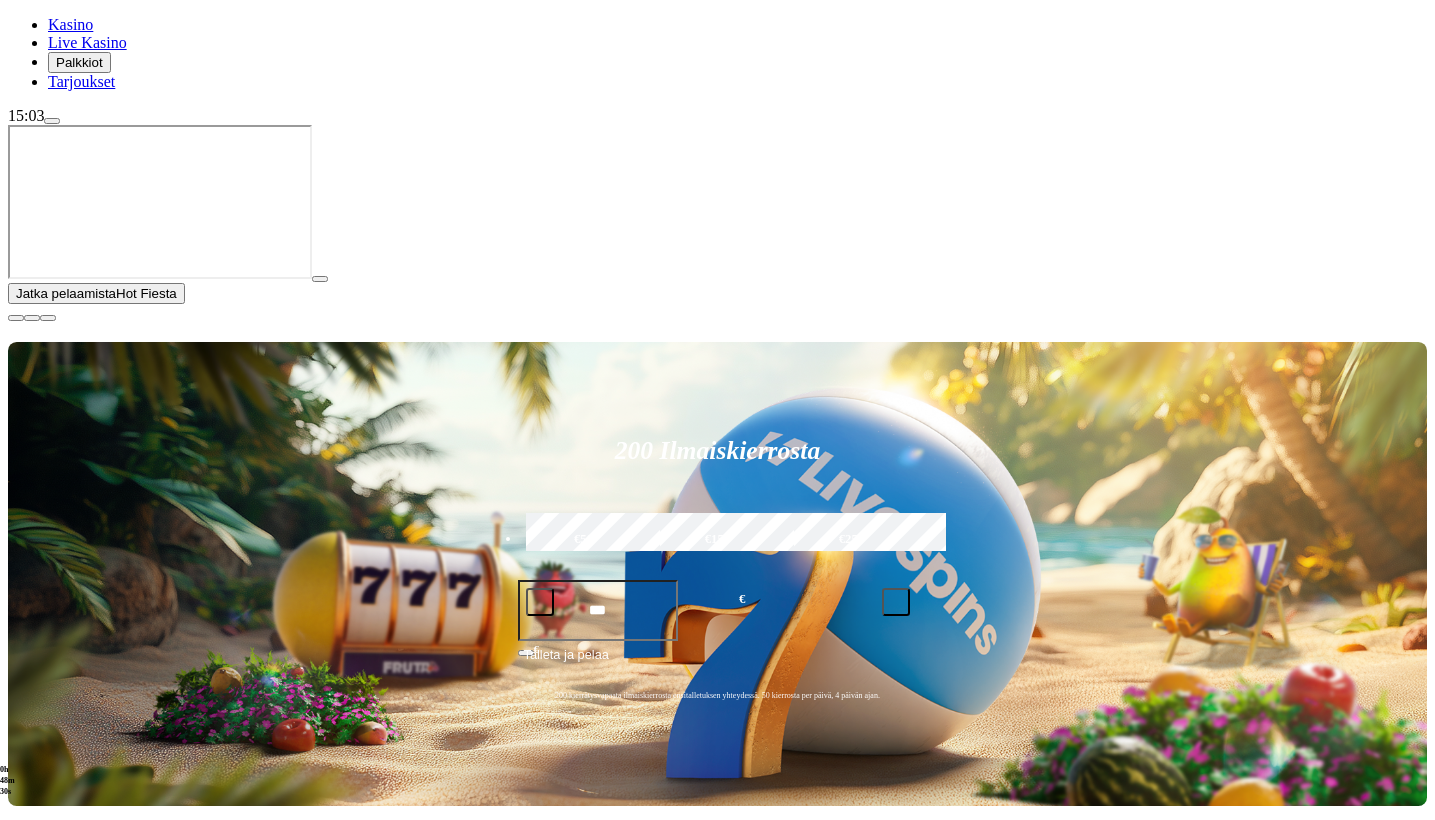 scroll, scrollTop: 180, scrollLeft: 0, axis: vertical 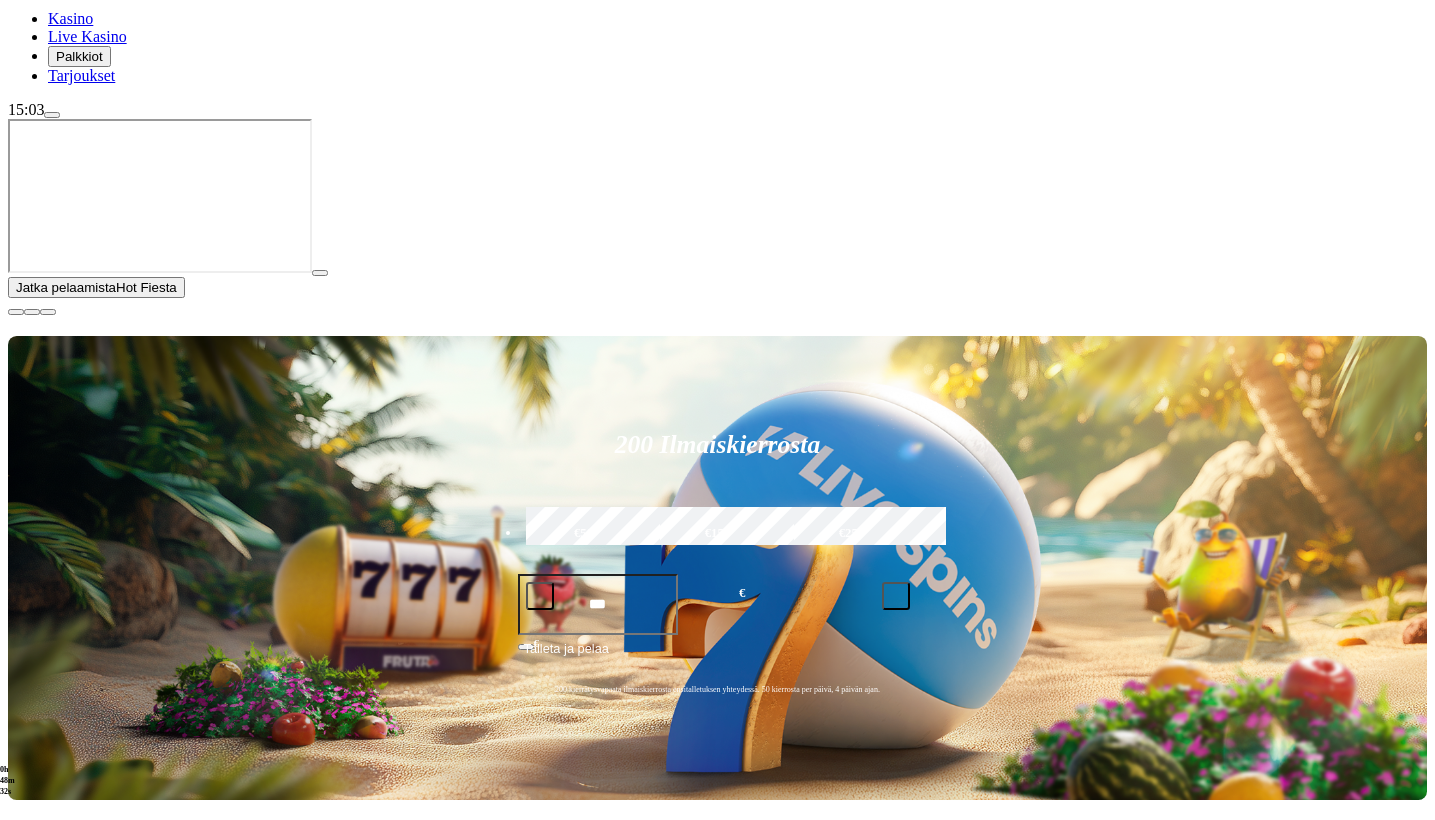 click at bounding box center [32, 1071] 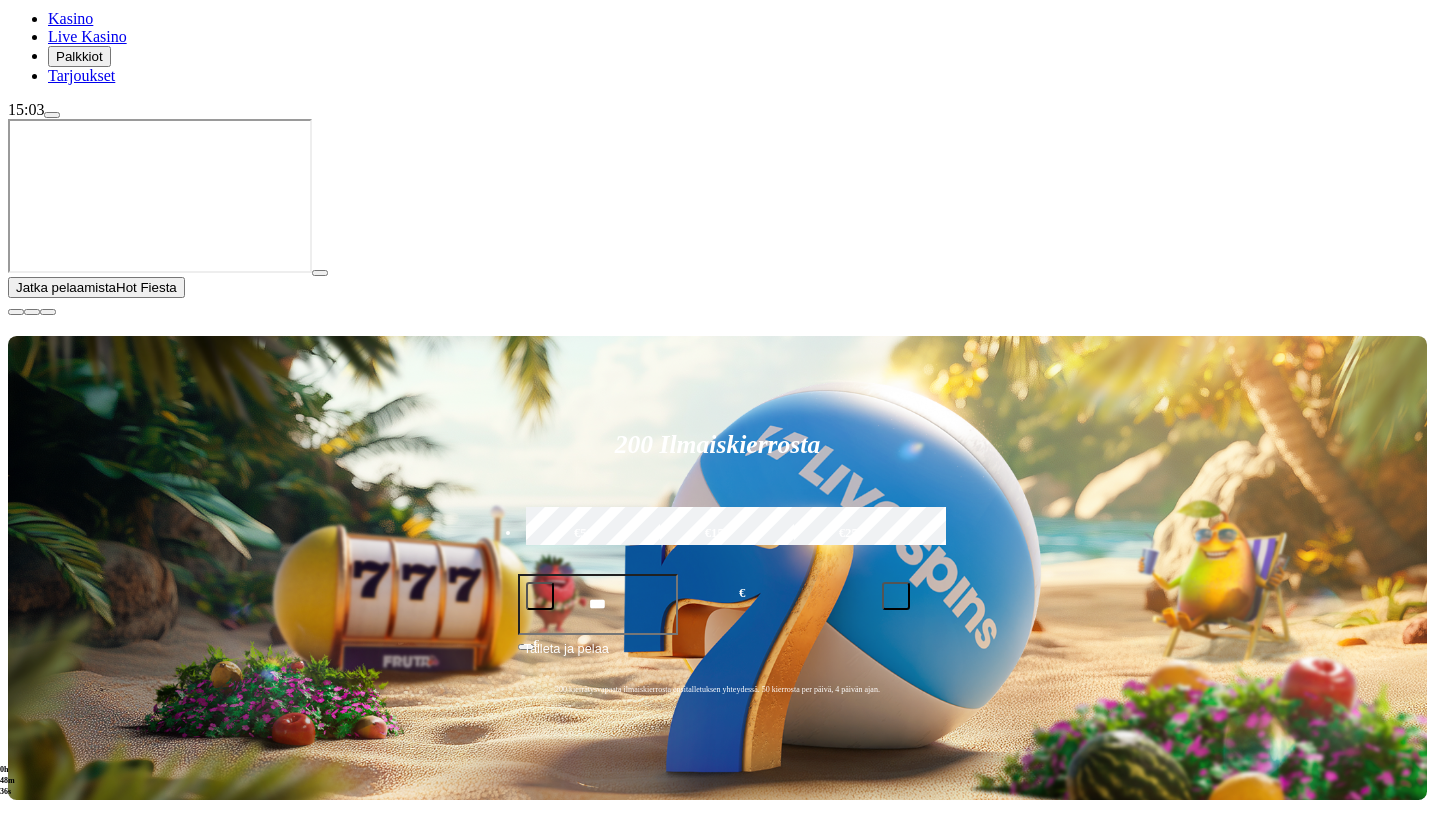 click on "Live Kasino" at bounding box center [87, 36] 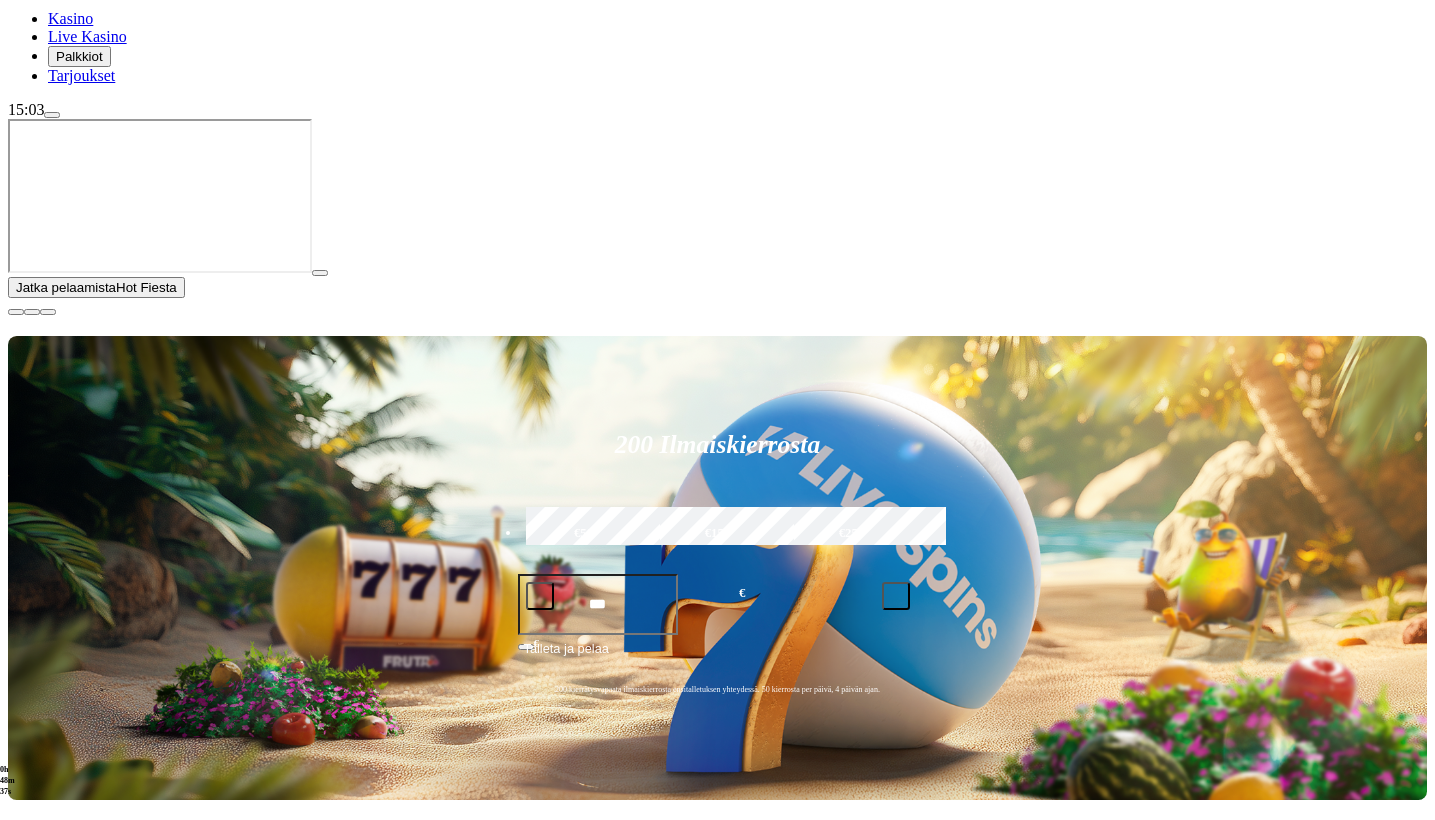 scroll, scrollTop: 0, scrollLeft: 0, axis: both 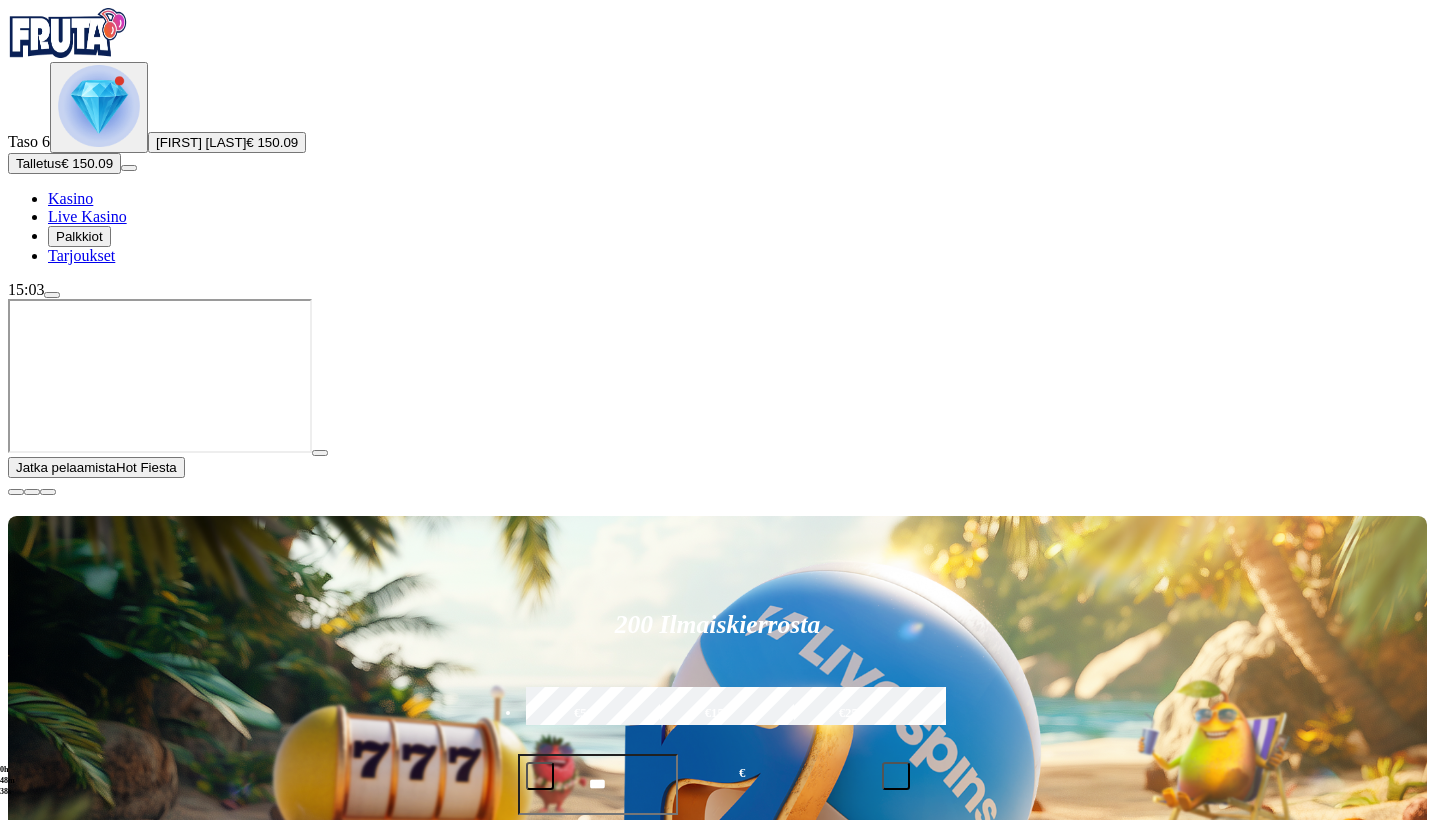 click on "Pelaa nyt" at bounding box center (77, 1392) 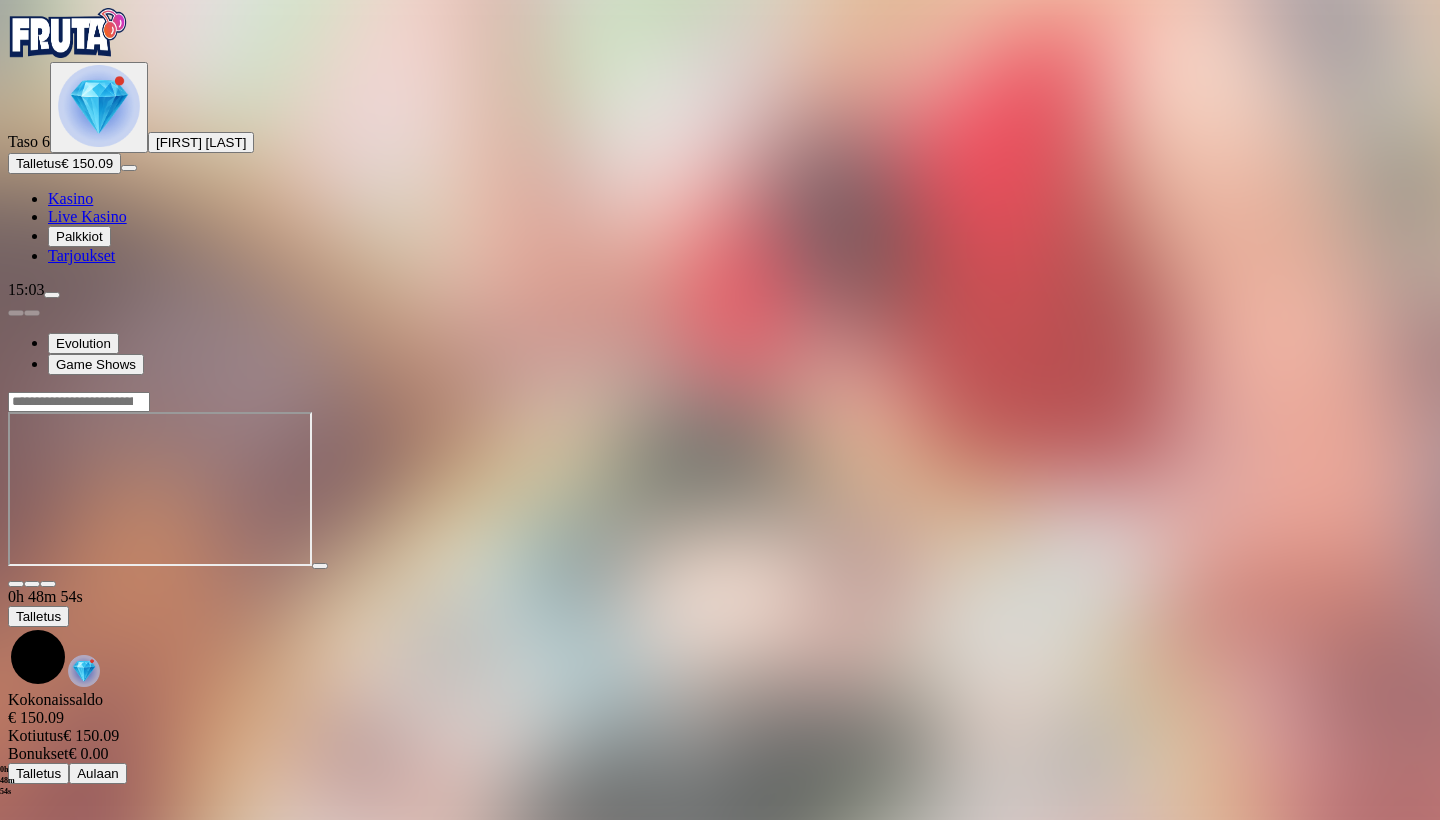 click at bounding box center (16, 584) 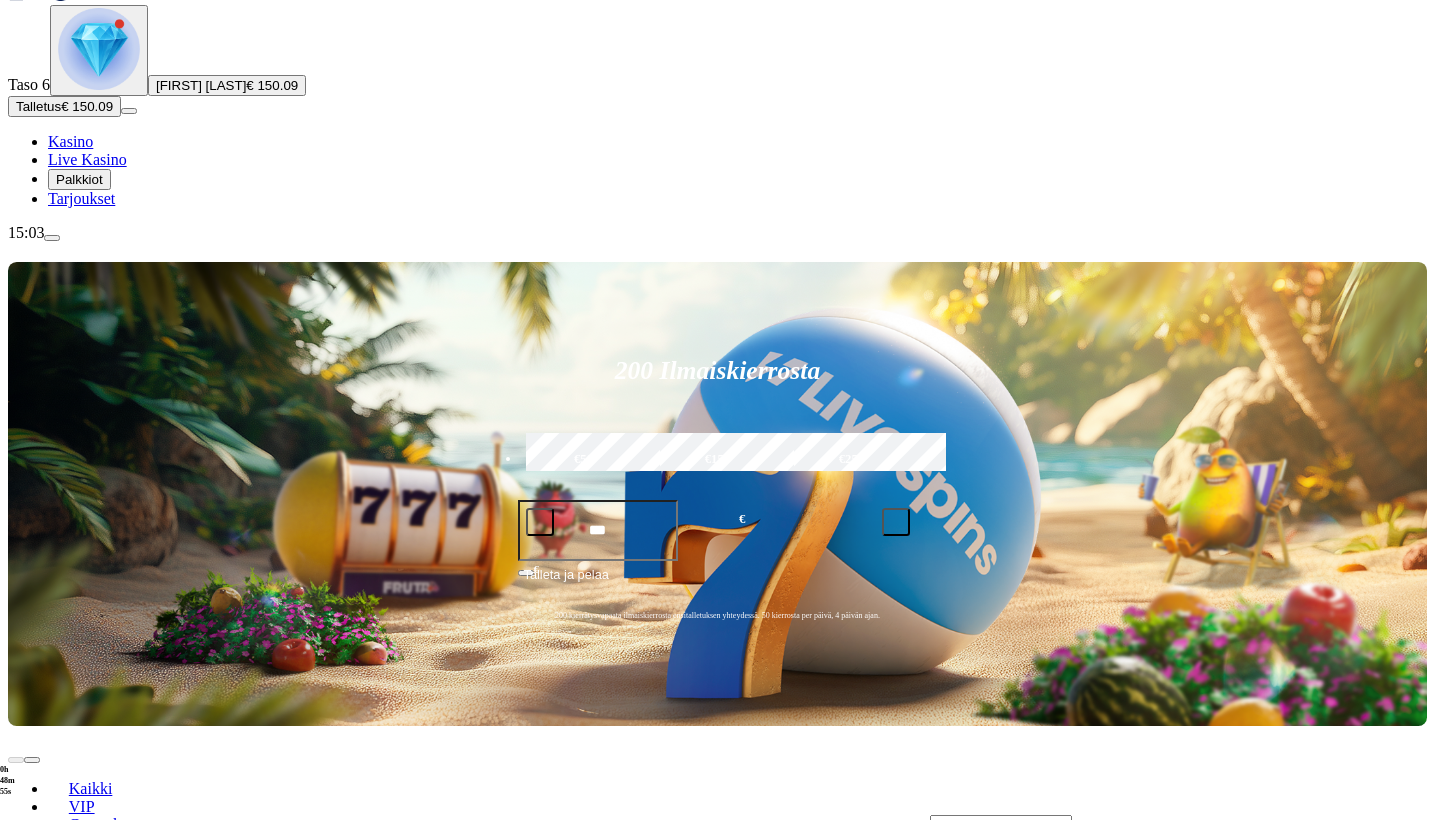 scroll, scrollTop: 66, scrollLeft: 0, axis: vertical 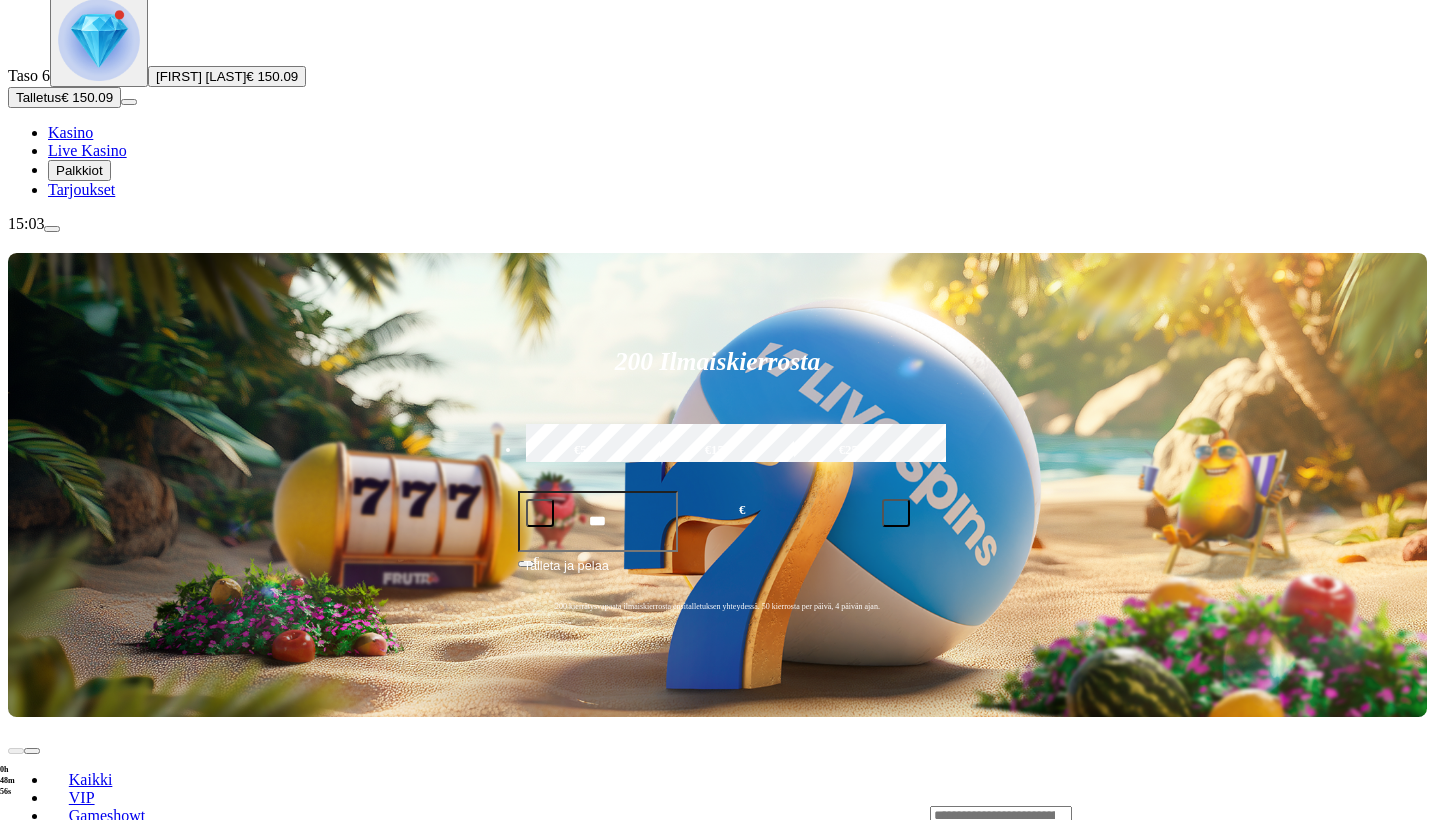 click on "Pelaa nyt" at bounding box center [77, 1225] 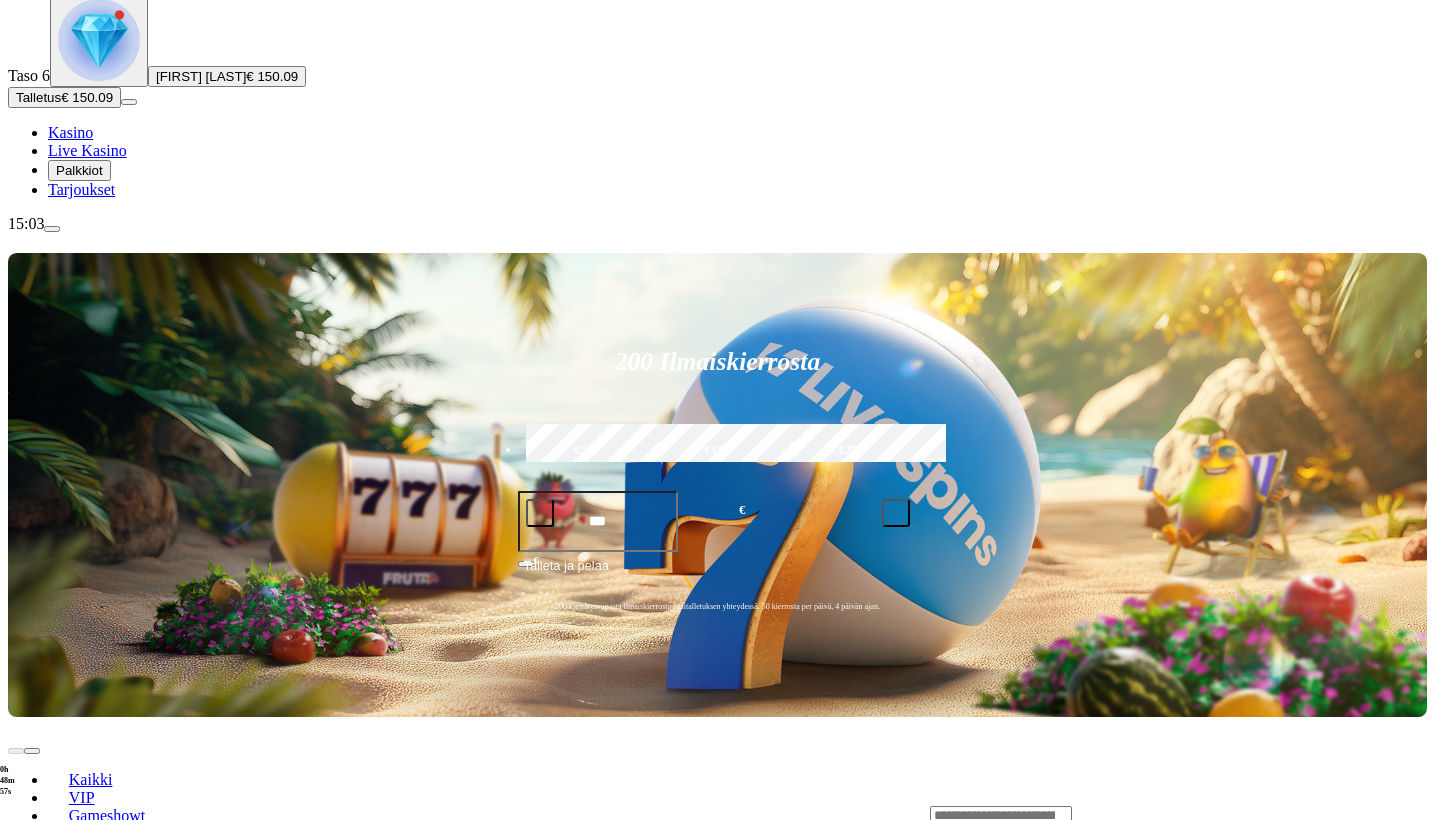 scroll, scrollTop: 0, scrollLeft: 0, axis: both 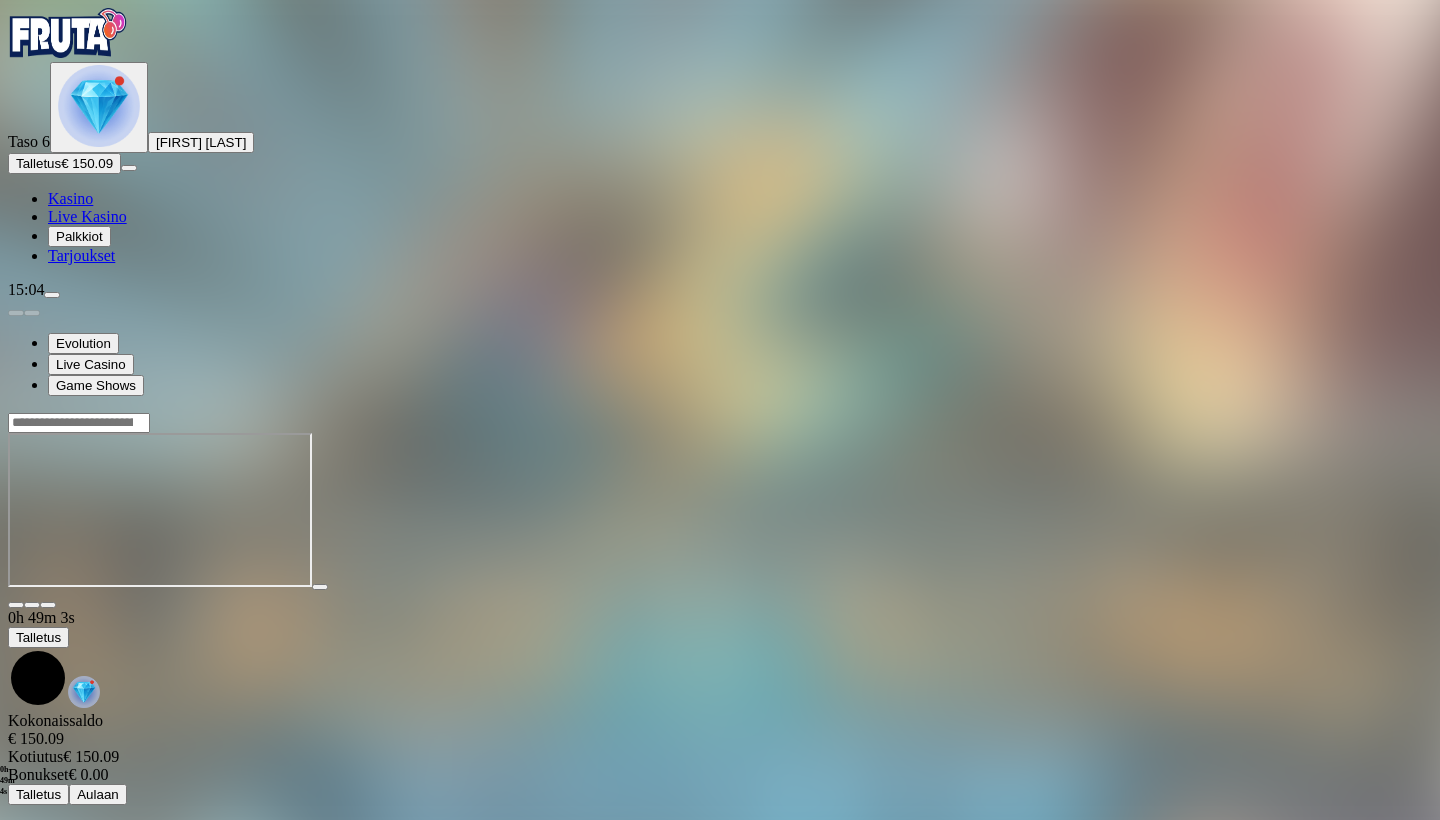 click on "Kasino" at bounding box center (70, 198) 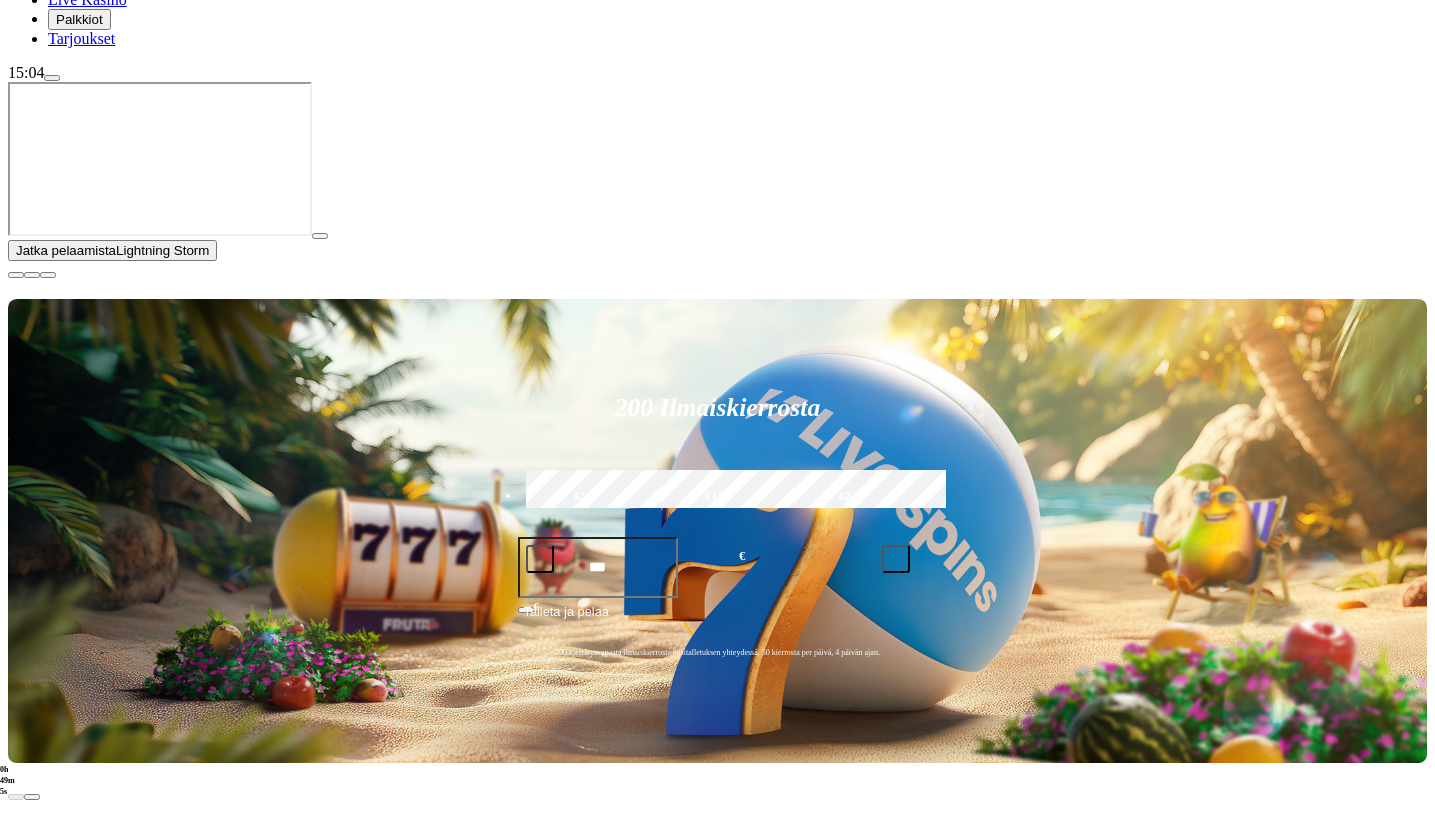 scroll, scrollTop: 217, scrollLeft: 1, axis: both 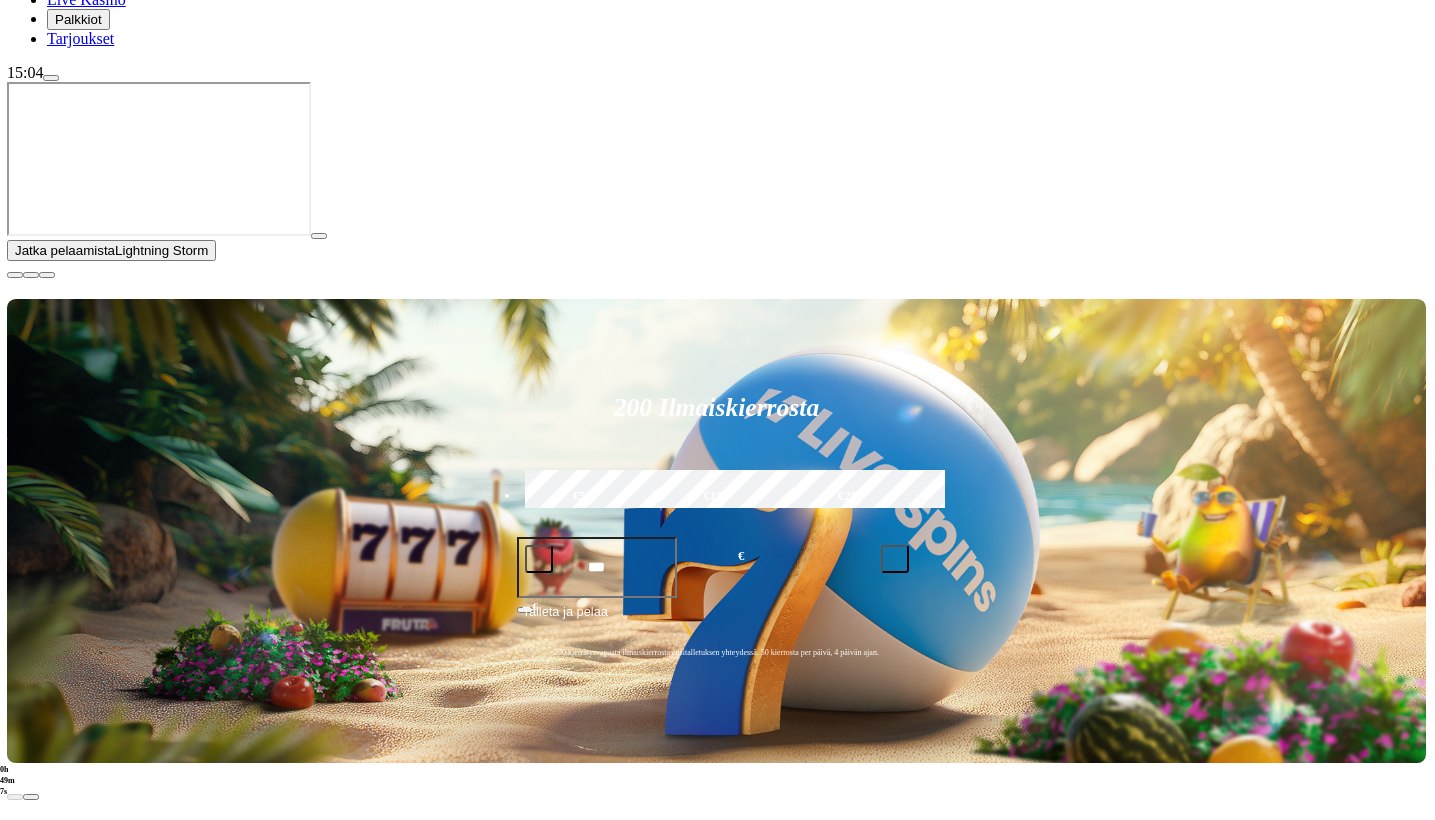 click at bounding box center [31, 1034] 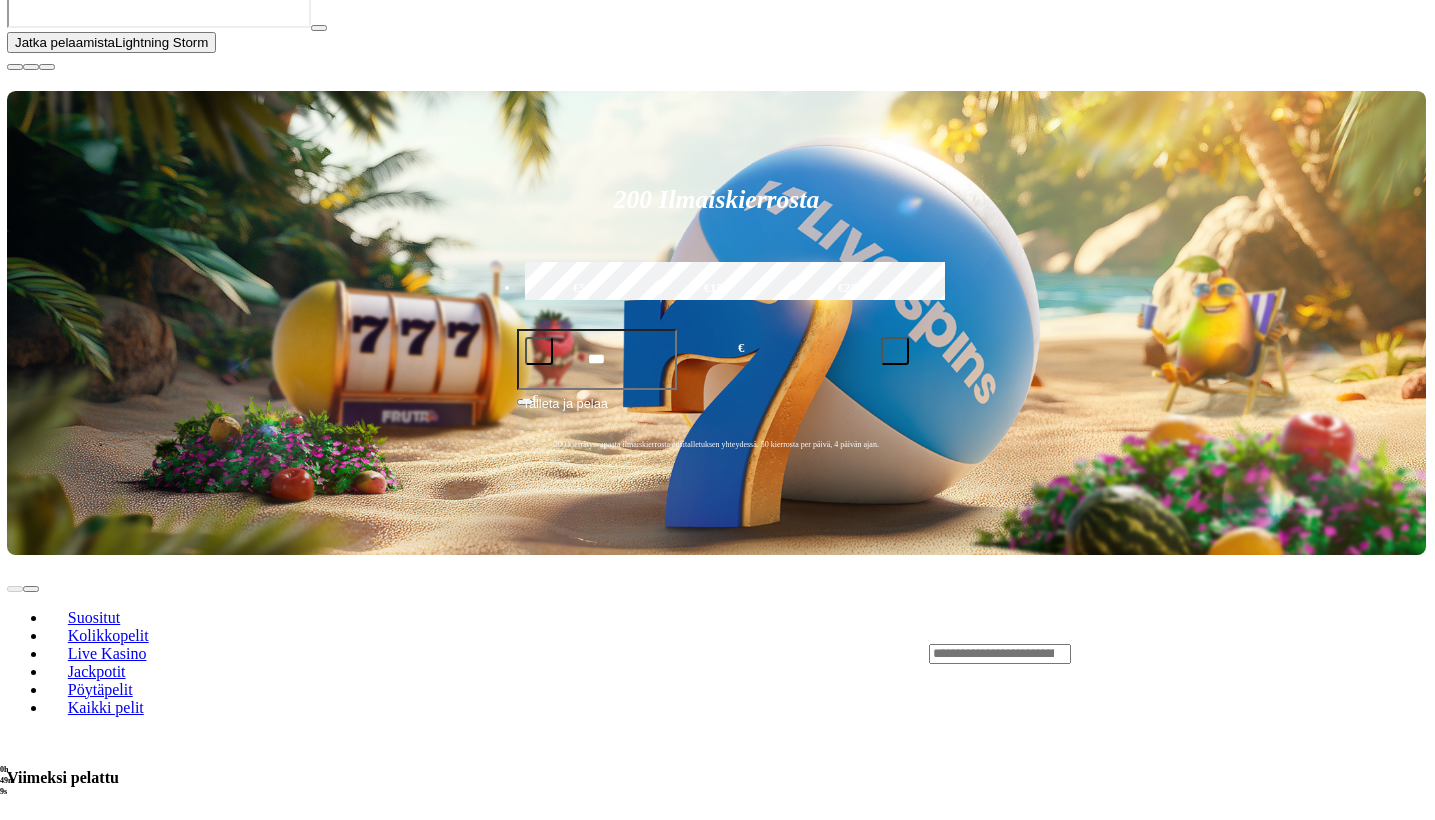 scroll, scrollTop: 429, scrollLeft: 3, axis: both 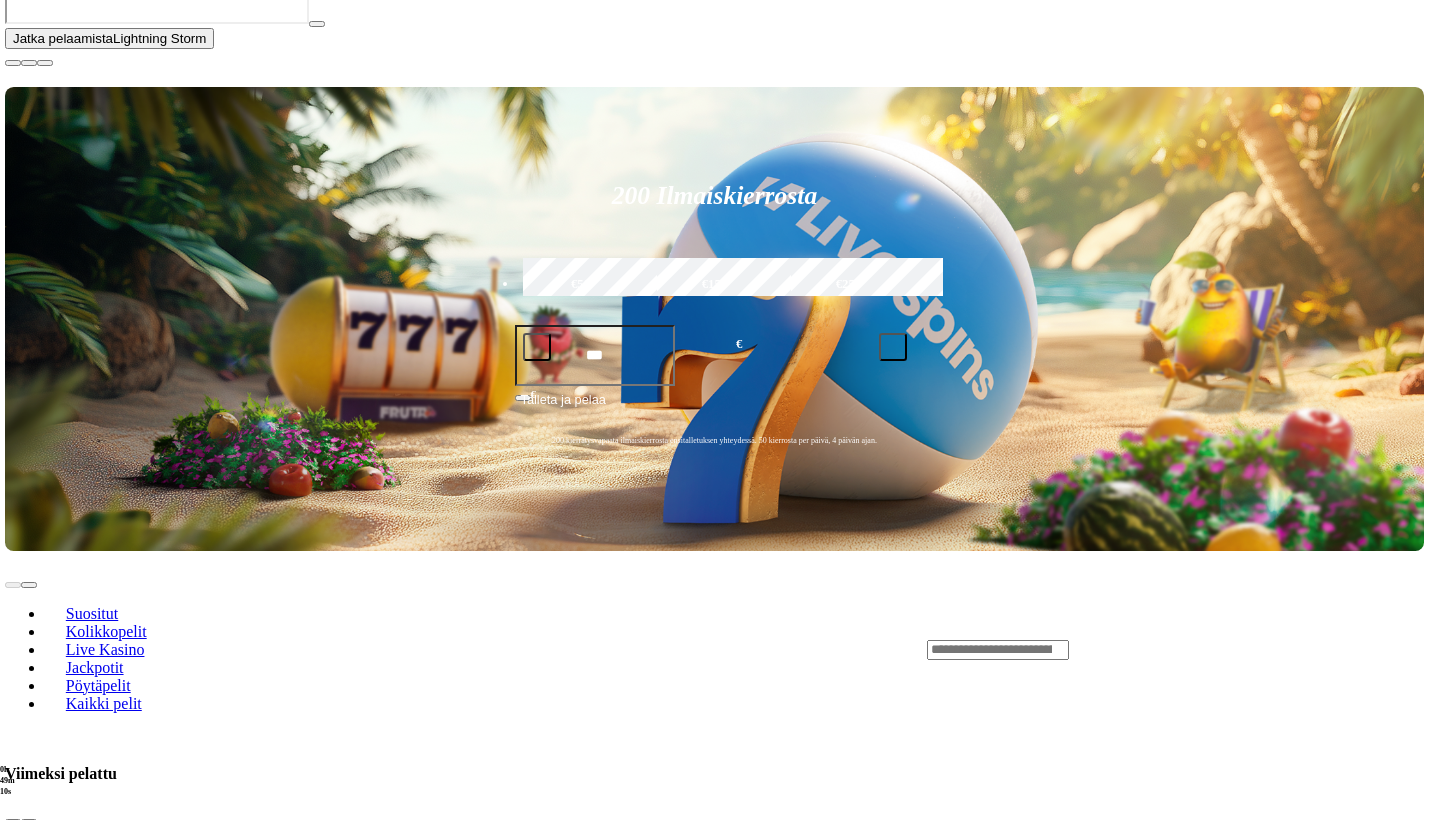click at bounding box center [29, 1979] 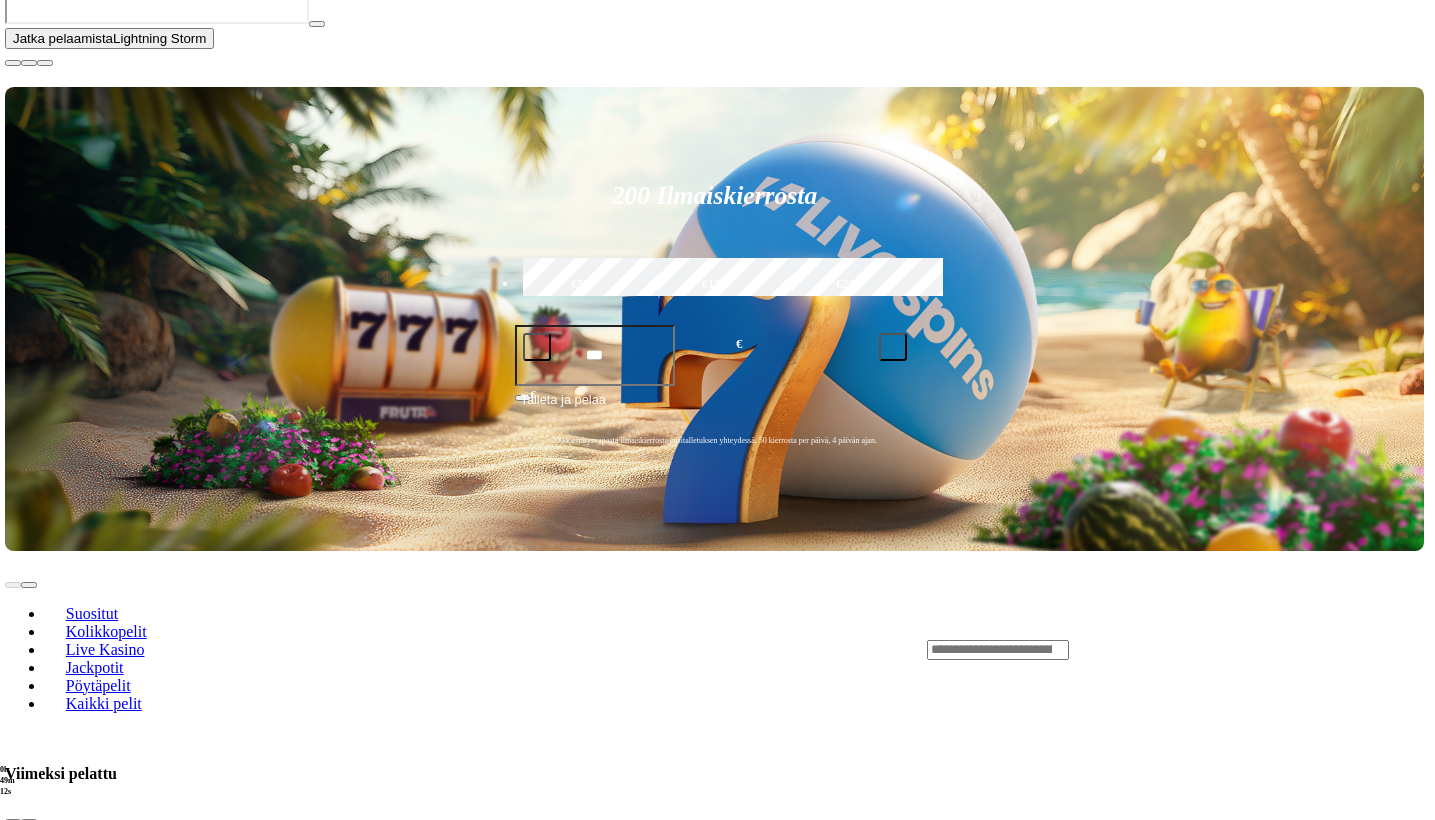 click on "Pelaa nyt" at bounding box center [-541, 2788] 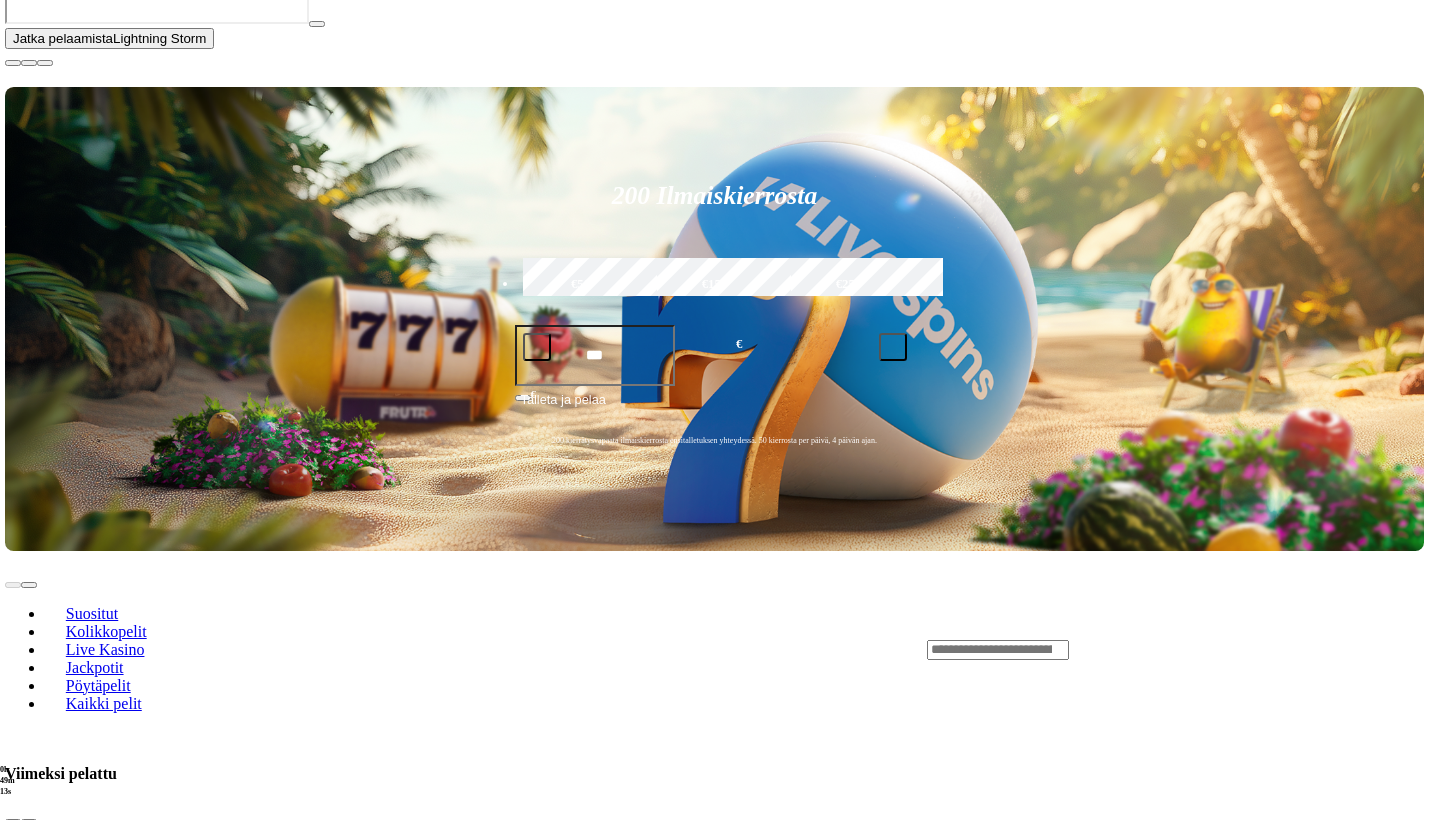 scroll, scrollTop: 0, scrollLeft: 0, axis: both 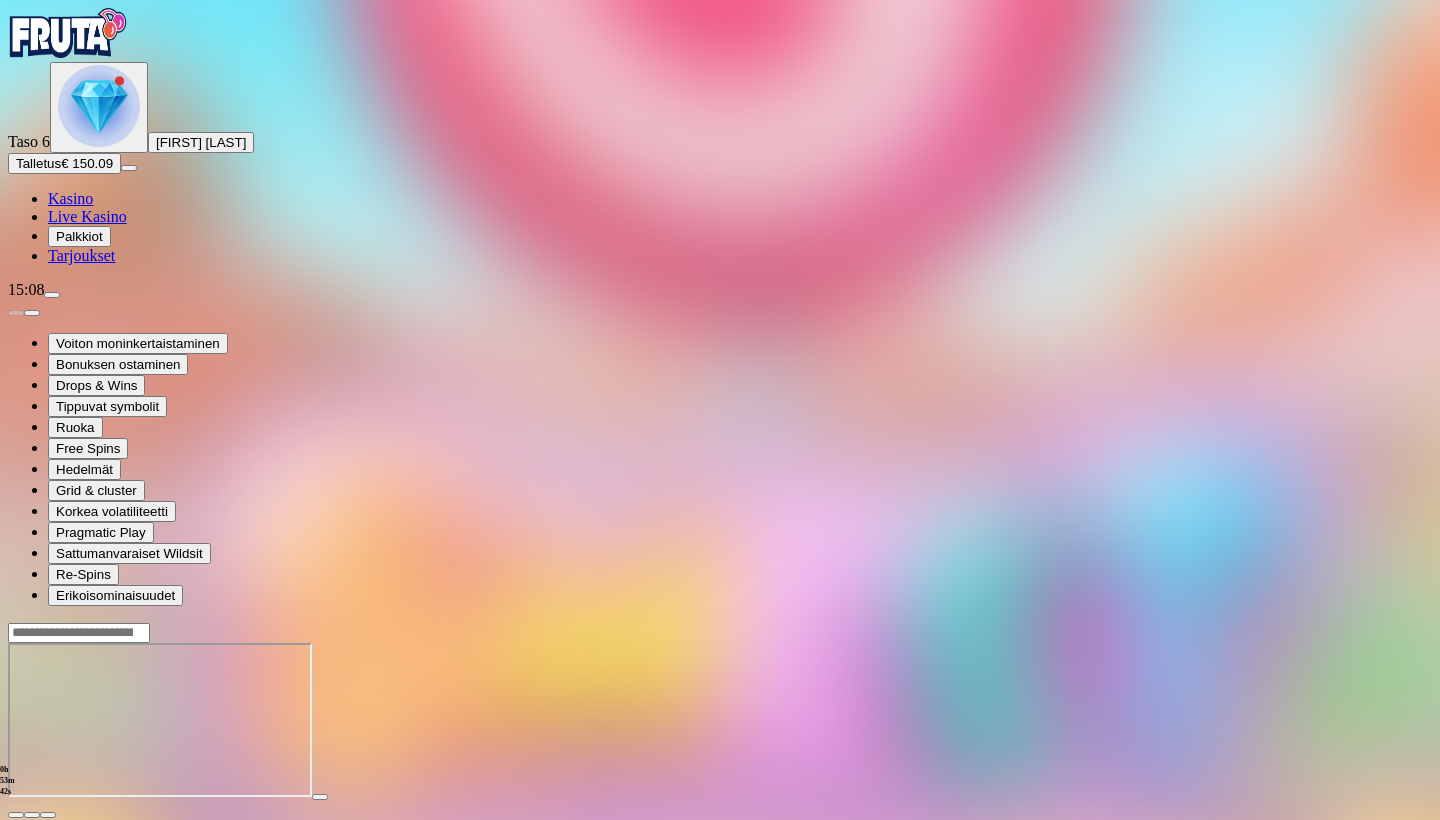 click on "Kasino" at bounding box center (70, 198) 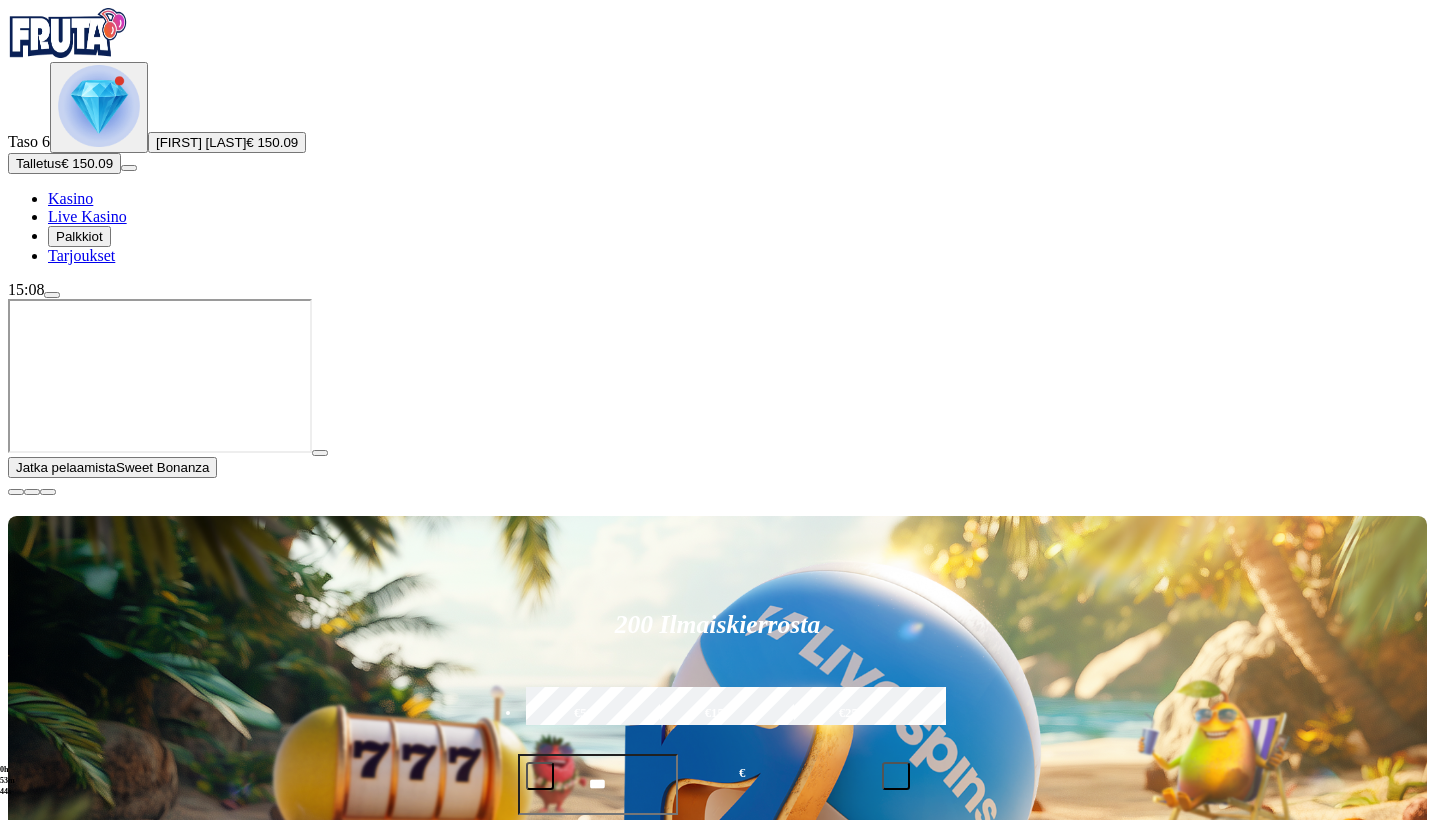 click on "Live Kasino" at bounding box center [87, 216] 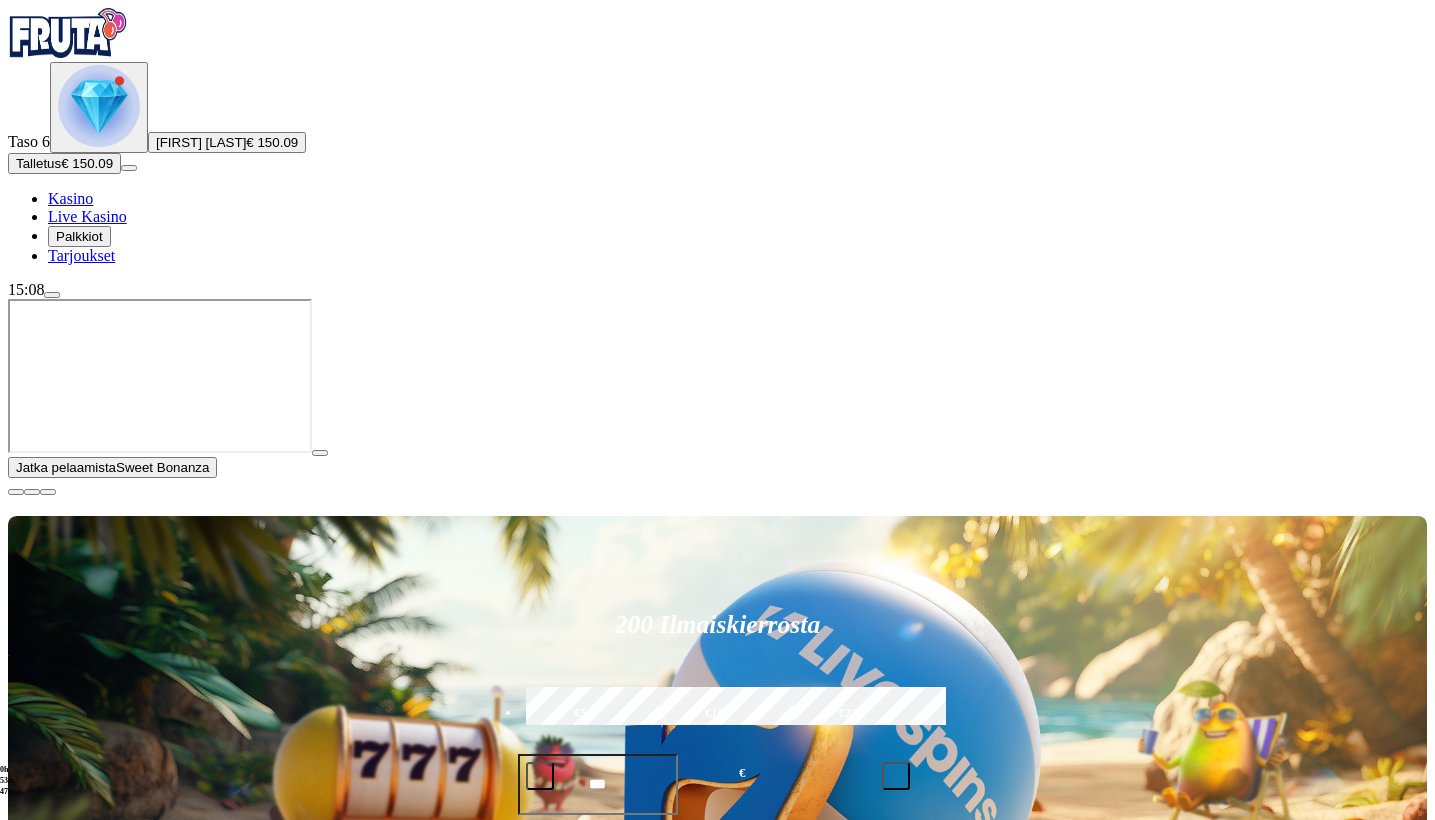 click on "Pelaa nyt" at bounding box center [77, 1488] 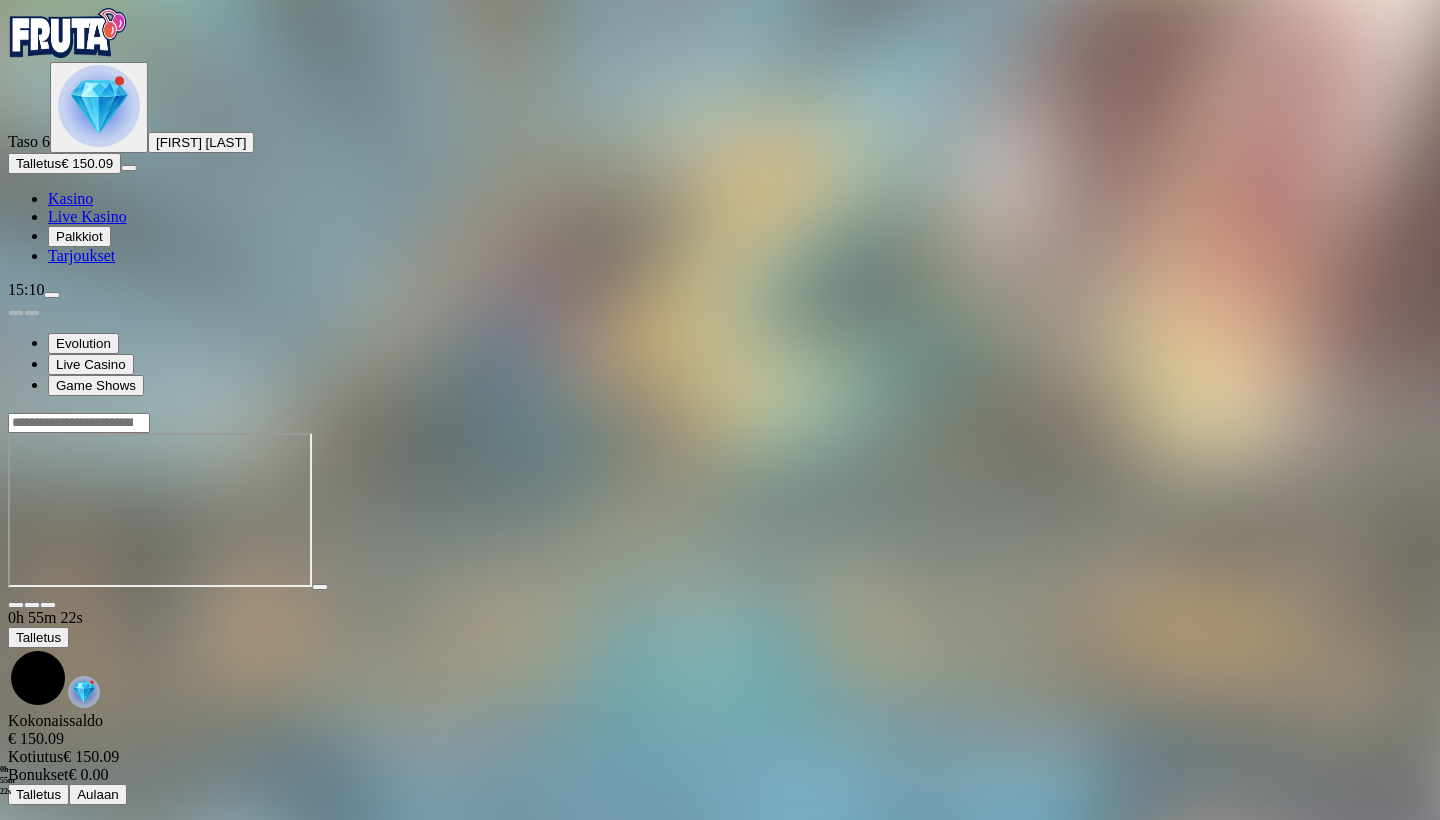 click on "Kasino" at bounding box center [70, 198] 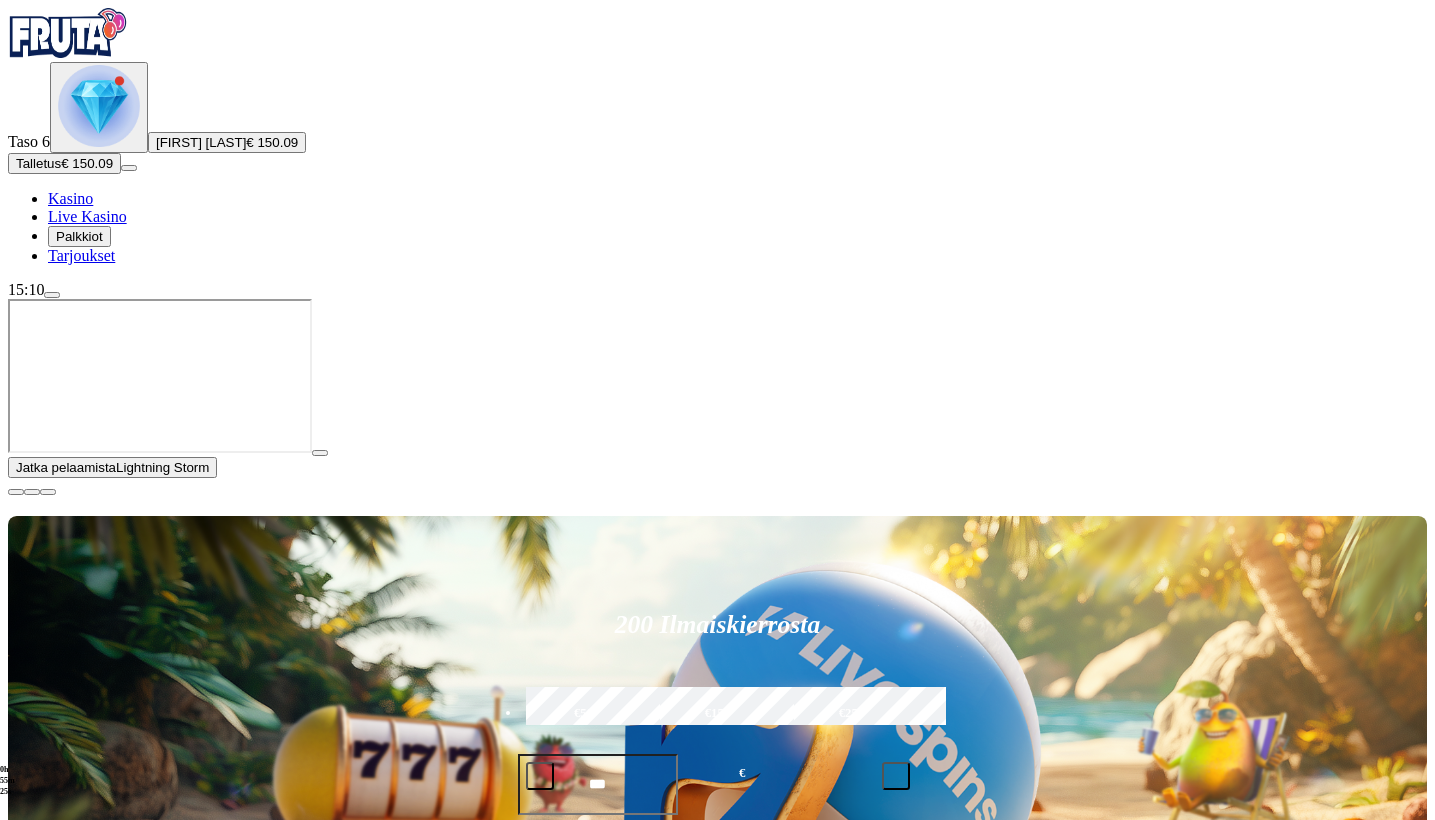 click at bounding box center [16, 492] 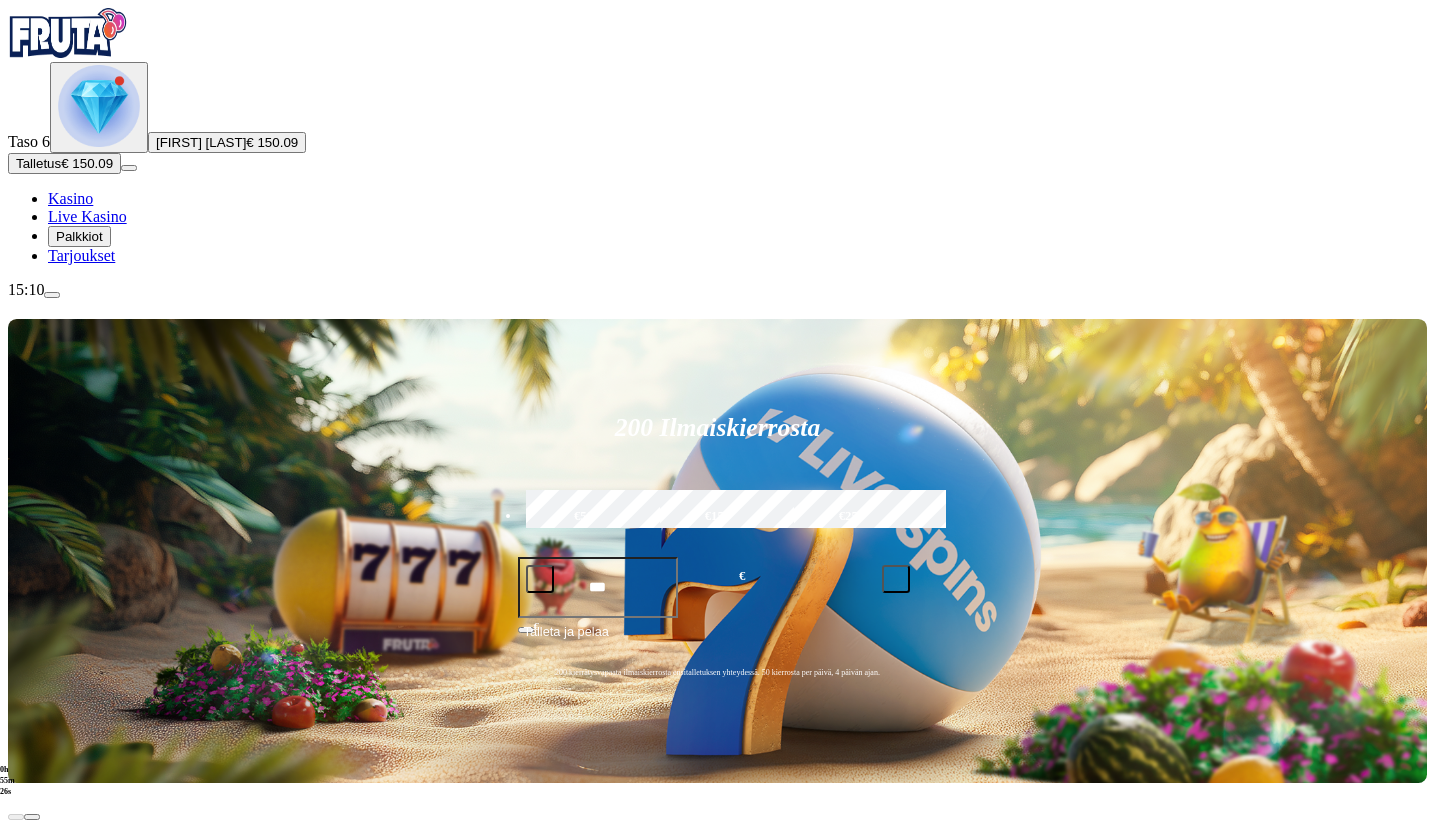 click at bounding box center (32, 1054) 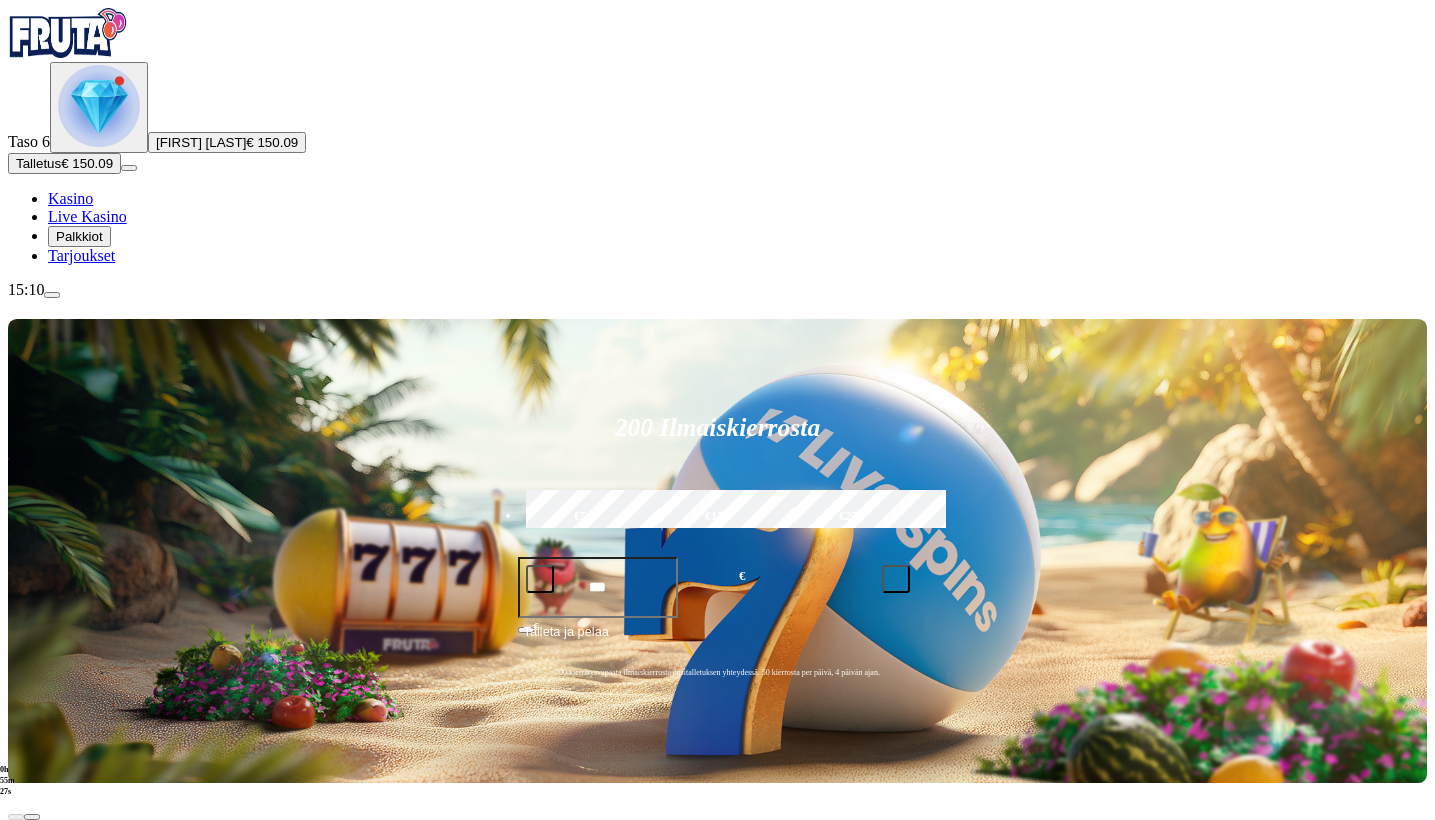 click on "Pelaa nyt" at bounding box center (-819, 1863) 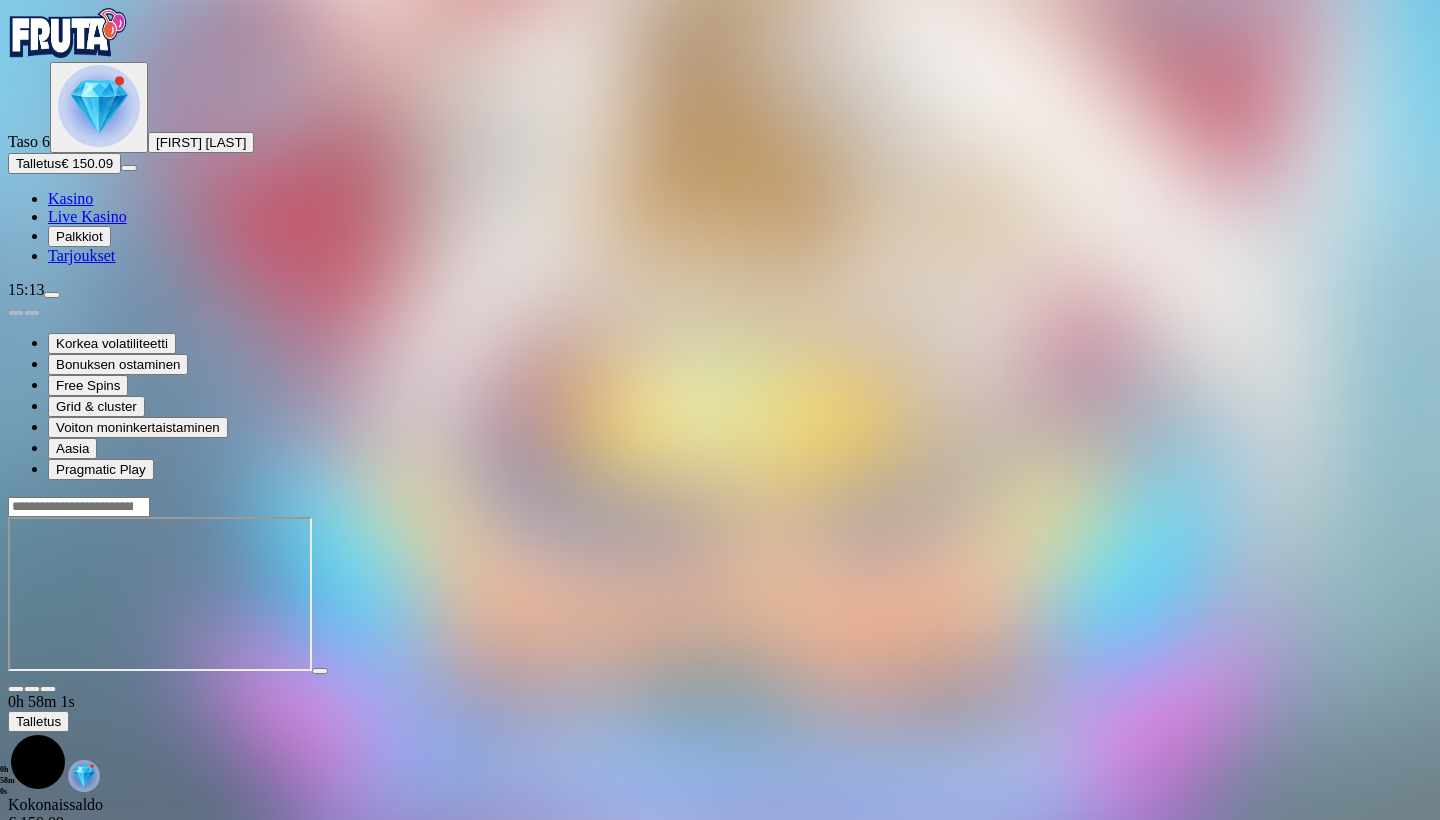 click on "Kasino" at bounding box center (70, 198) 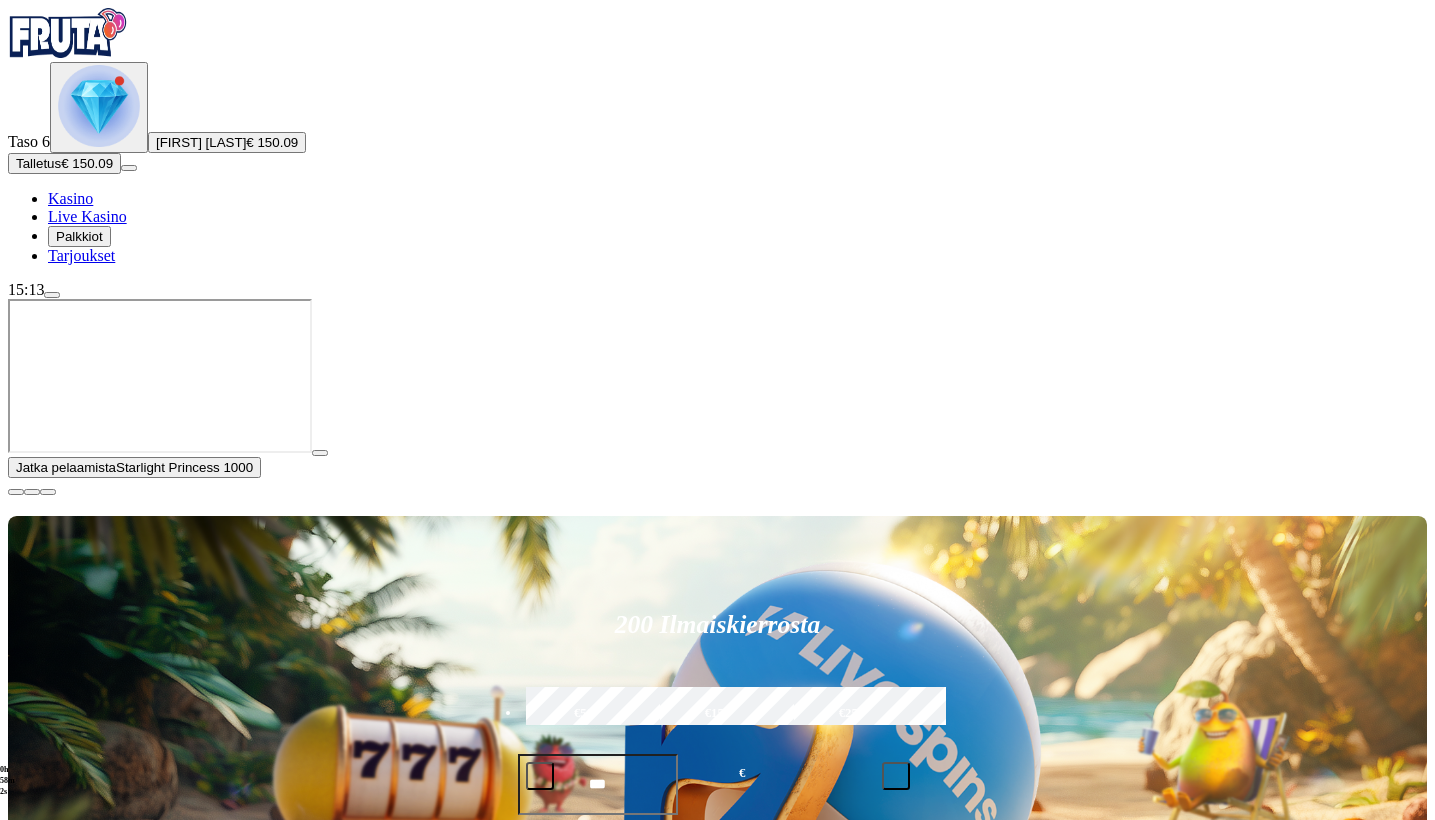 click at bounding box center [16, 492] 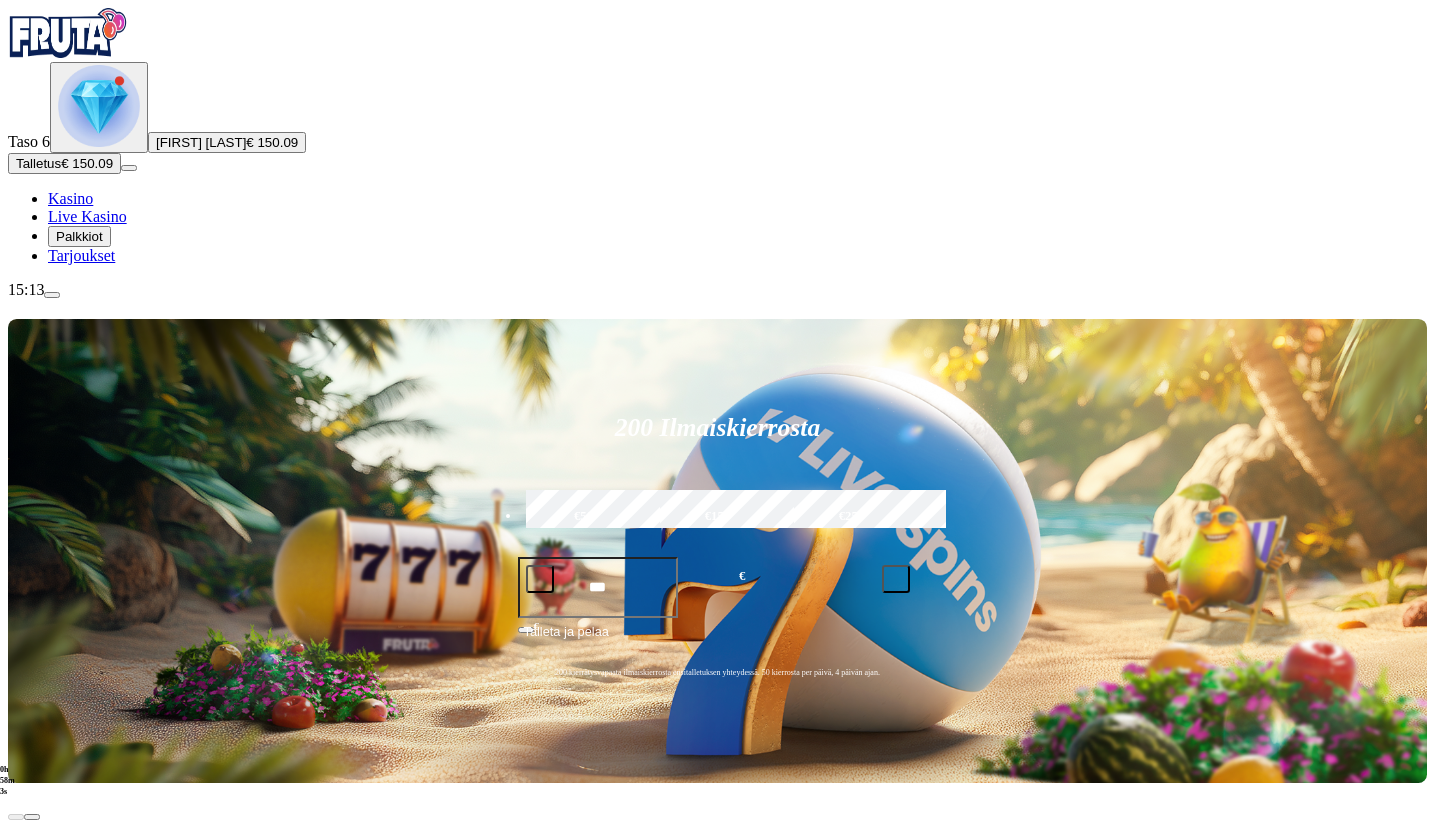 click at bounding box center (32, 1054) 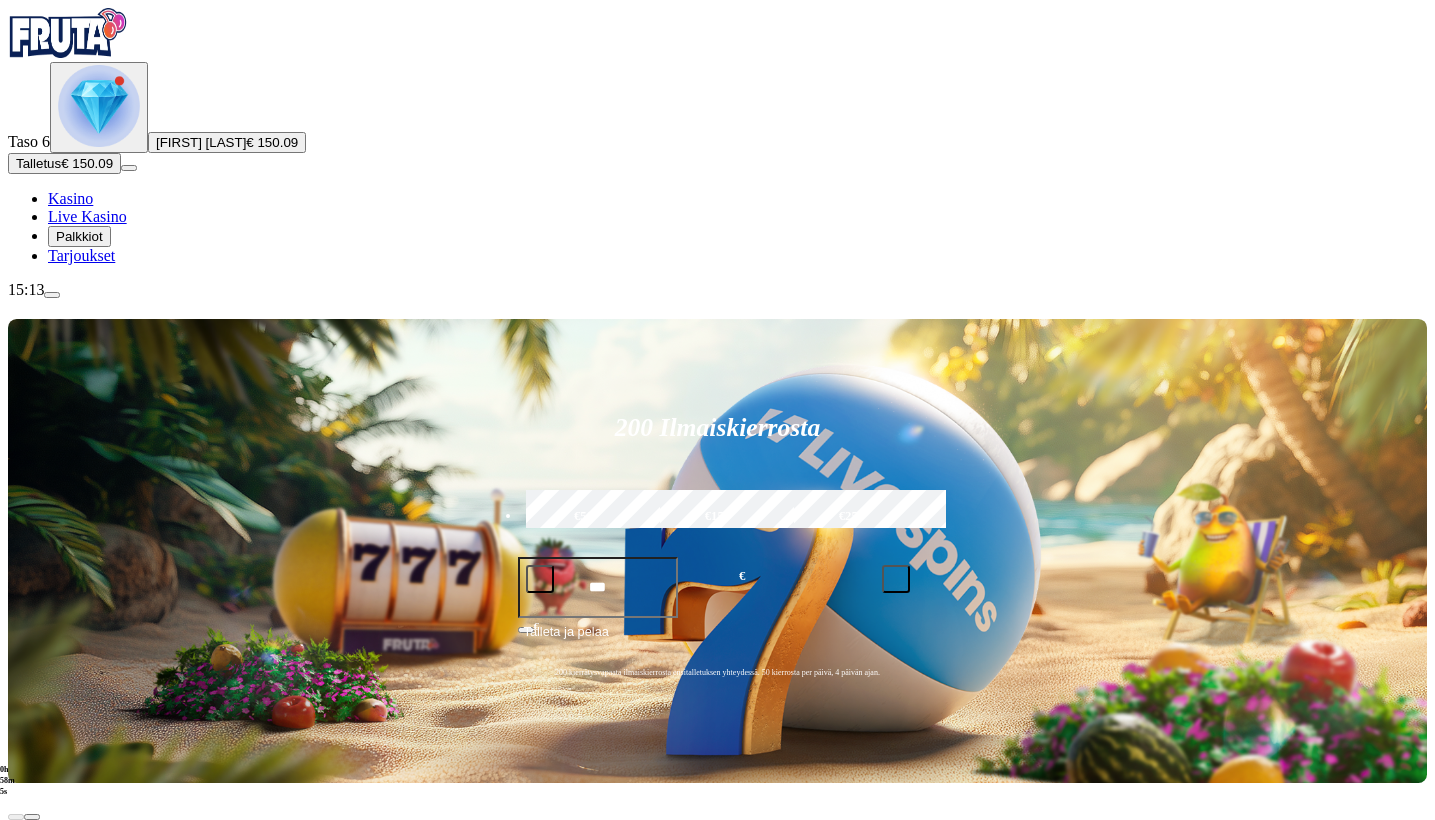click at bounding box center (1001, 882) 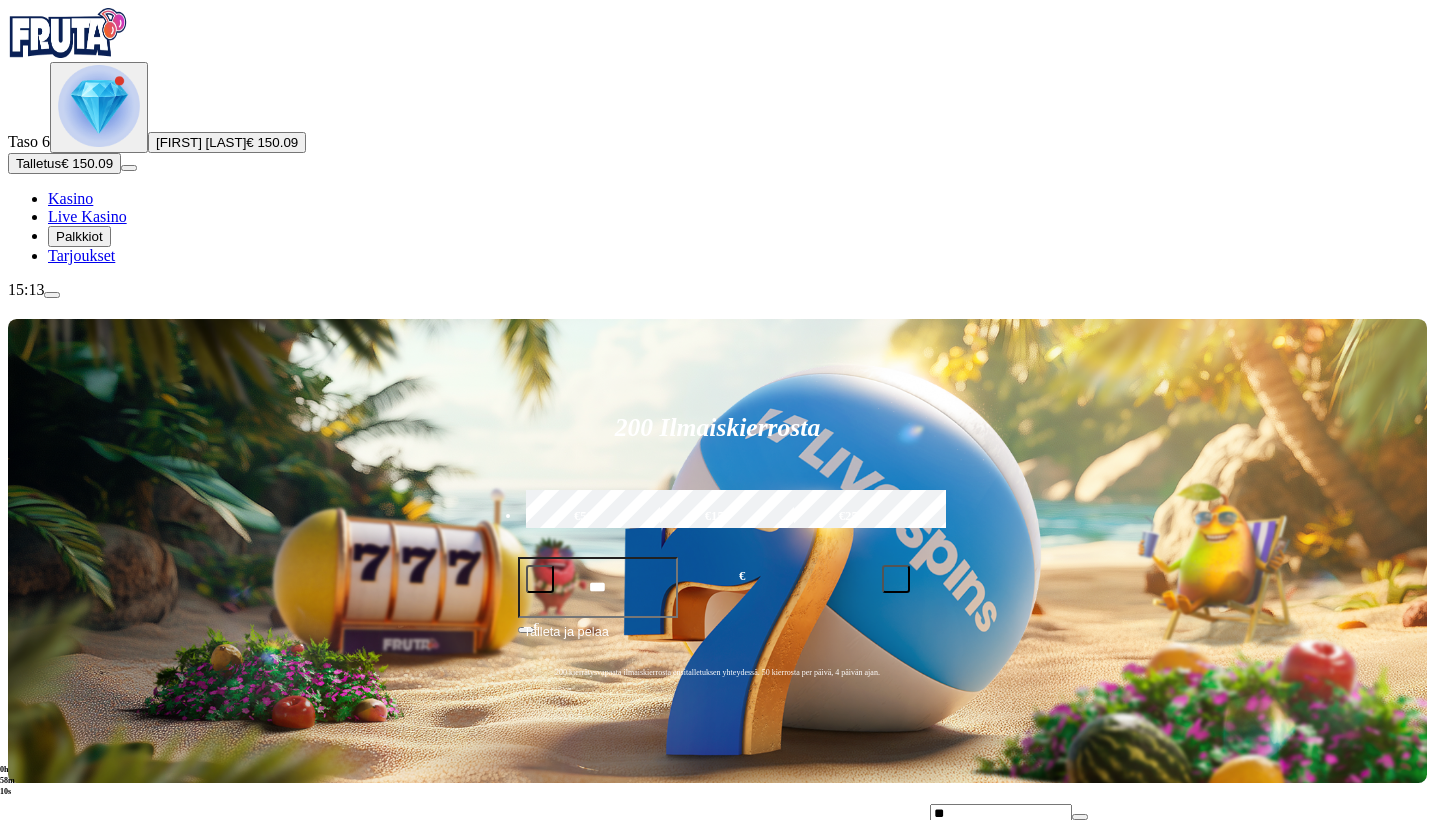 type on "*" 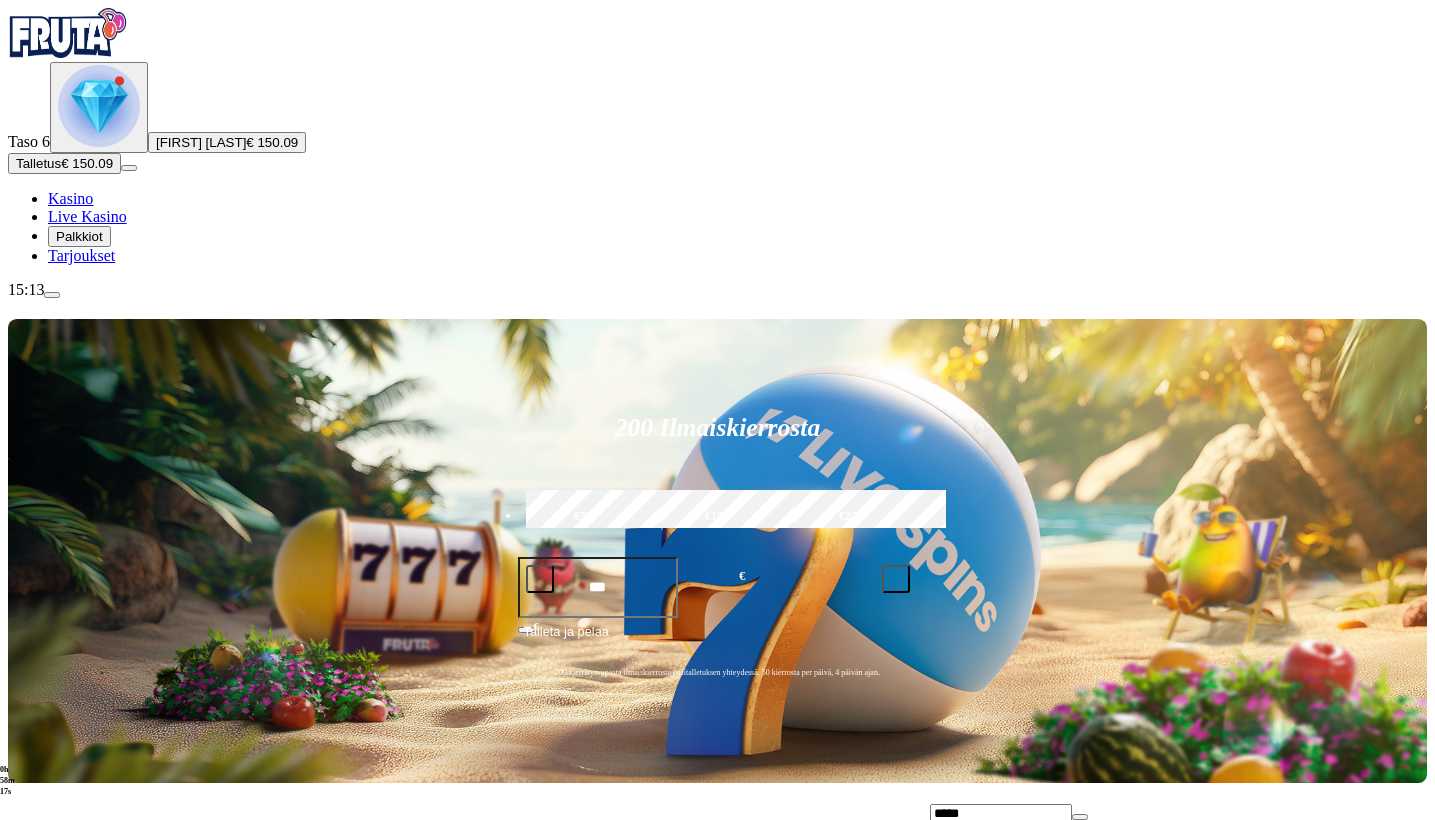 scroll, scrollTop: 228, scrollLeft: 0, axis: vertical 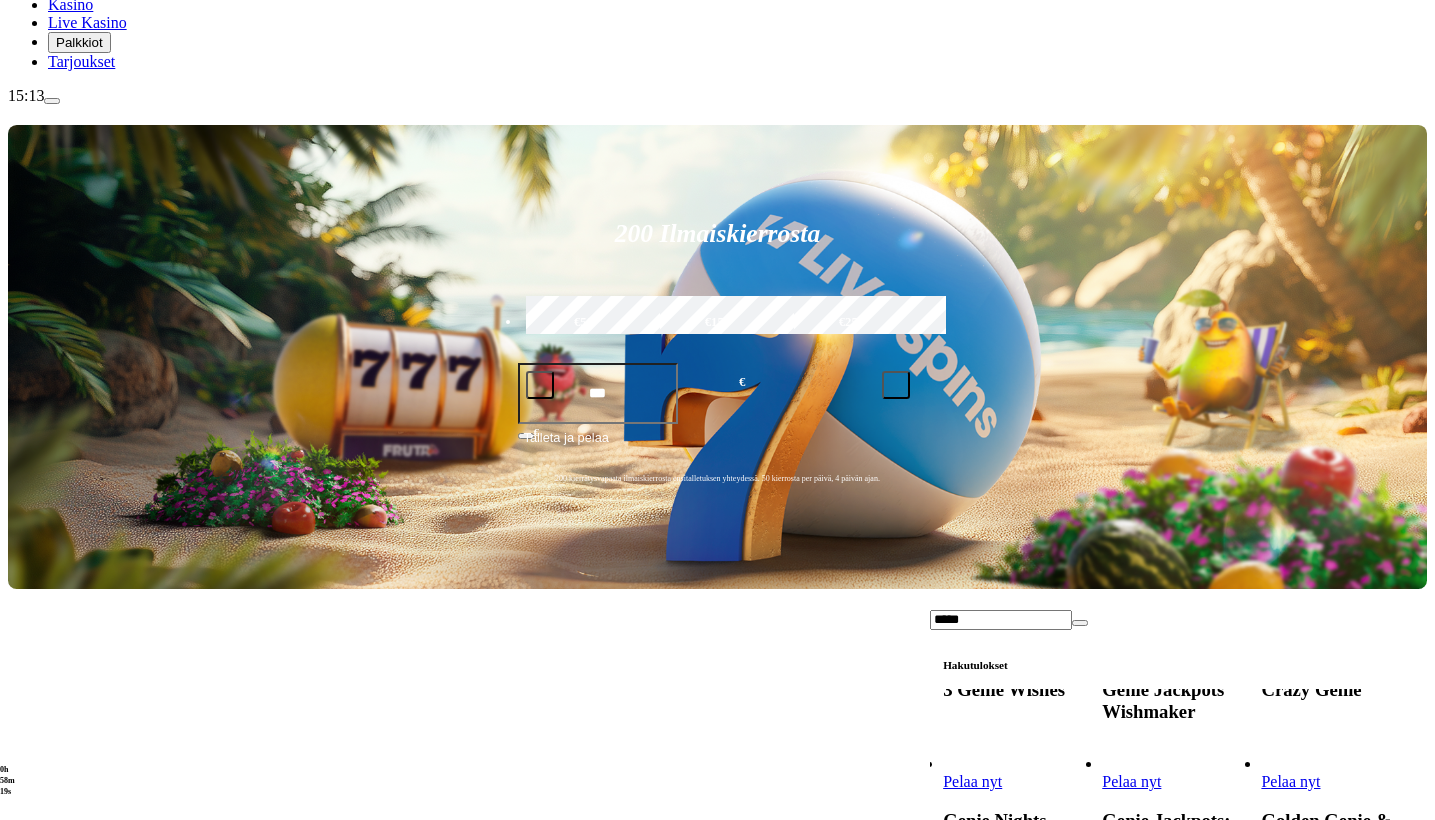 type on "*****" 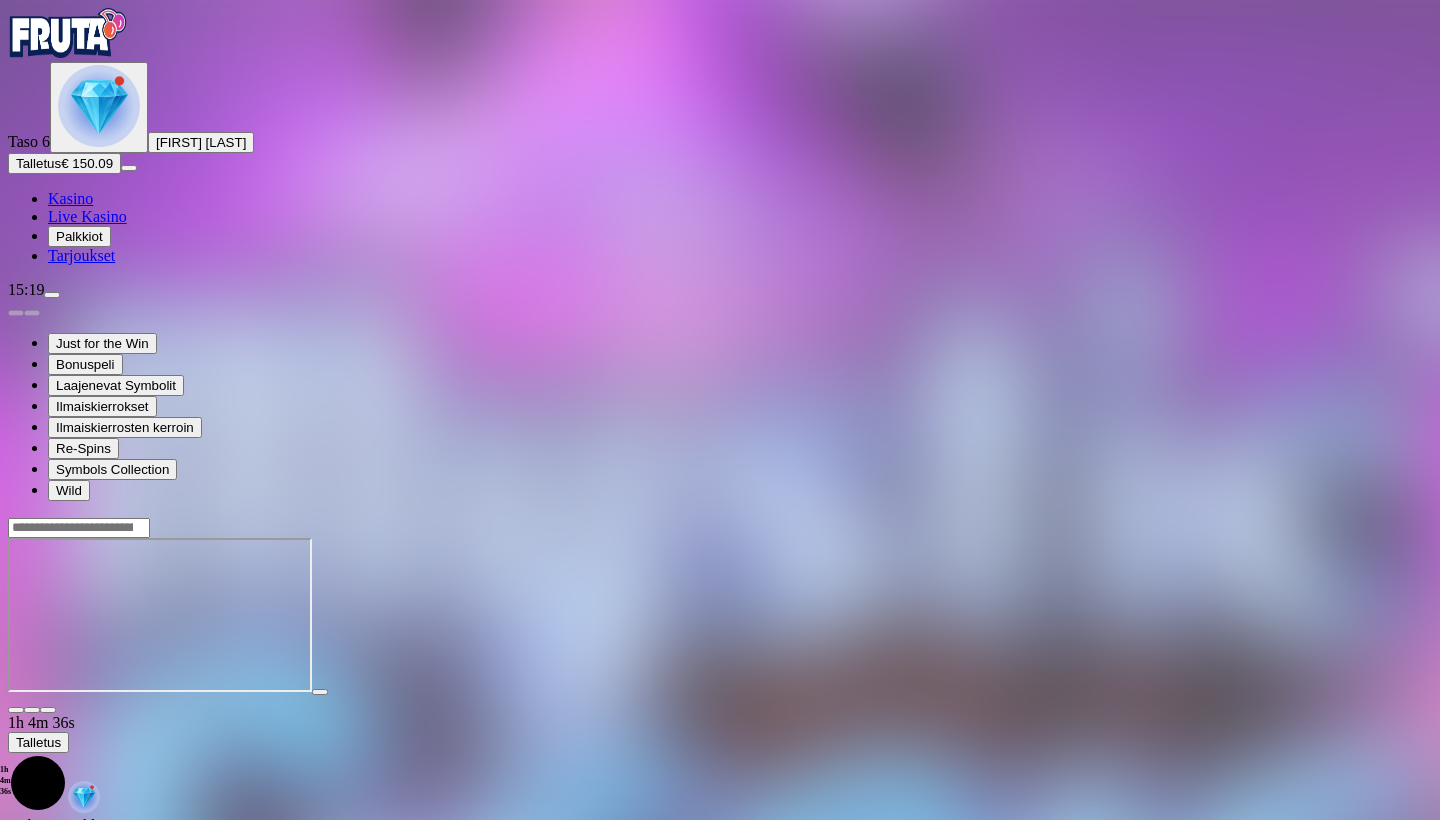 click on "Kasino" at bounding box center [70, 198] 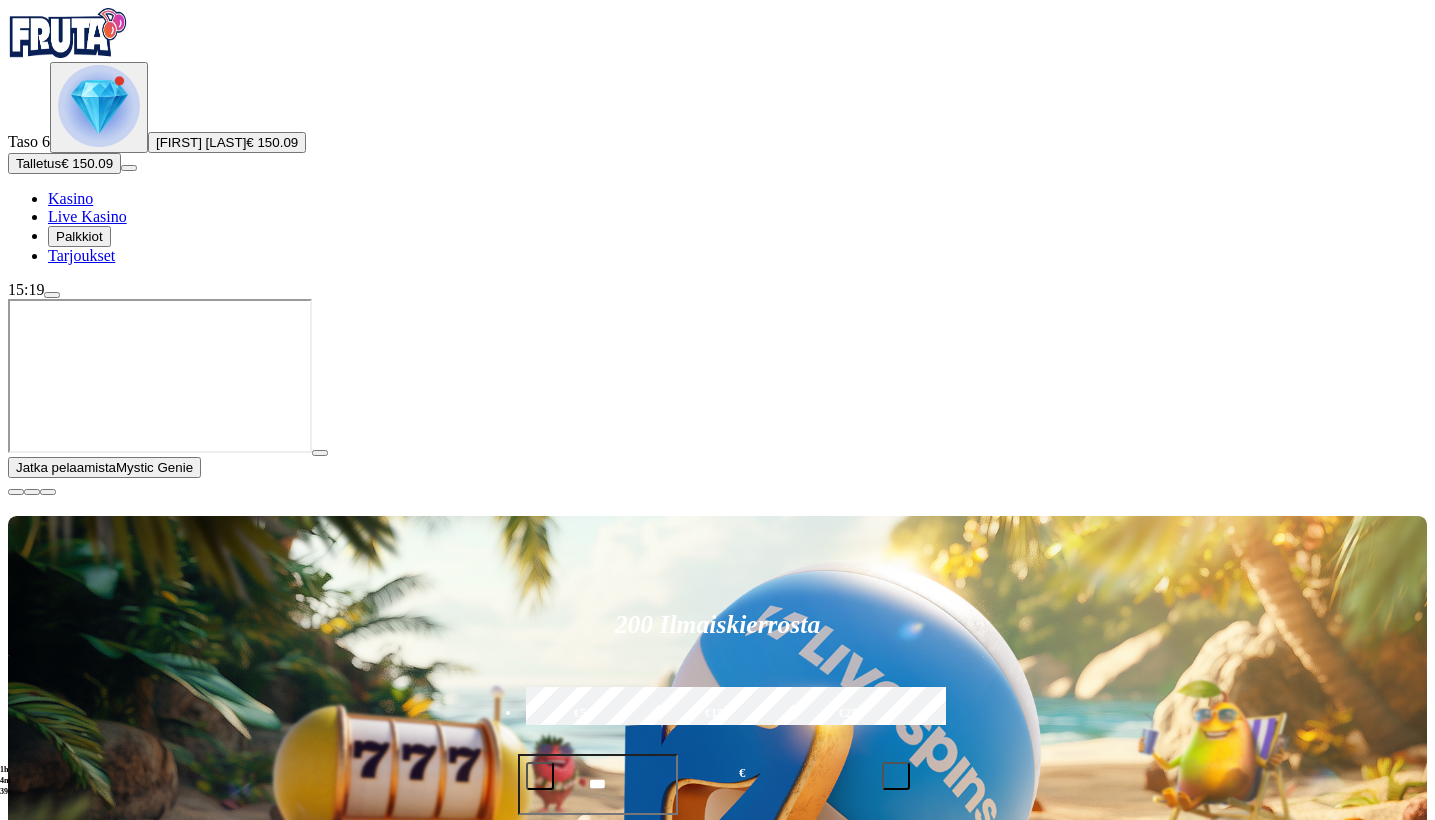 click at bounding box center [16, 492] 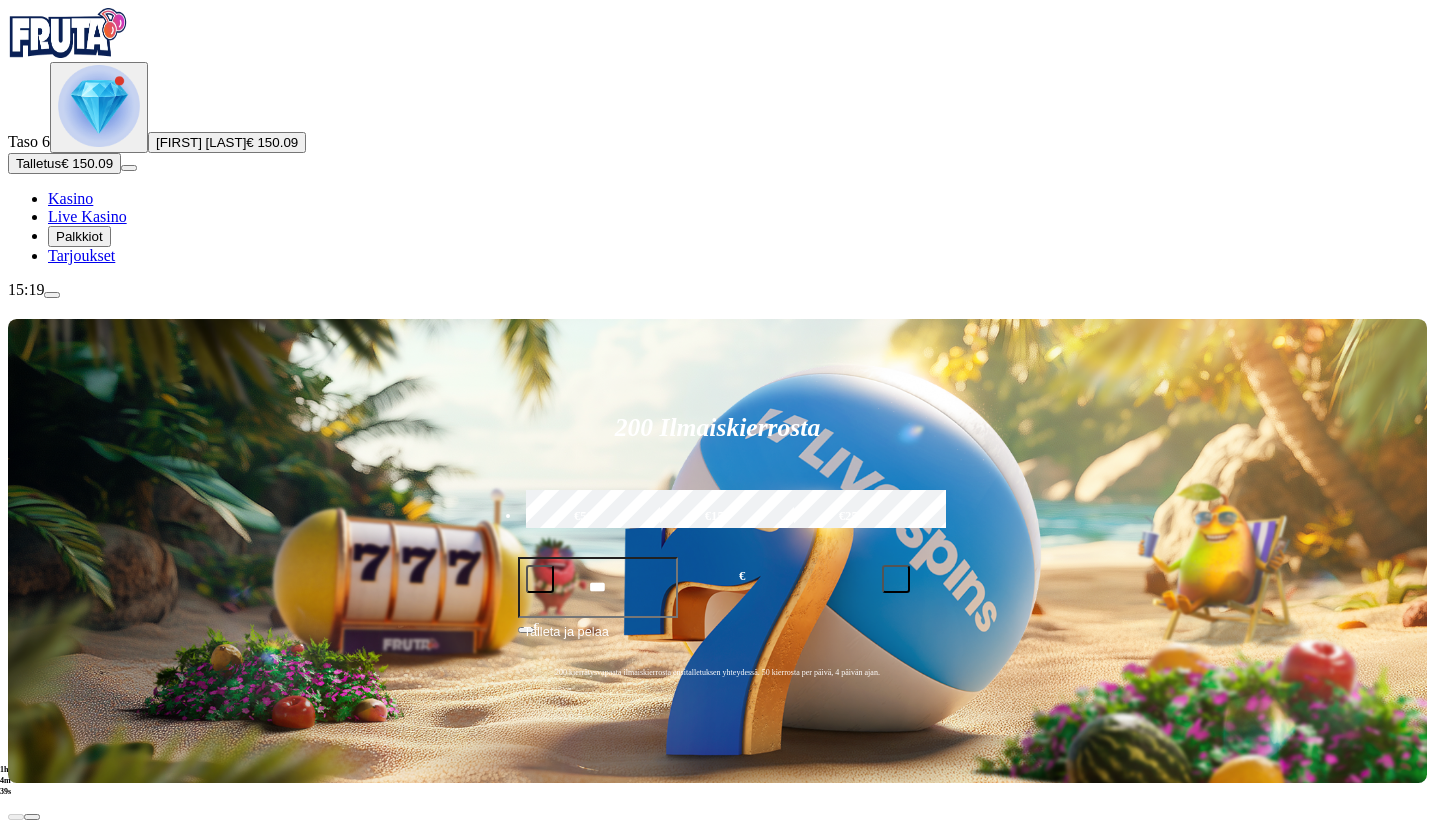 click at bounding box center [32, 1054] 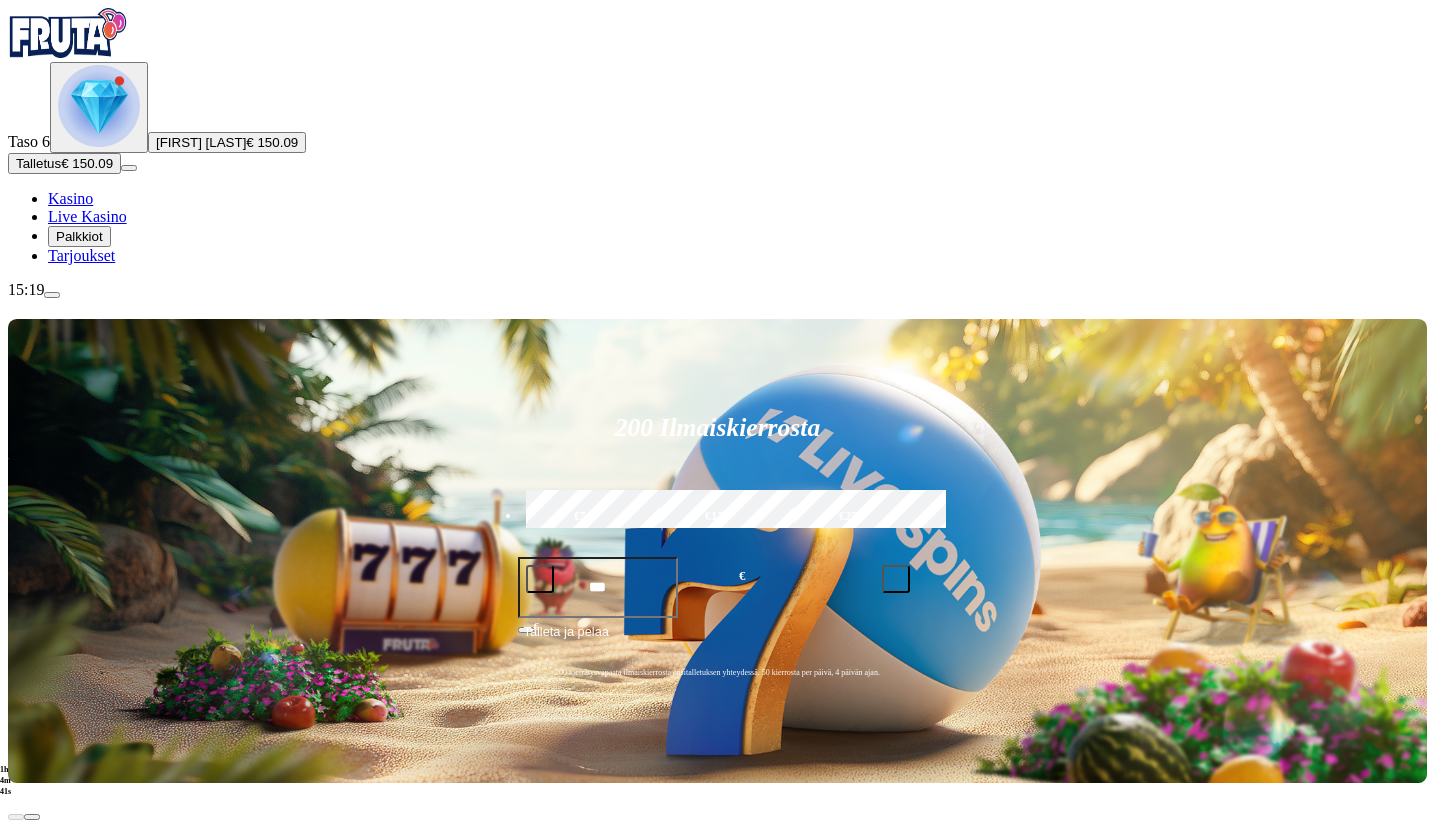 click at bounding box center (1001, 882) 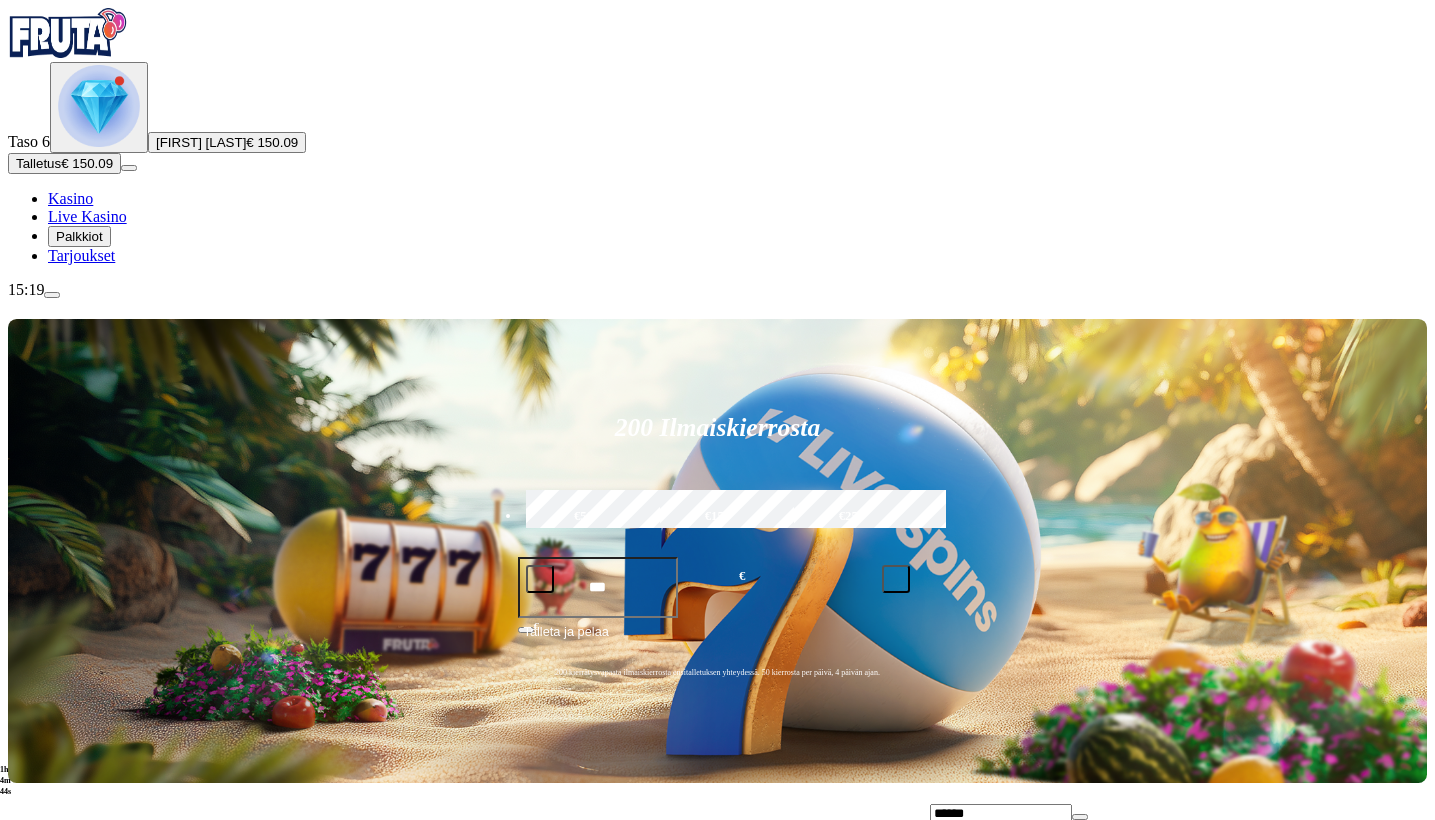 type on "******" 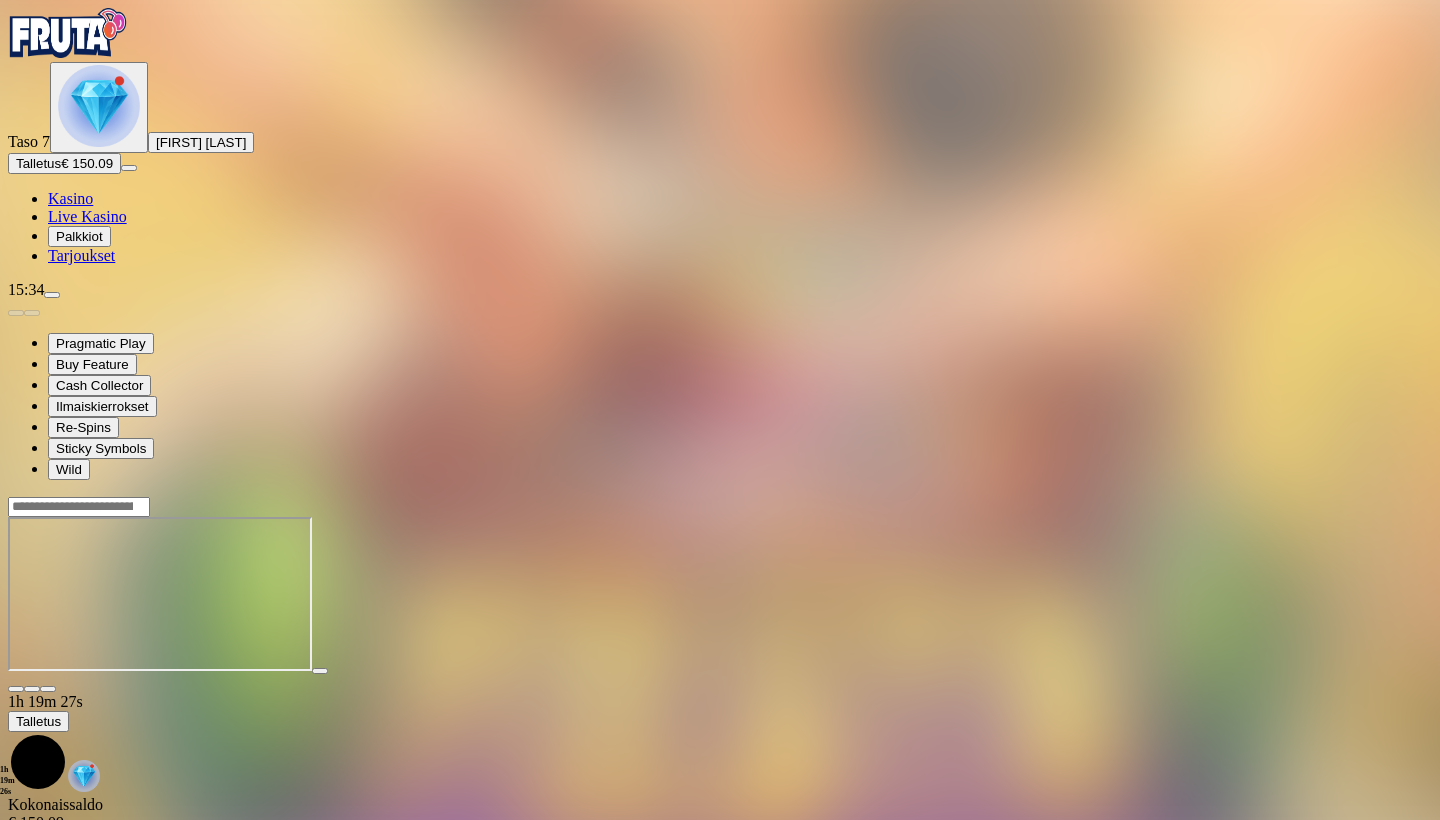 click on "Kasino" at bounding box center (70, 198) 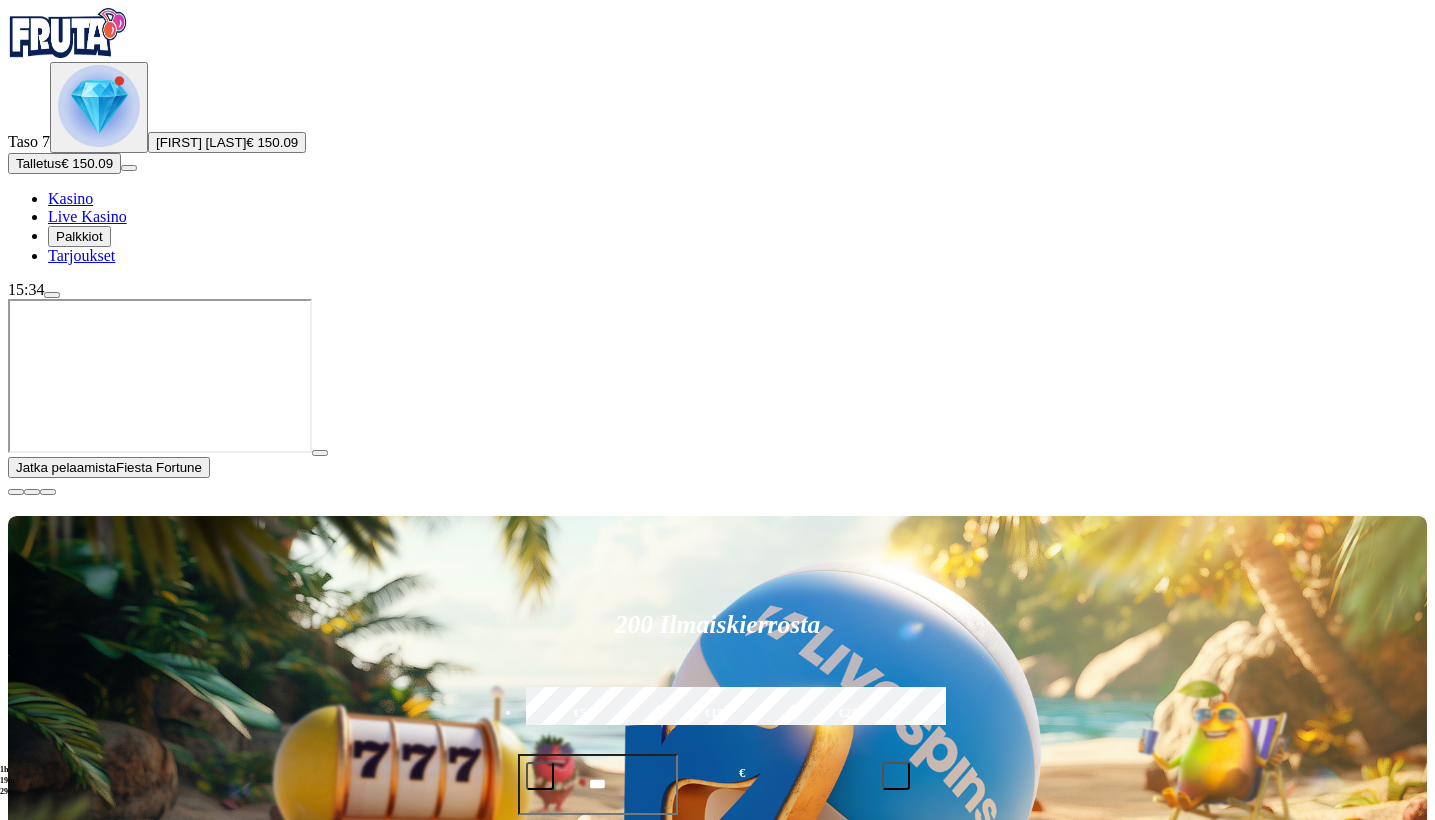 click at bounding box center (52, 295) 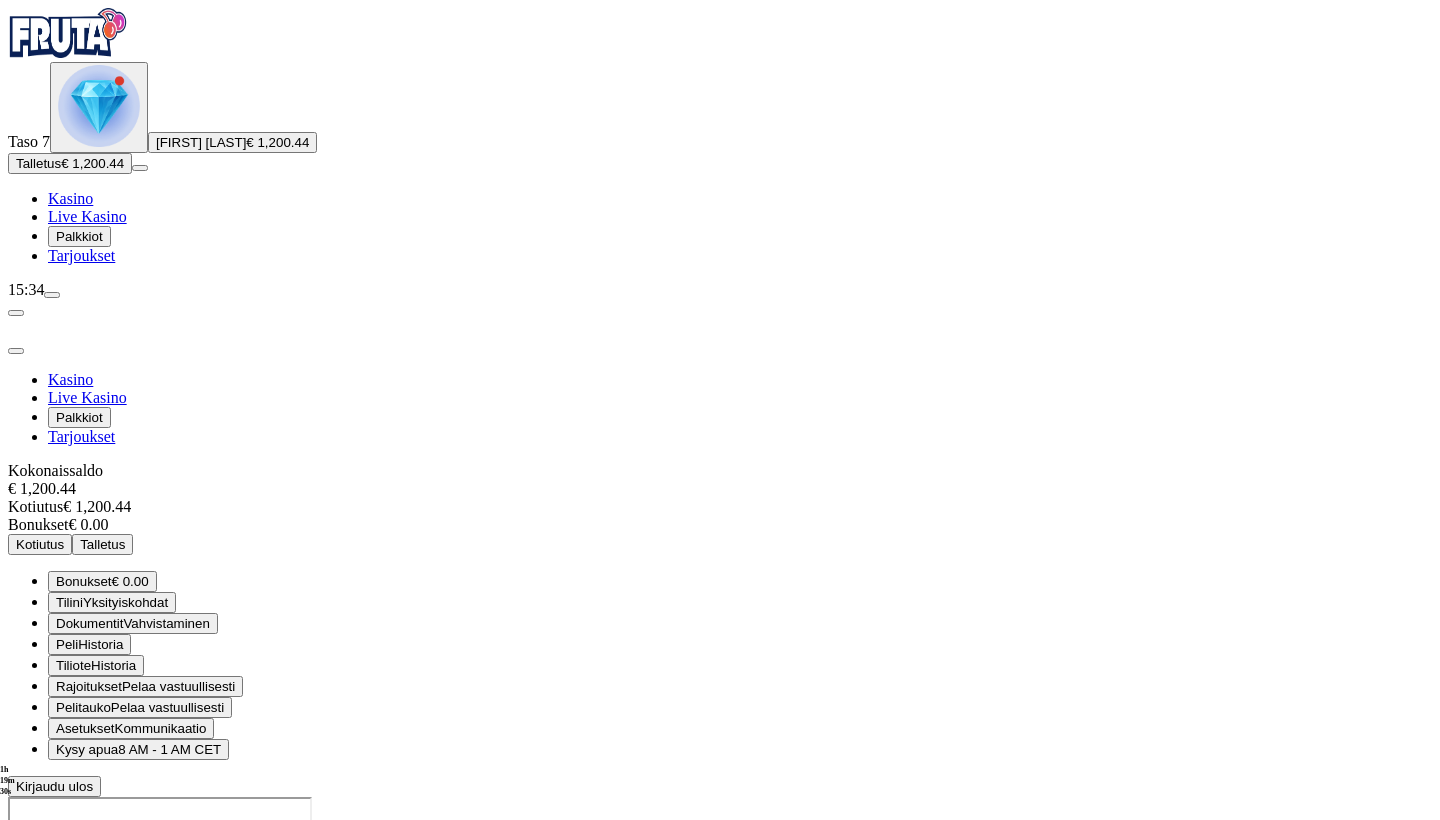 click on "Vahvistaminen" at bounding box center (166, 623) 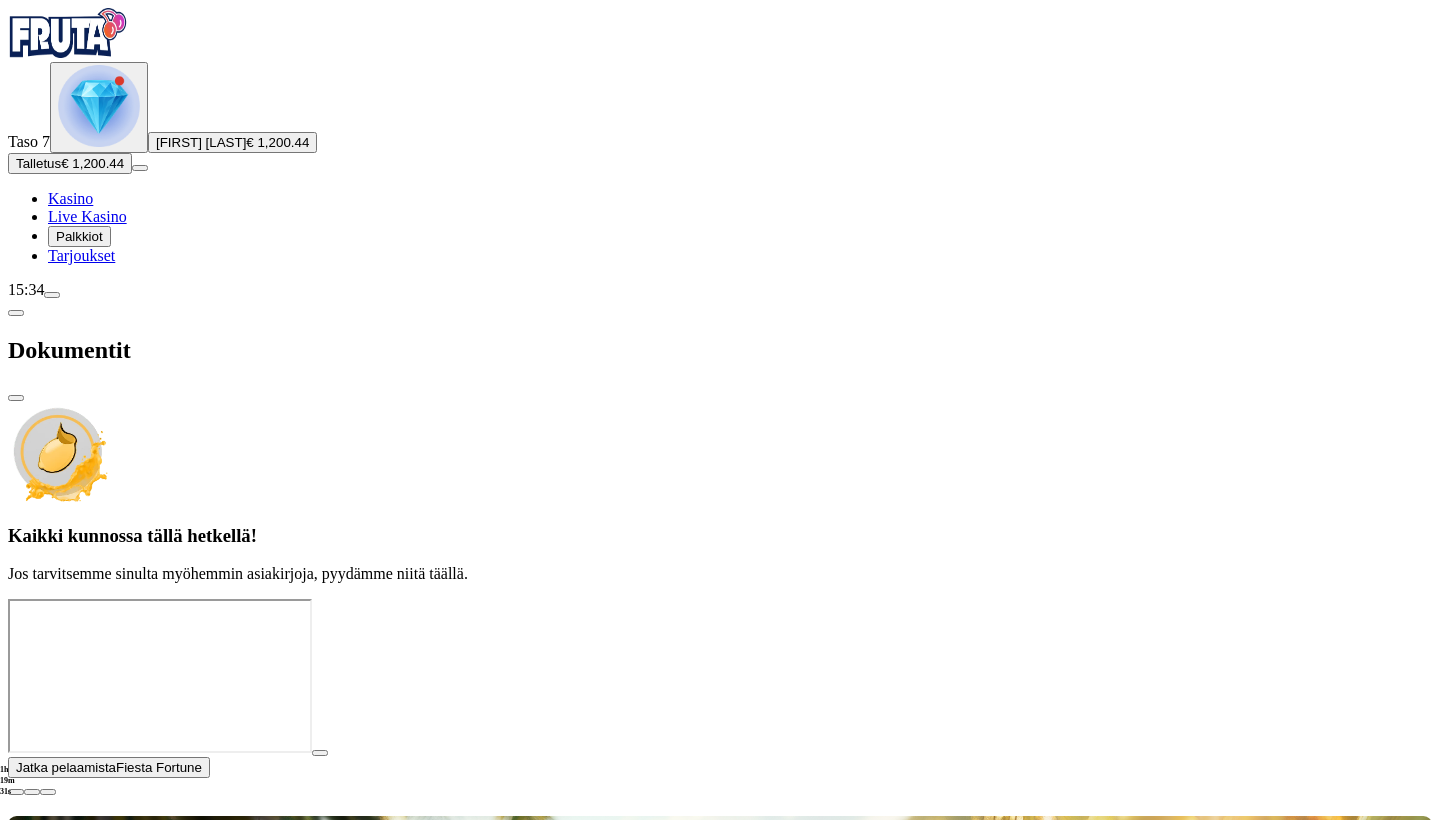 click at bounding box center (16, 313) 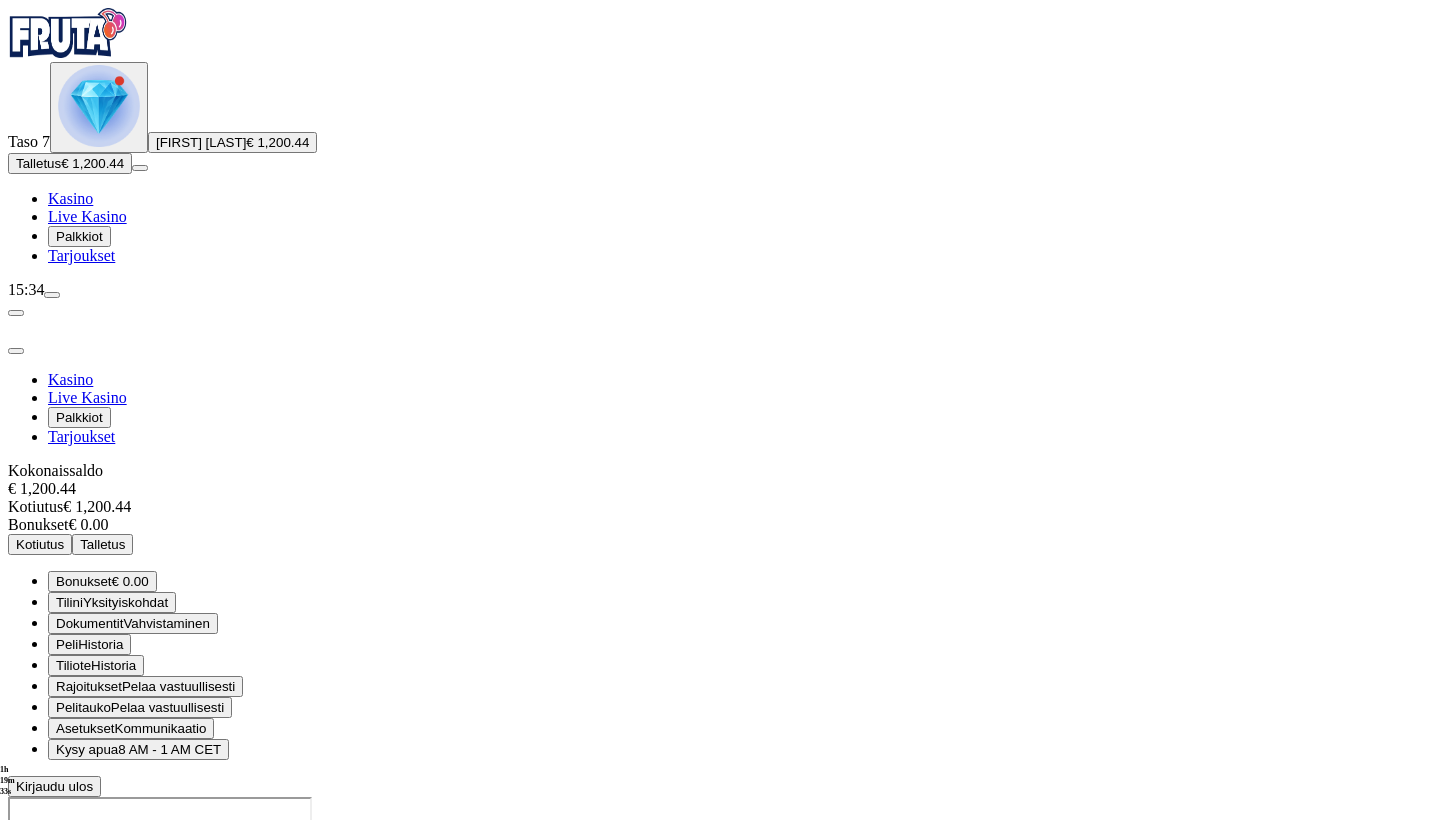 click at bounding box center (720, 797) 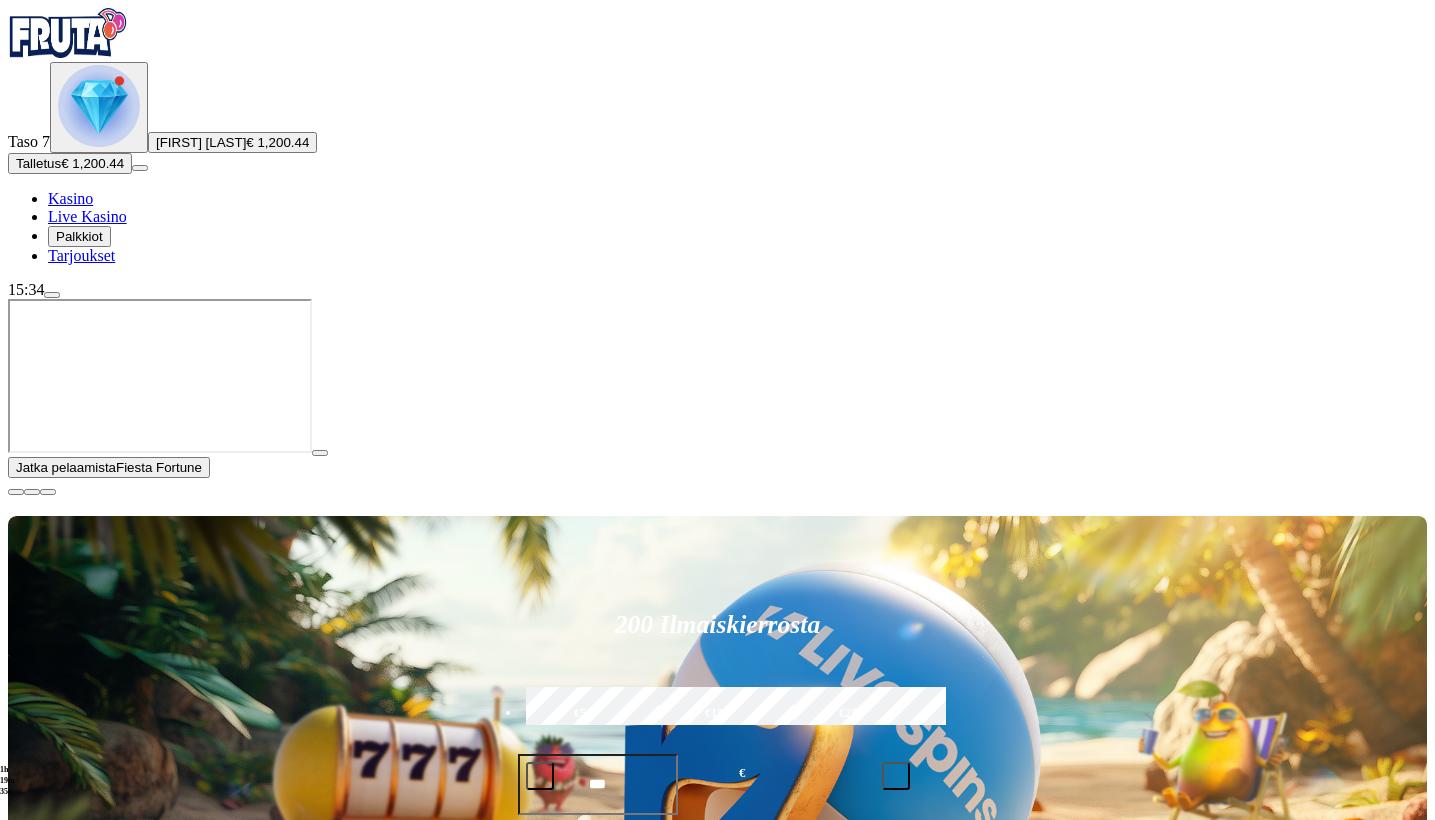 click on "Live Kasino" at bounding box center [108, 1078] 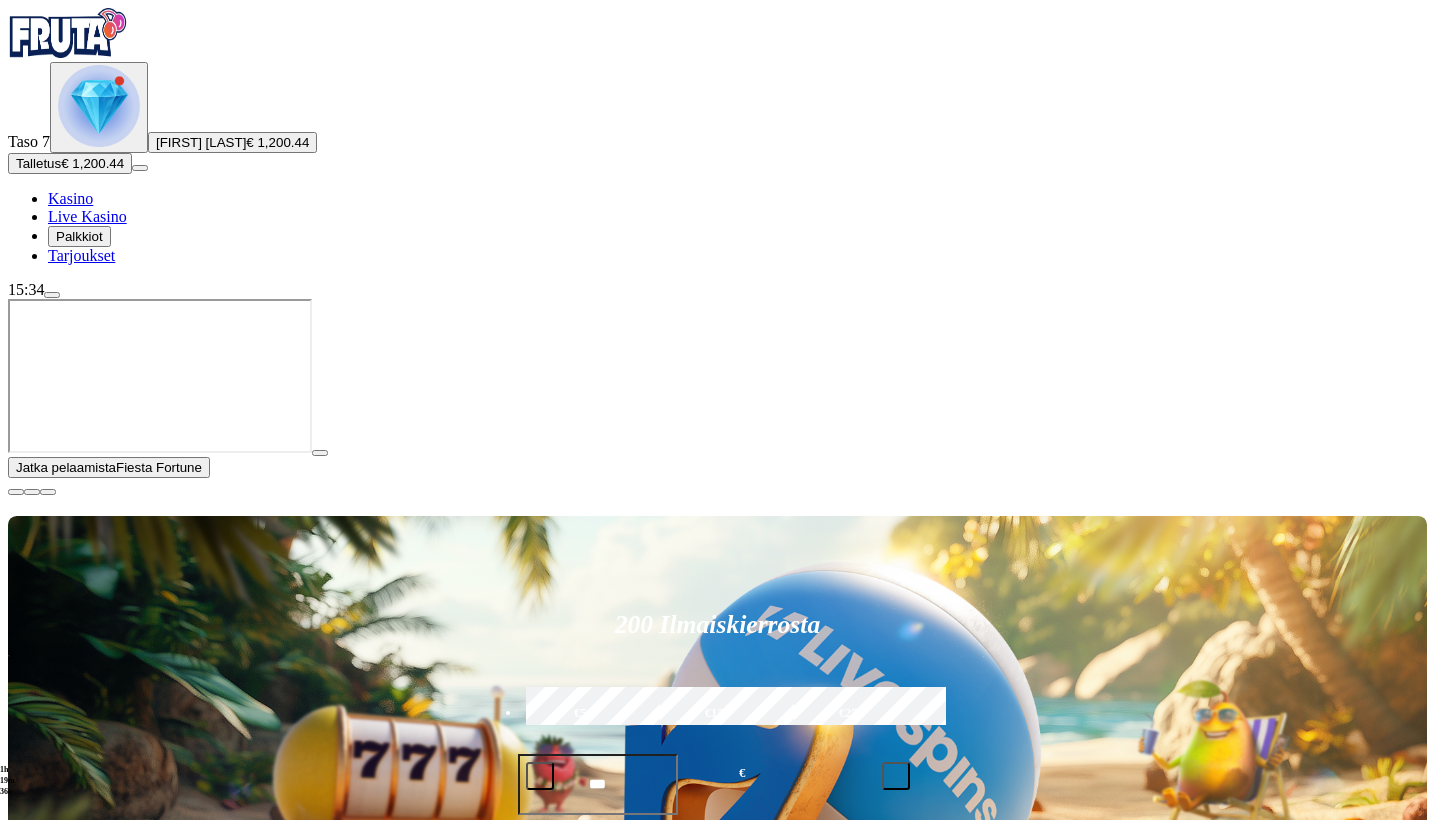 click on "Pelaa nyt" at bounding box center [77, 1392] 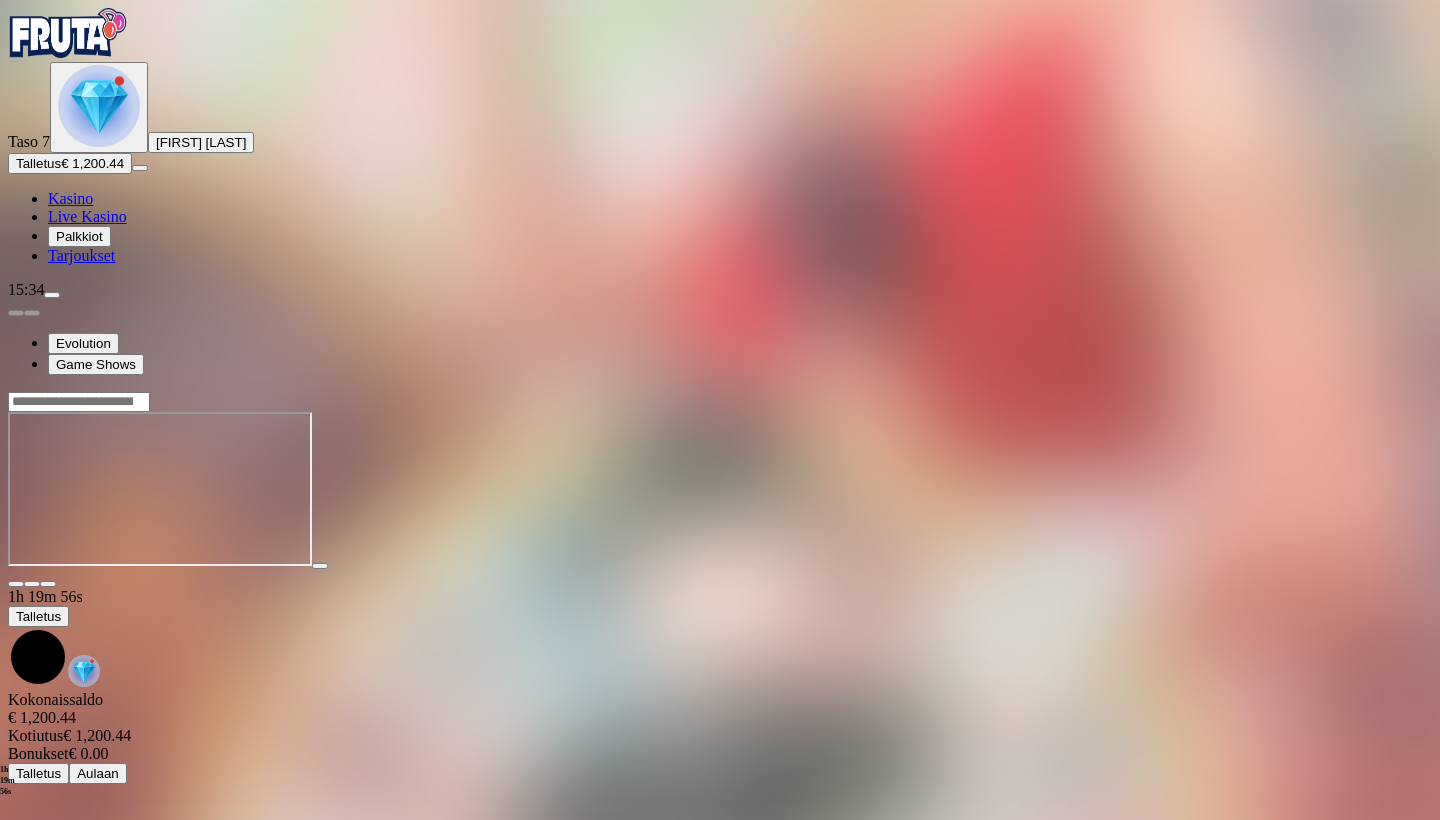 click on "Kasino" at bounding box center [70, 198] 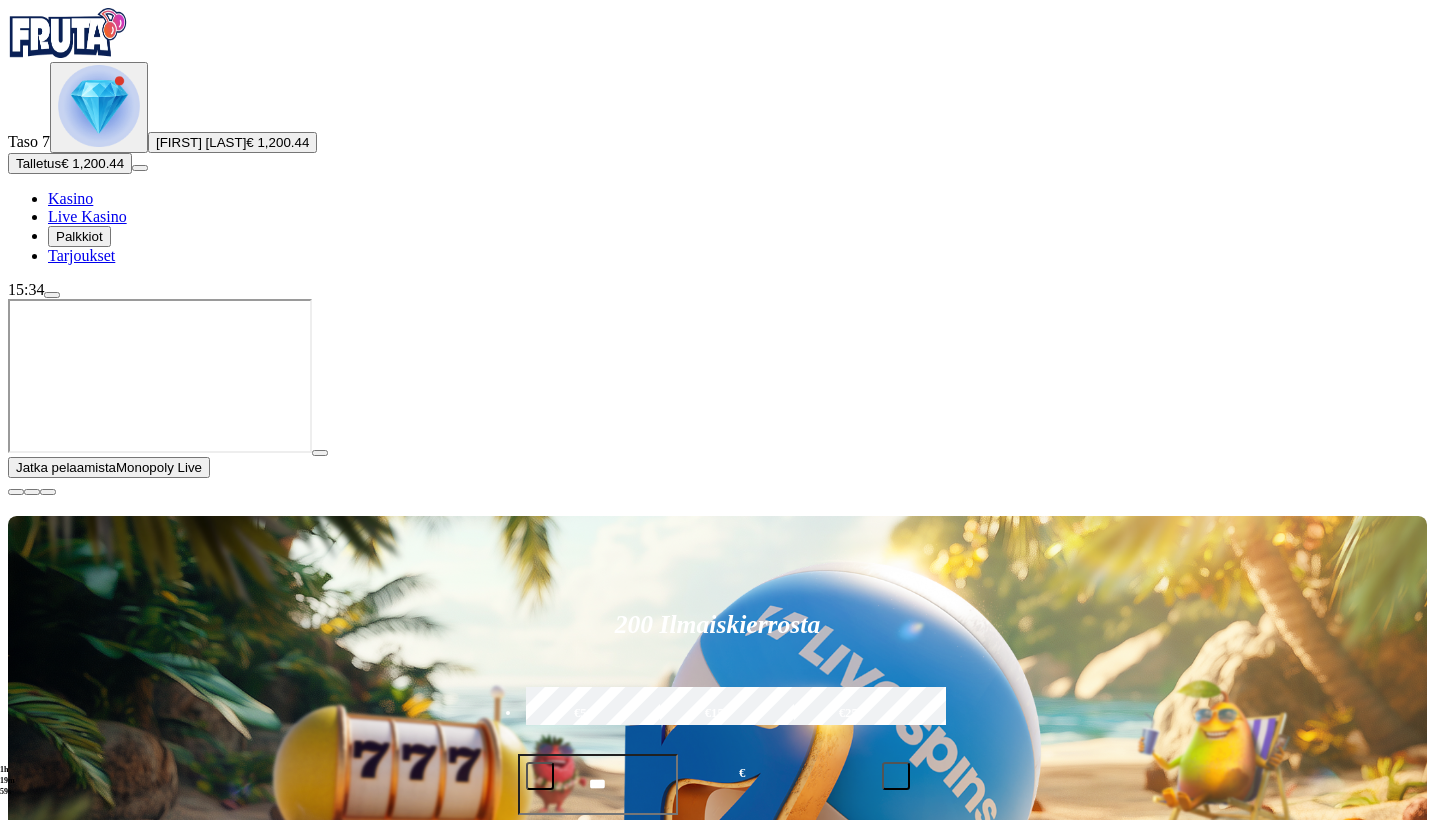 click at bounding box center [16, 492] 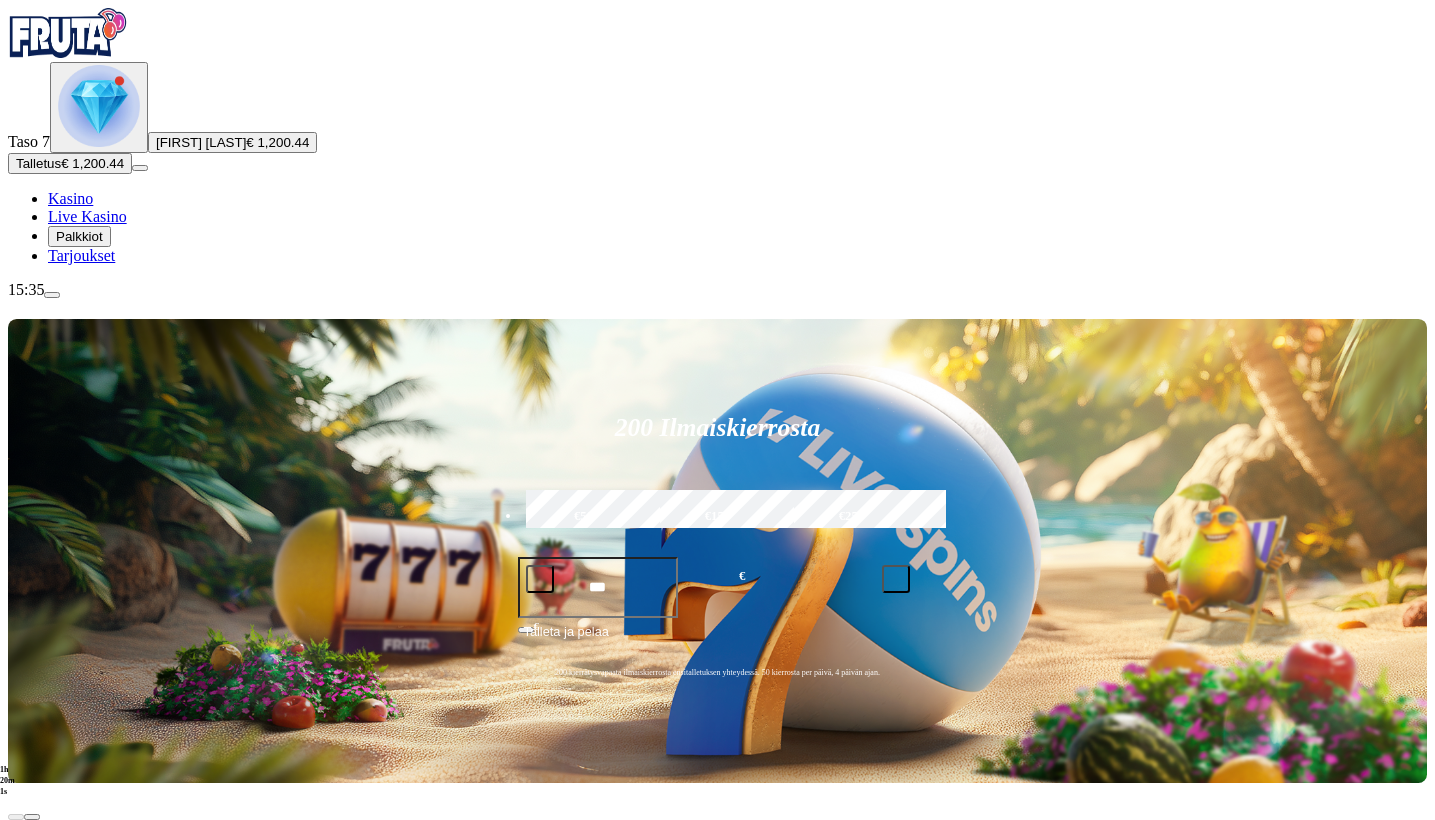 click on "Pelaa nyt" at bounding box center (77, 1482) 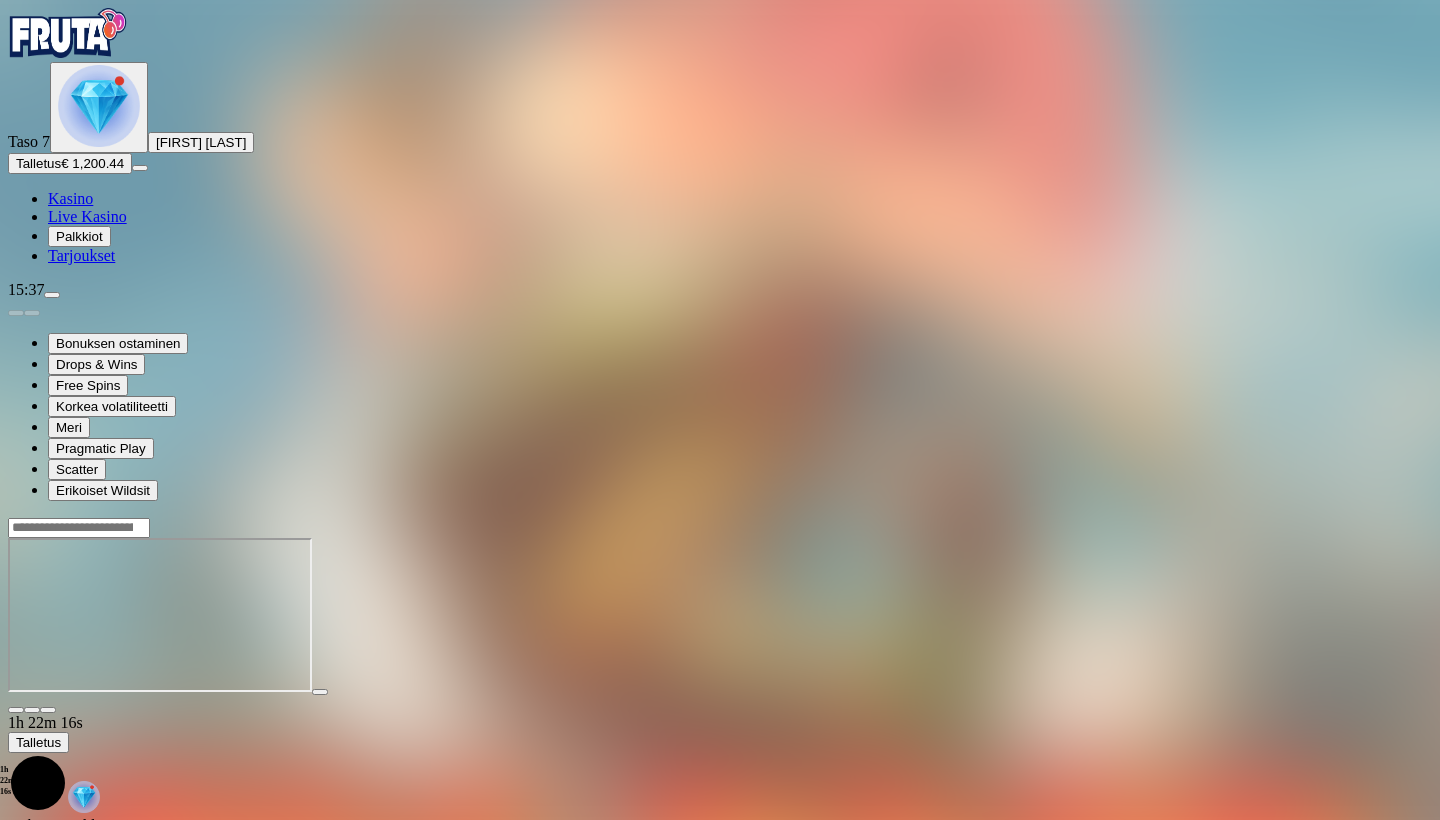 click on "Kasino" at bounding box center [70, 198] 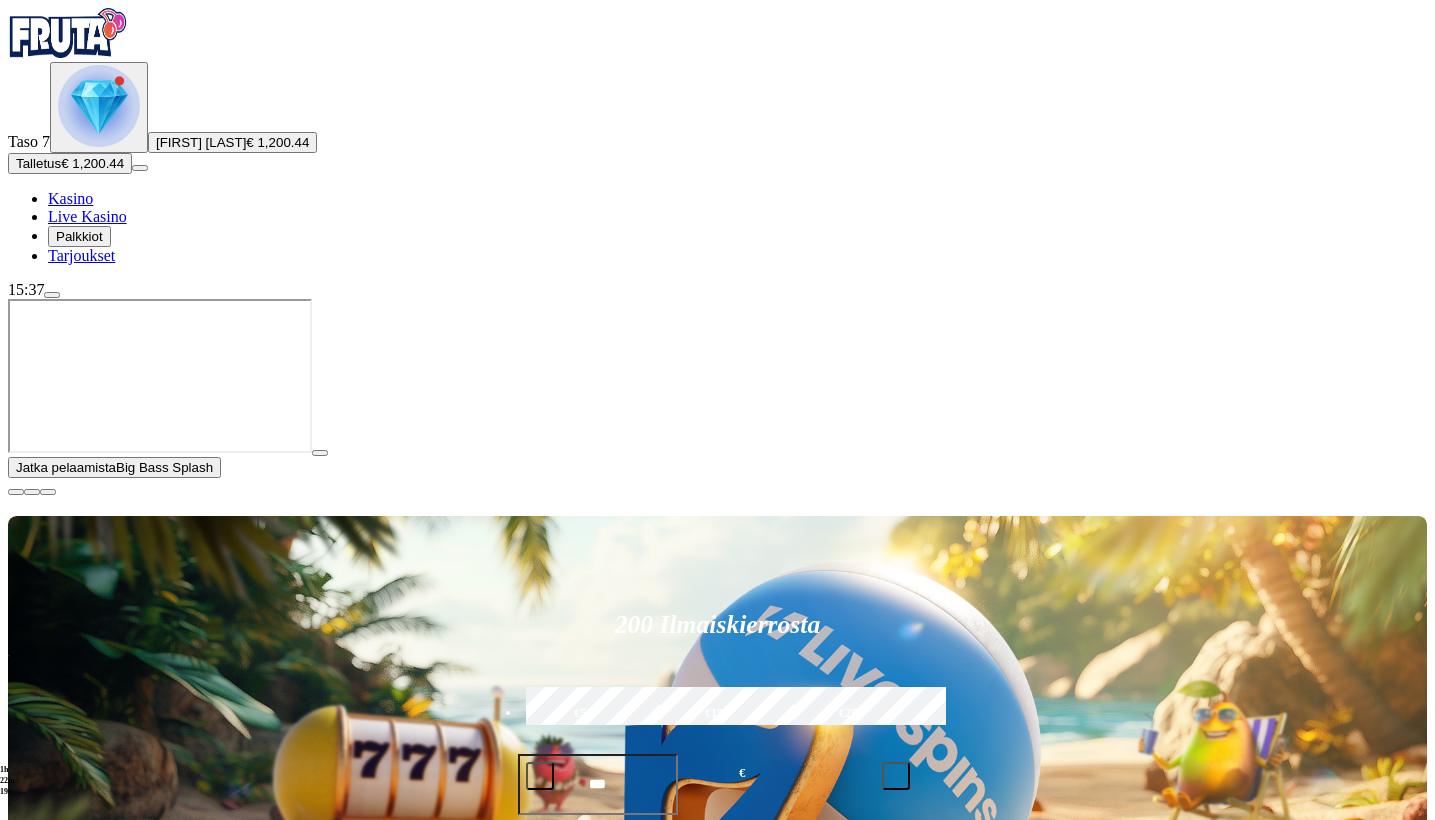 click at bounding box center (32, 1251) 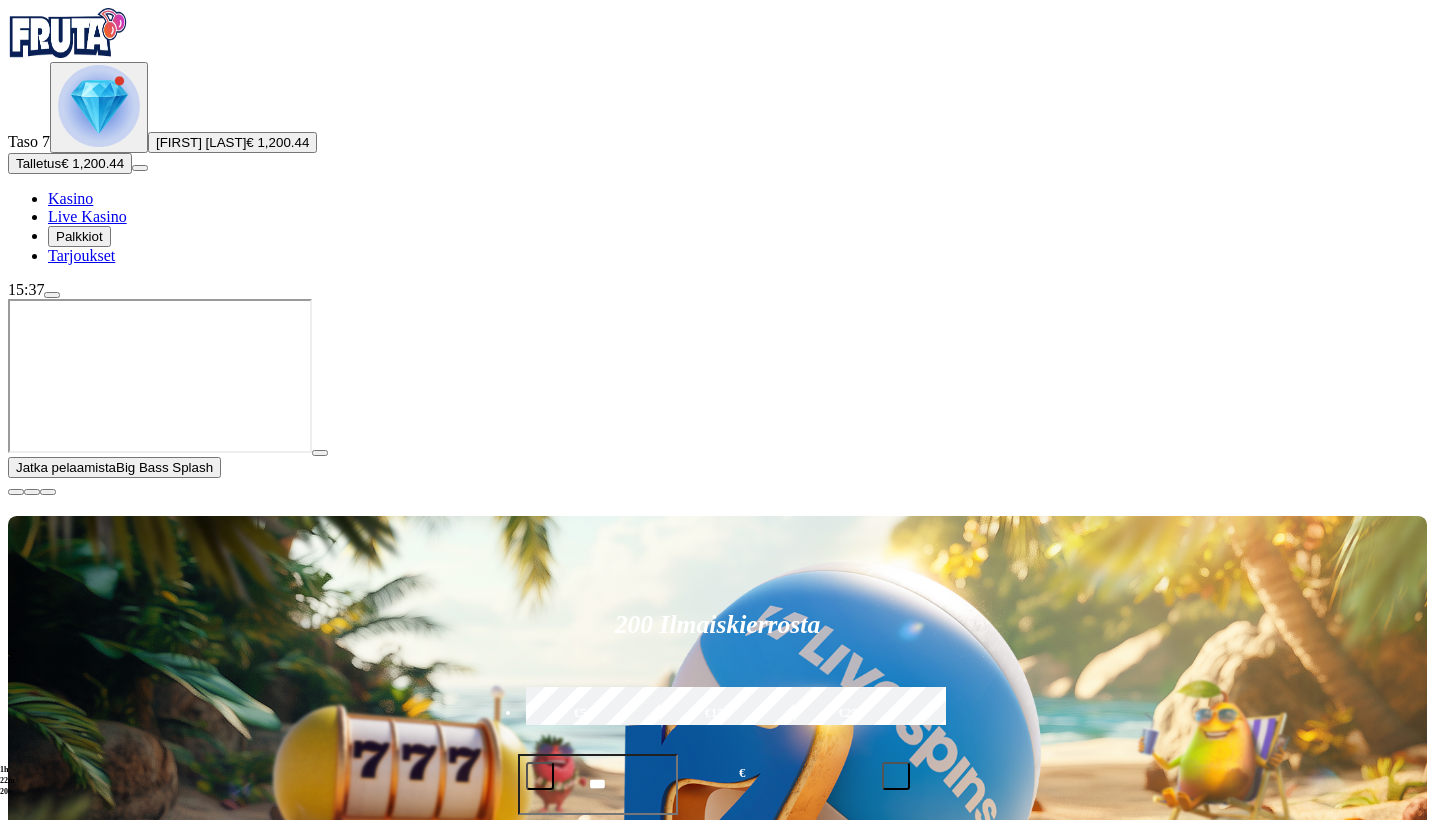 click at bounding box center (16, 492) 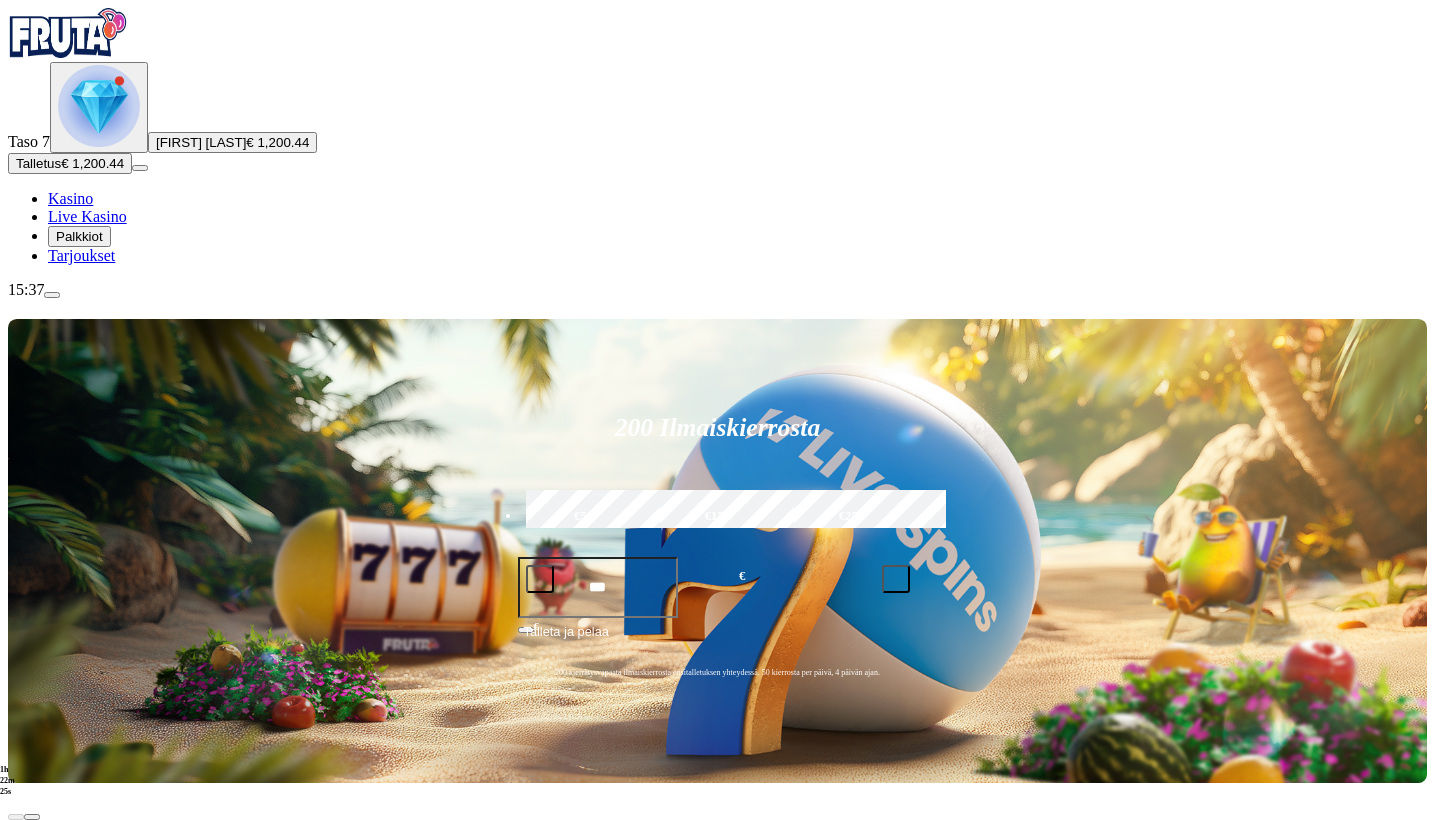 click on "Pelaa nyt" at bounding box center (-819, 1863) 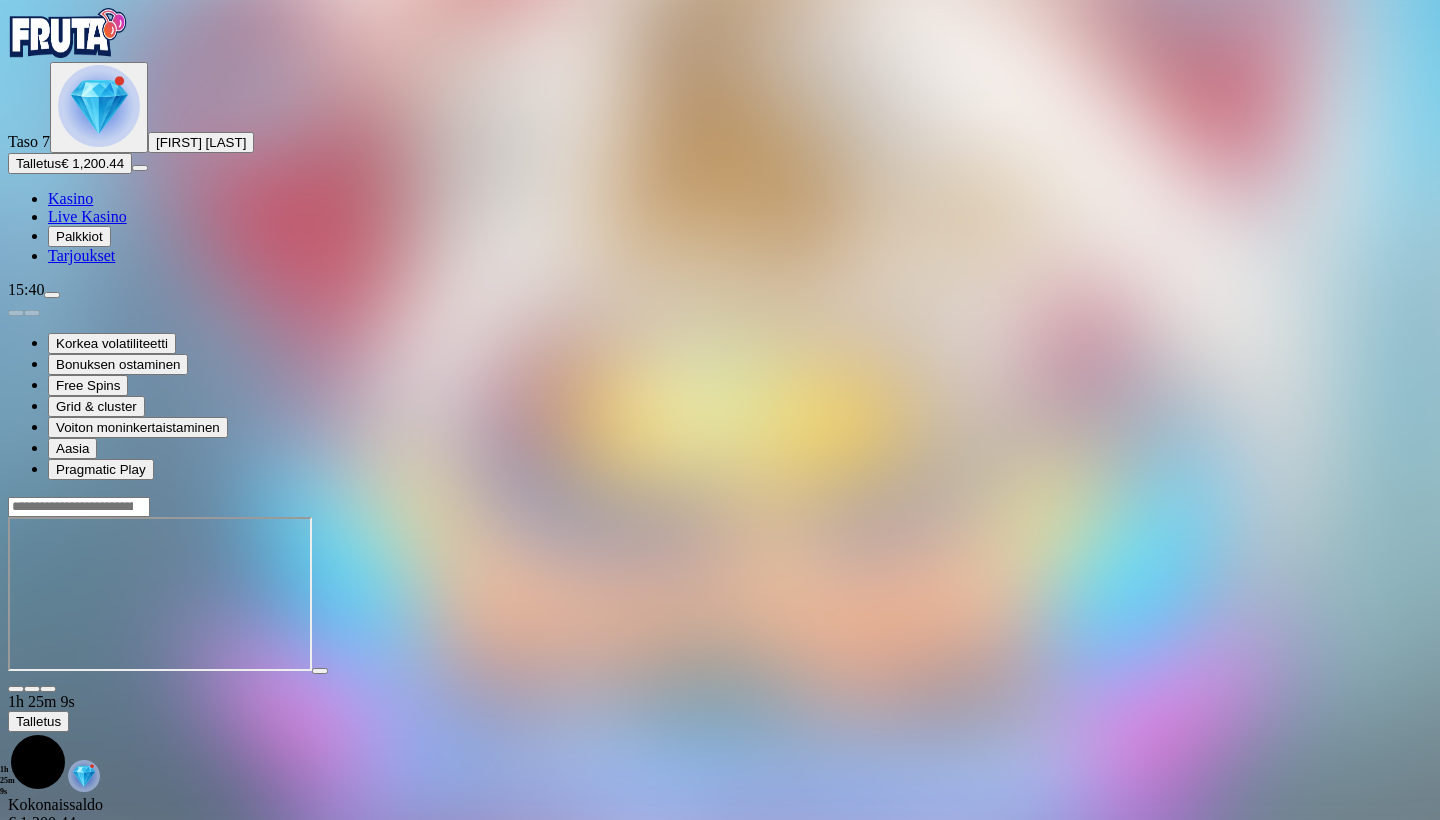click on "Kasino" at bounding box center (70, 198) 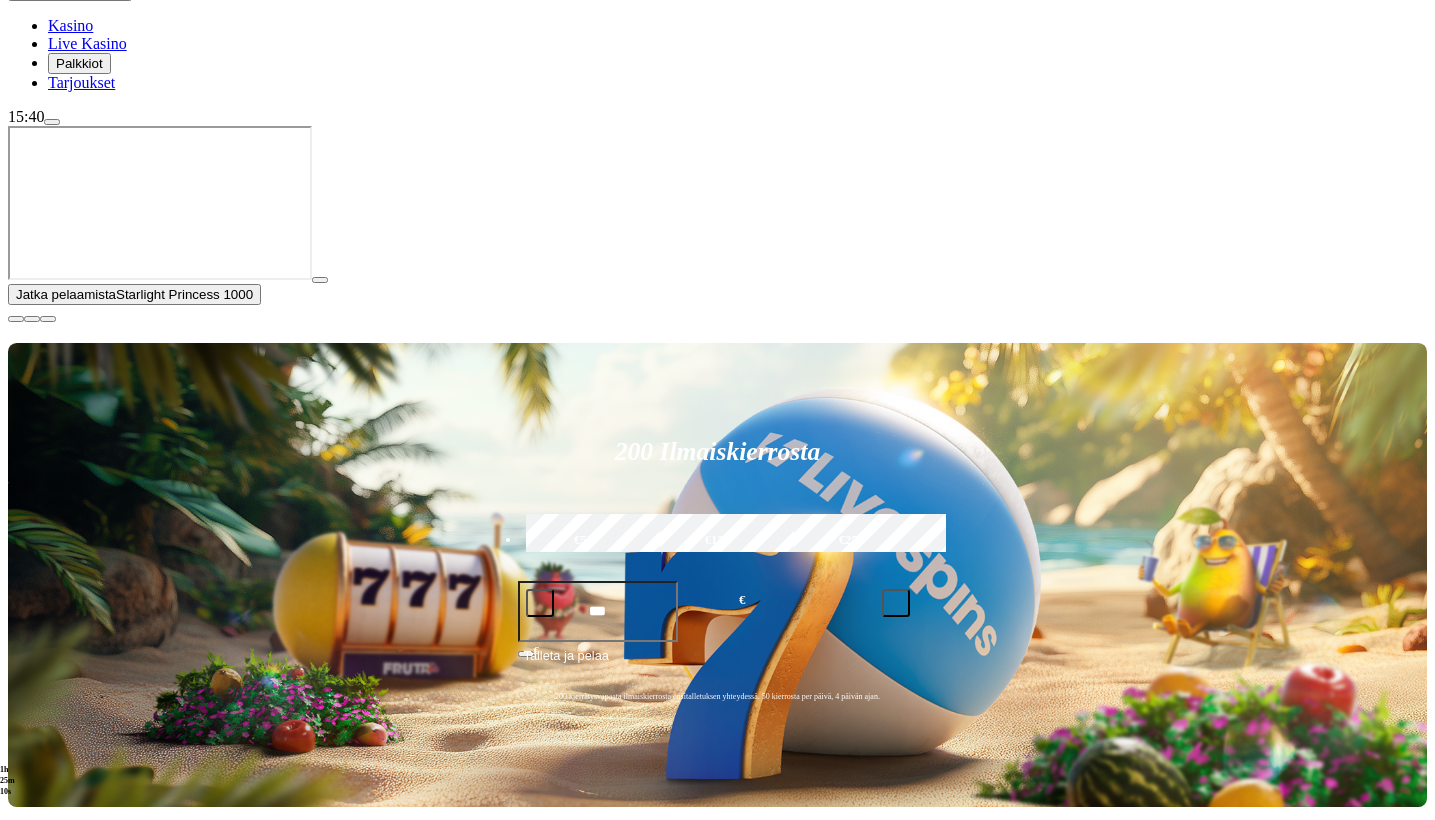 scroll, scrollTop: 175, scrollLeft: 1, axis: both 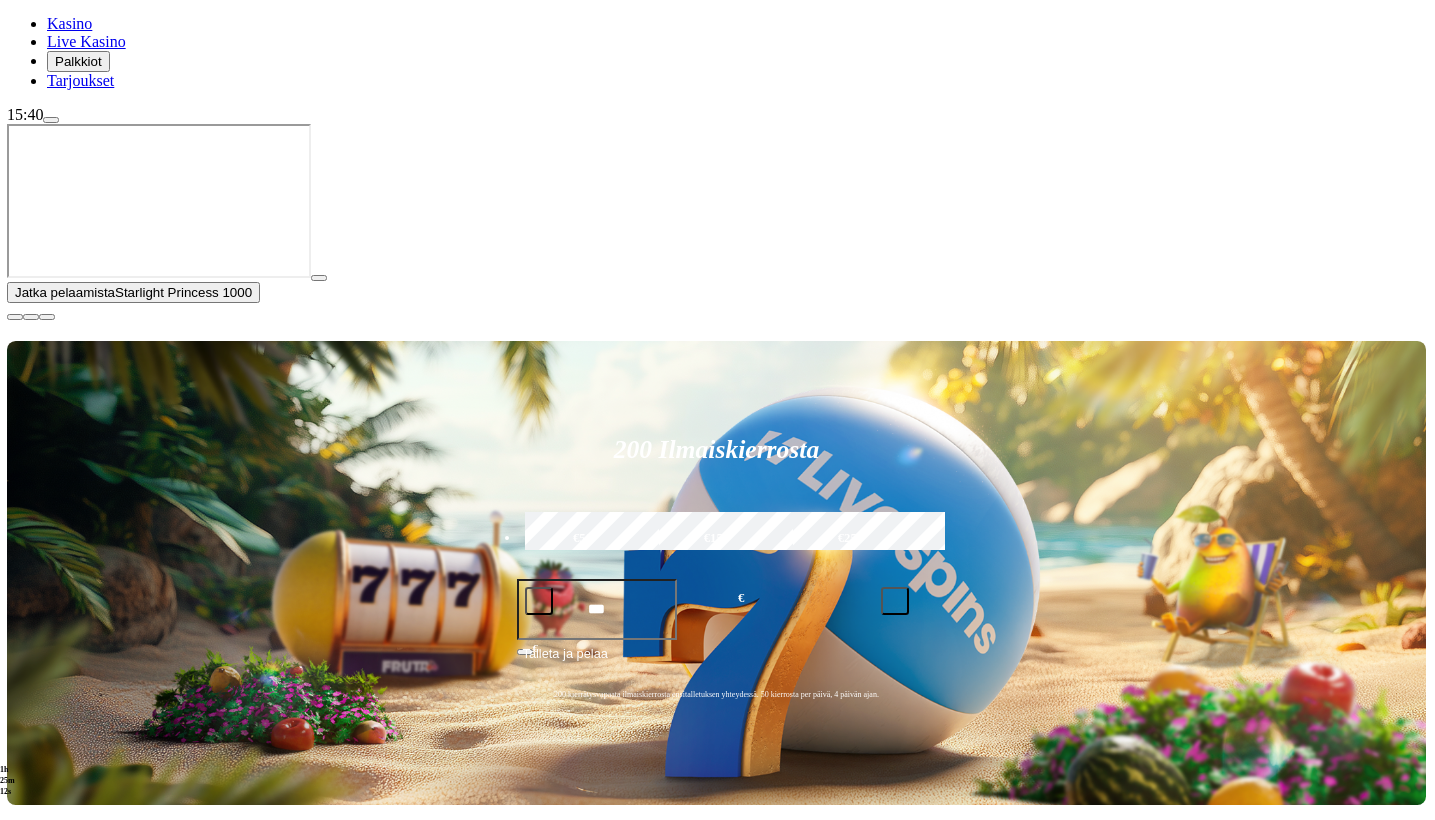 click at bounding box center [1000, 904] 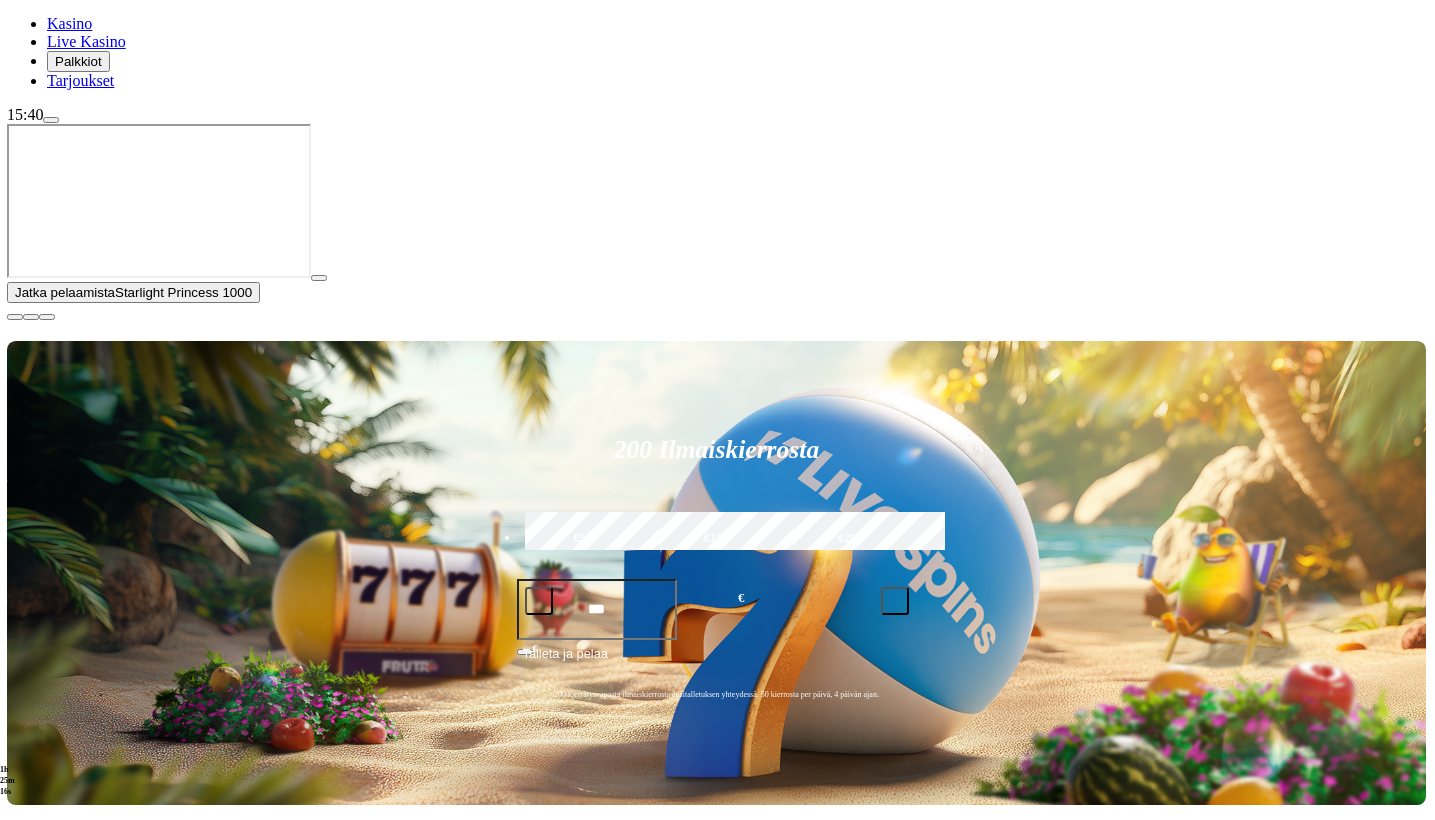 type on "******" 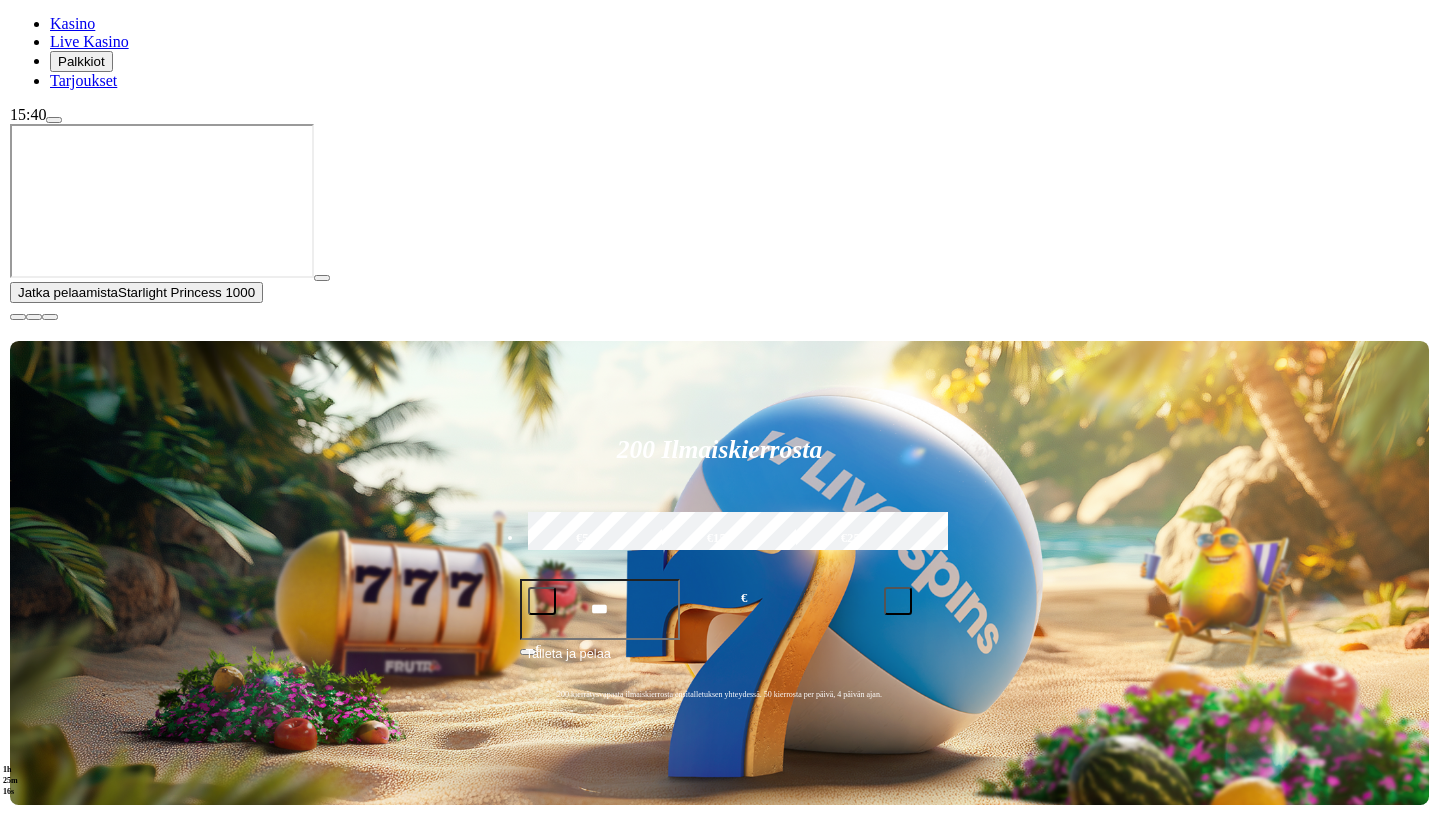 scroll, scrollTop: 0, scrollLeft: 0, axis: both 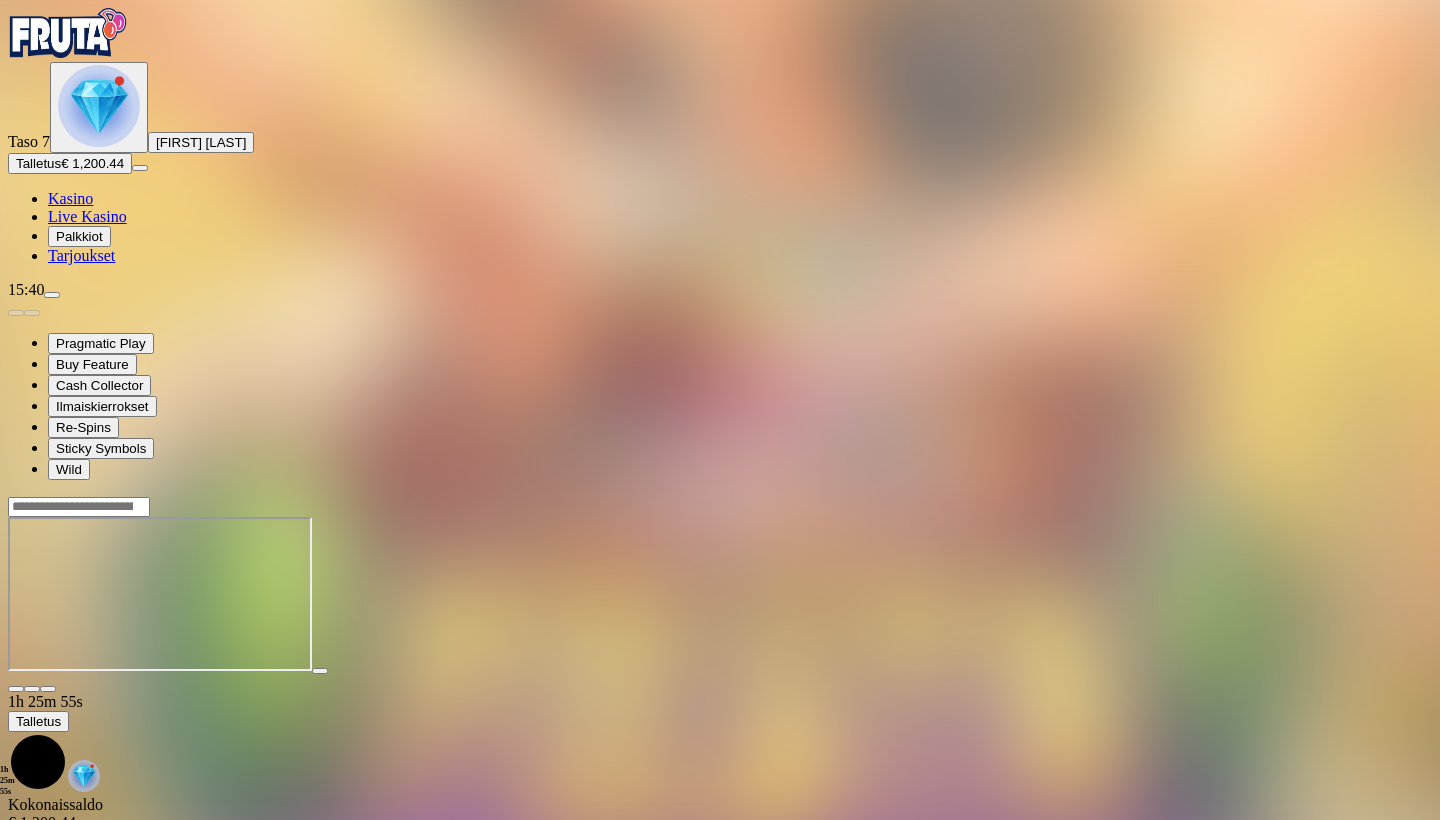 click at bounding box center [52, 295] 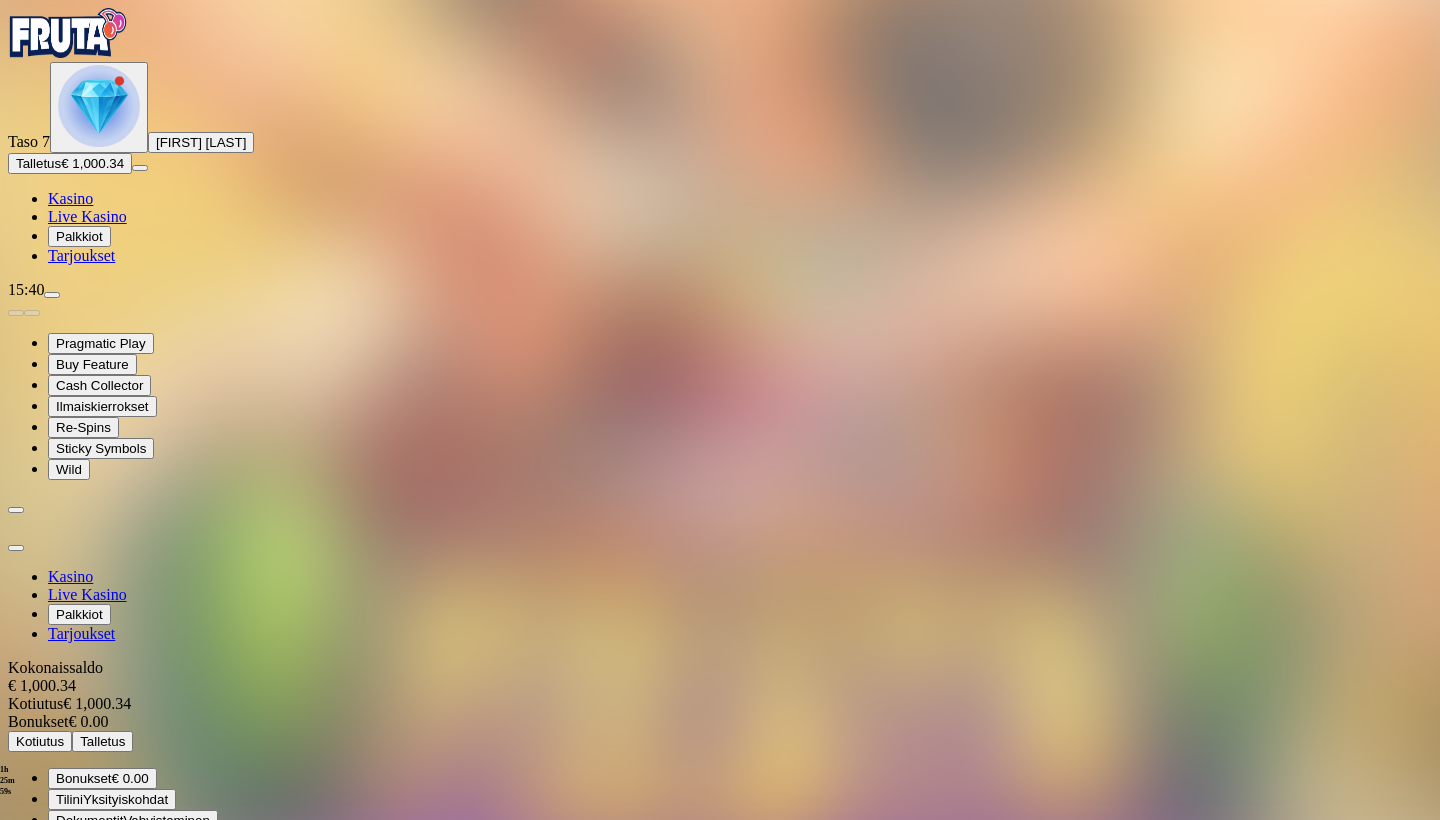 click on "Kotiutus" at bounding box center (40, 741) 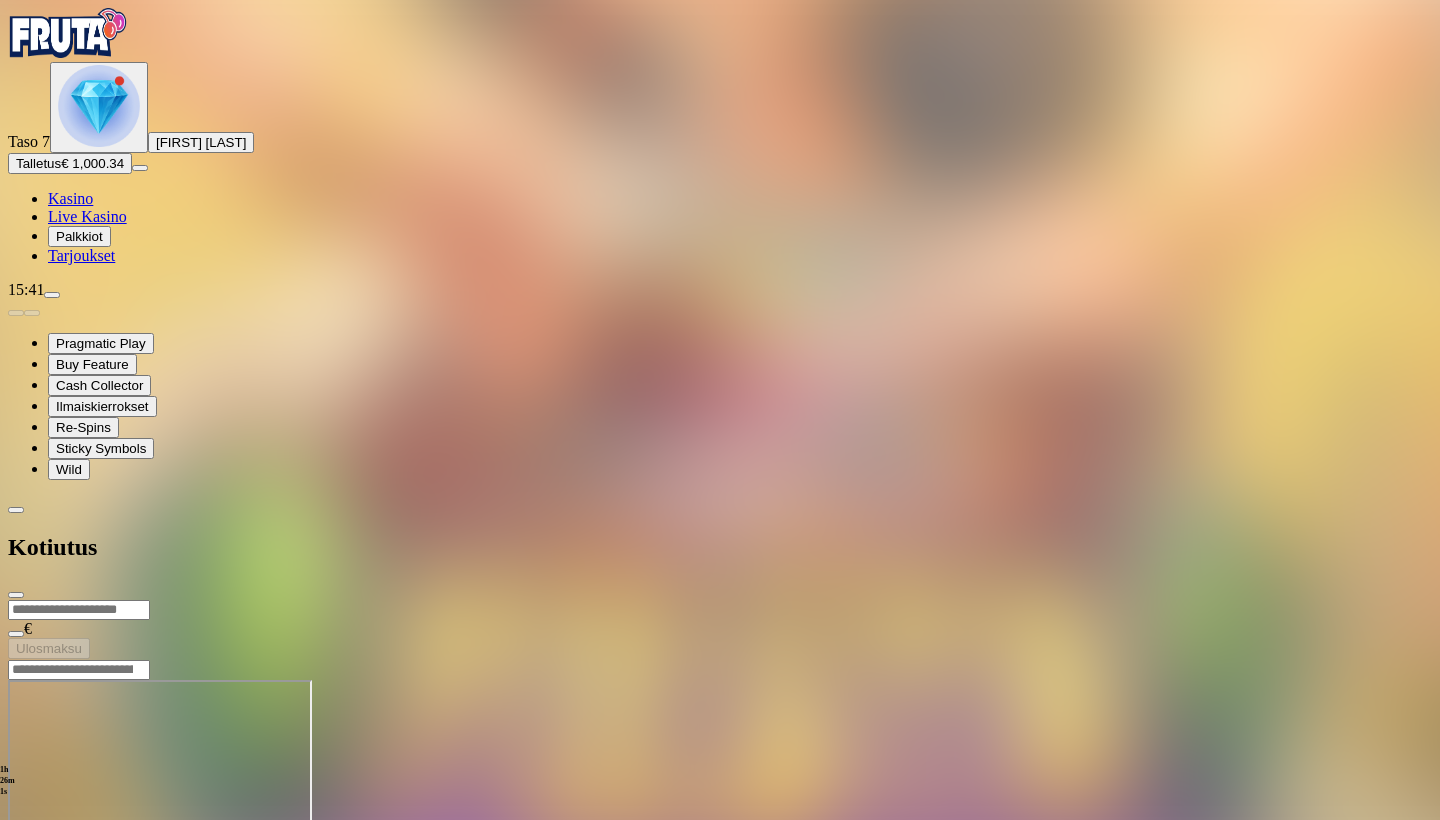 click at bounding box center [79, 610] 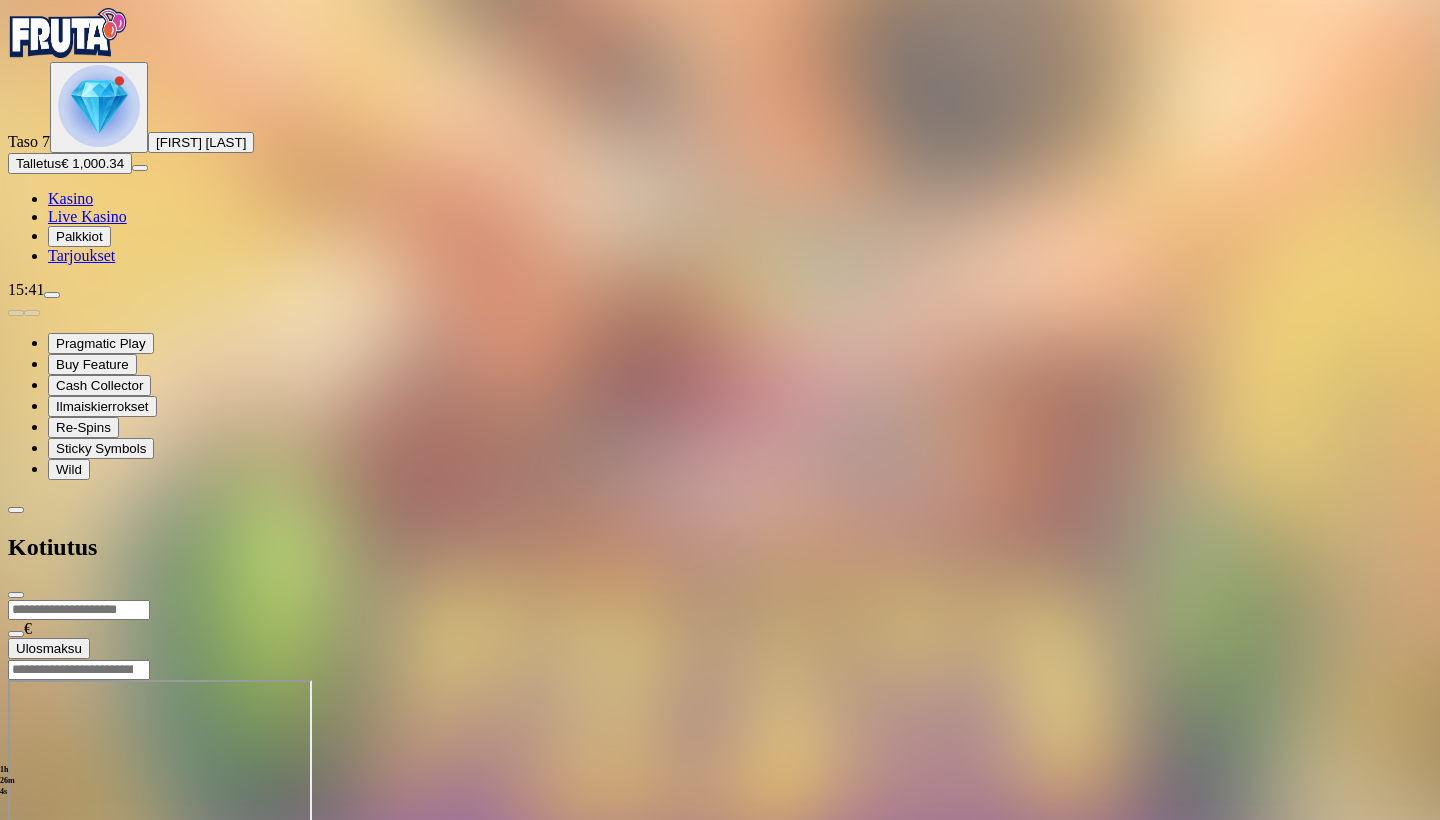 type on "****" 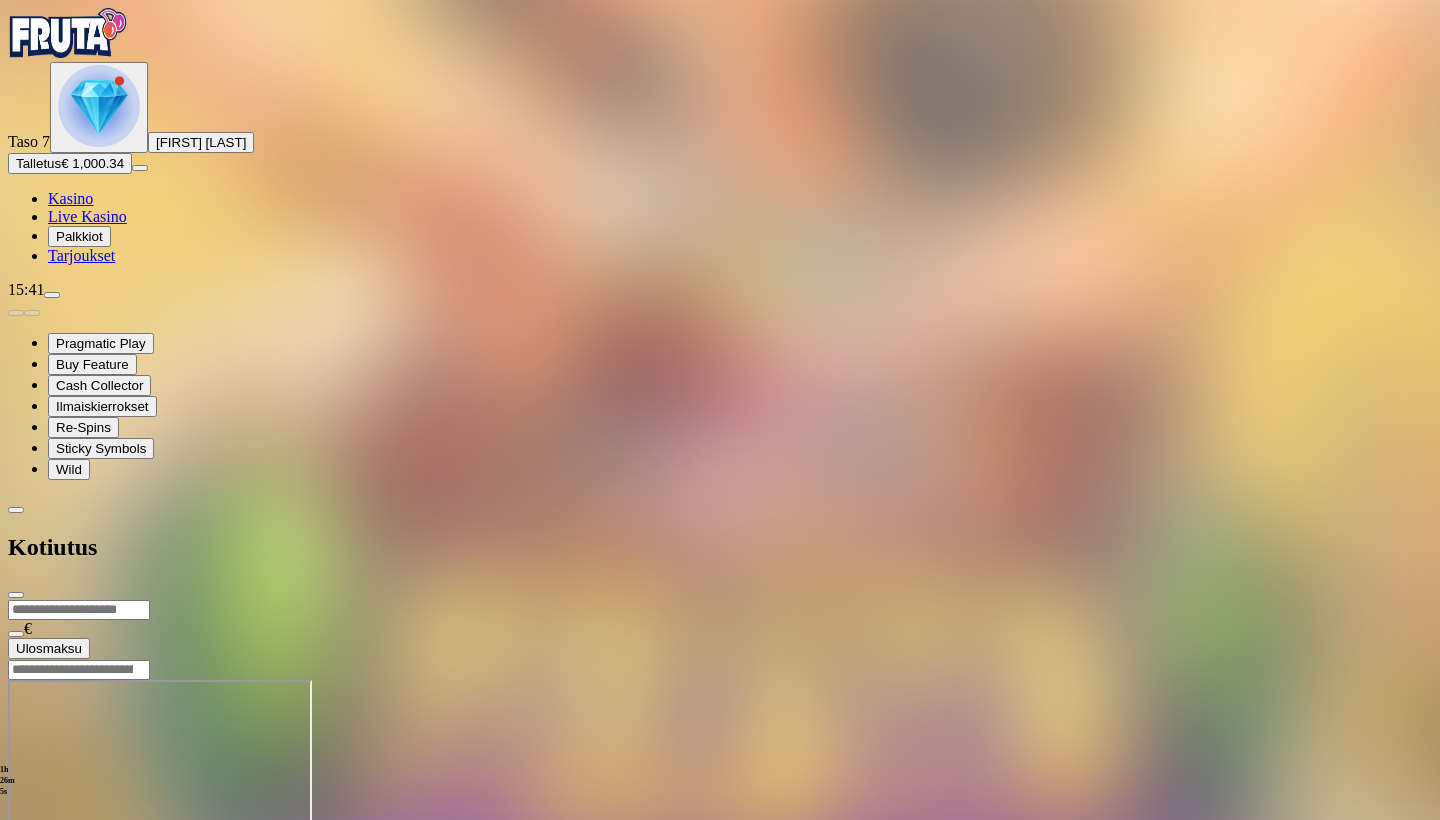 type 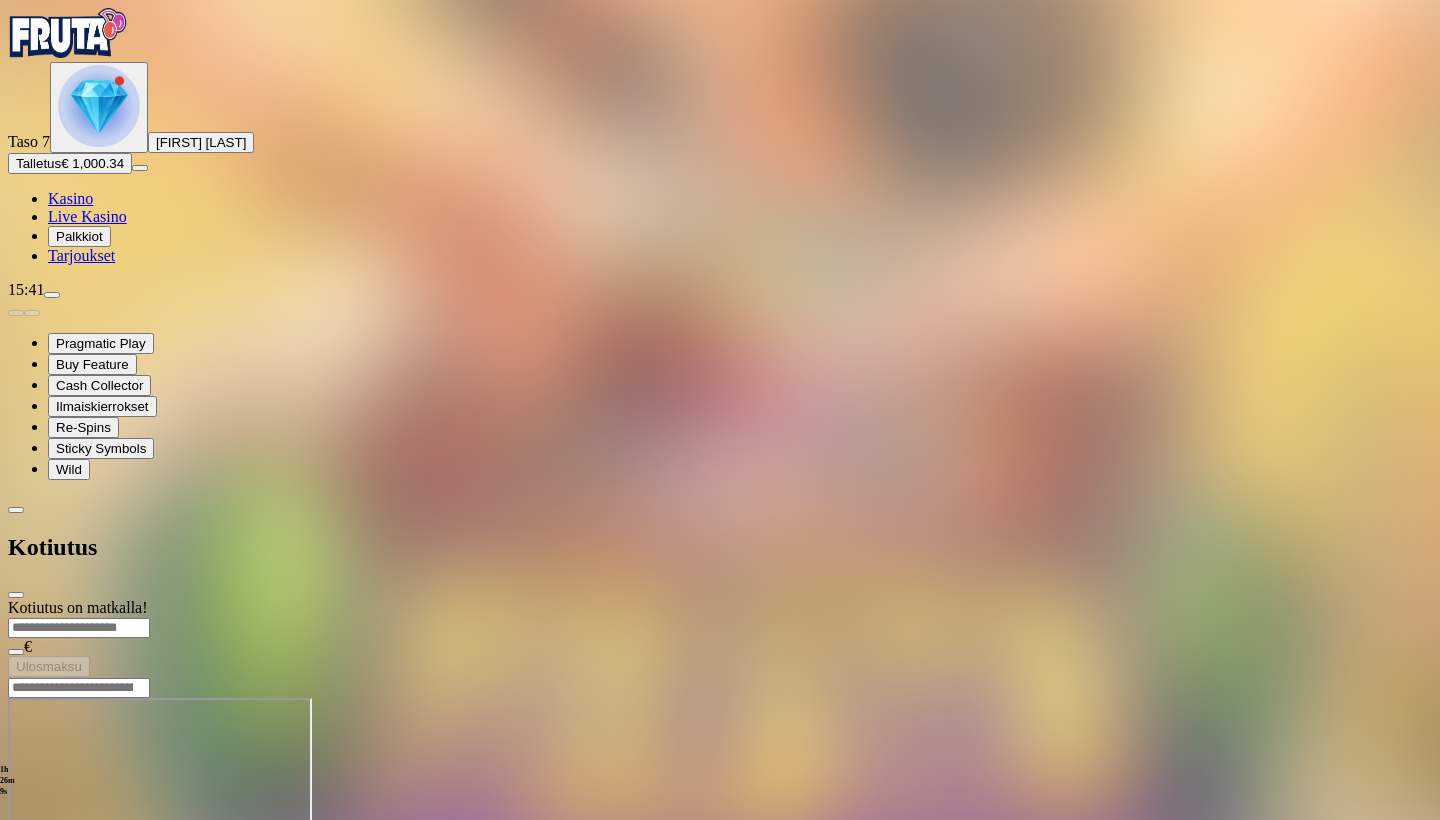 click at bounding box center [16, 595] 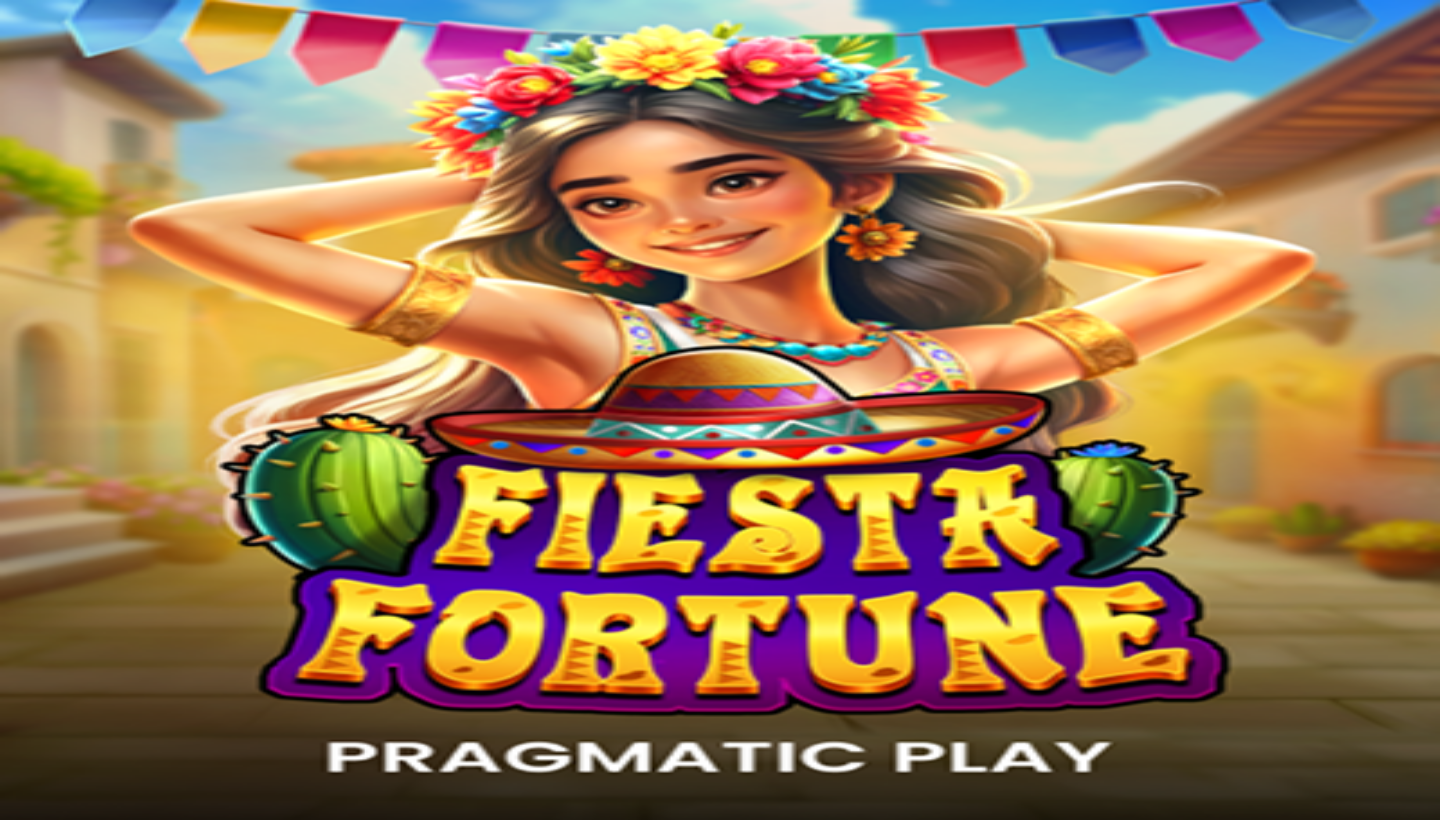 scroll, scrollTop: 0, scrollLeft: 0, axis: both 